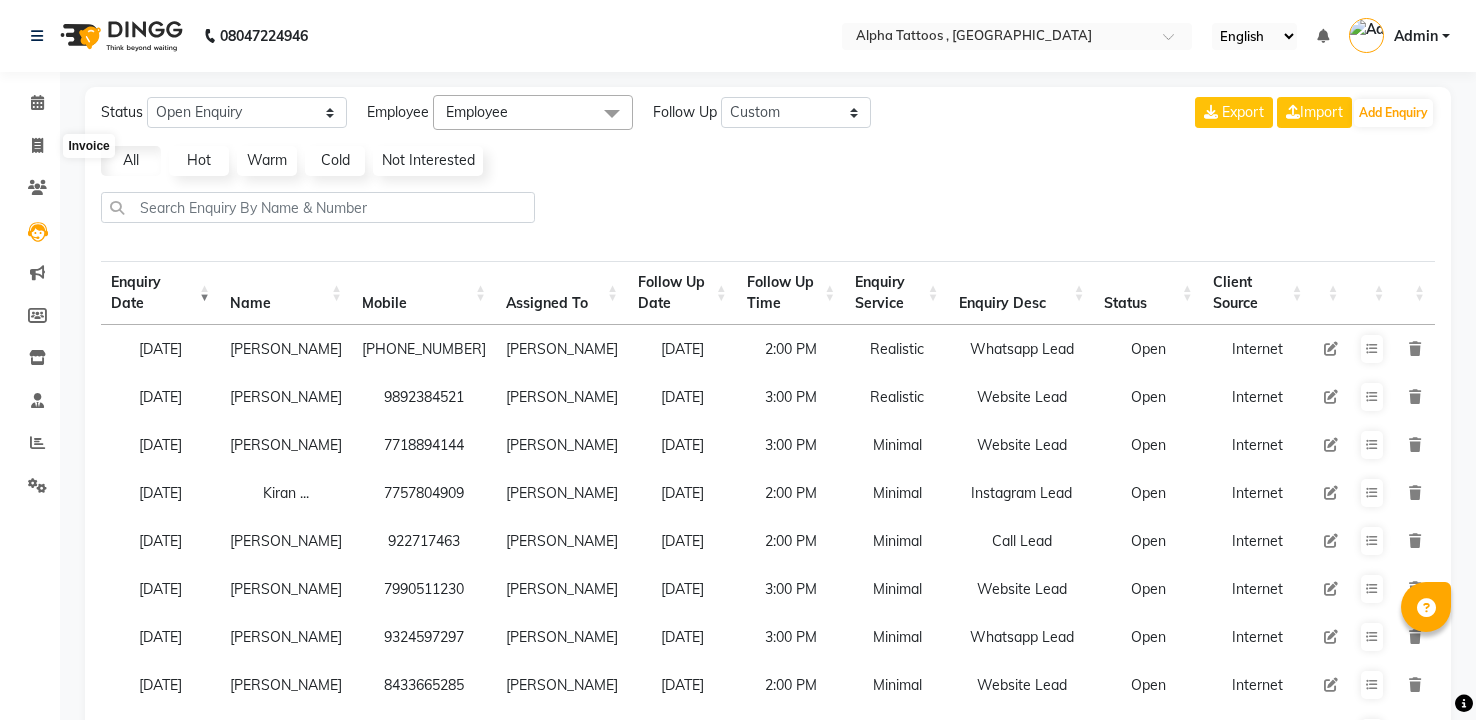 select on "Open" 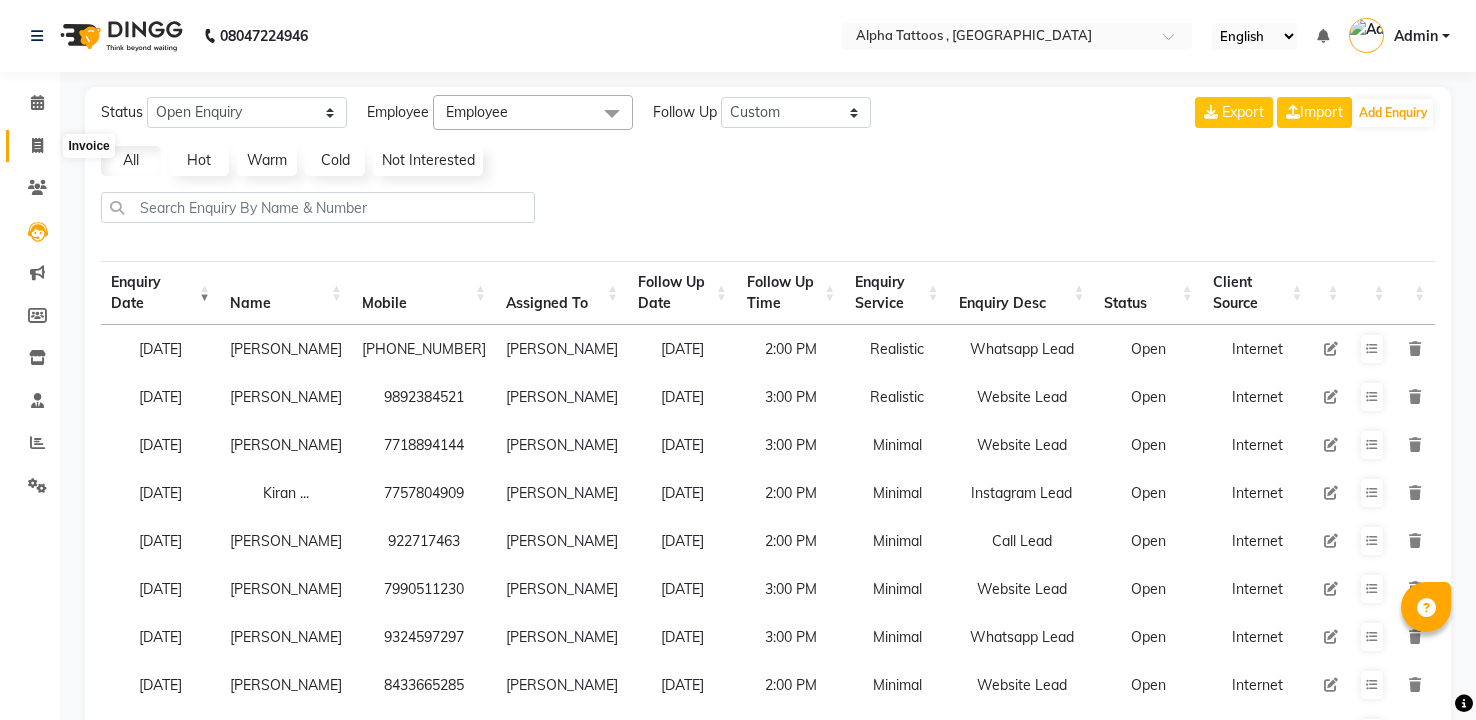 scroll, scrollTop: 0, scrollLeft: 0, axis: both 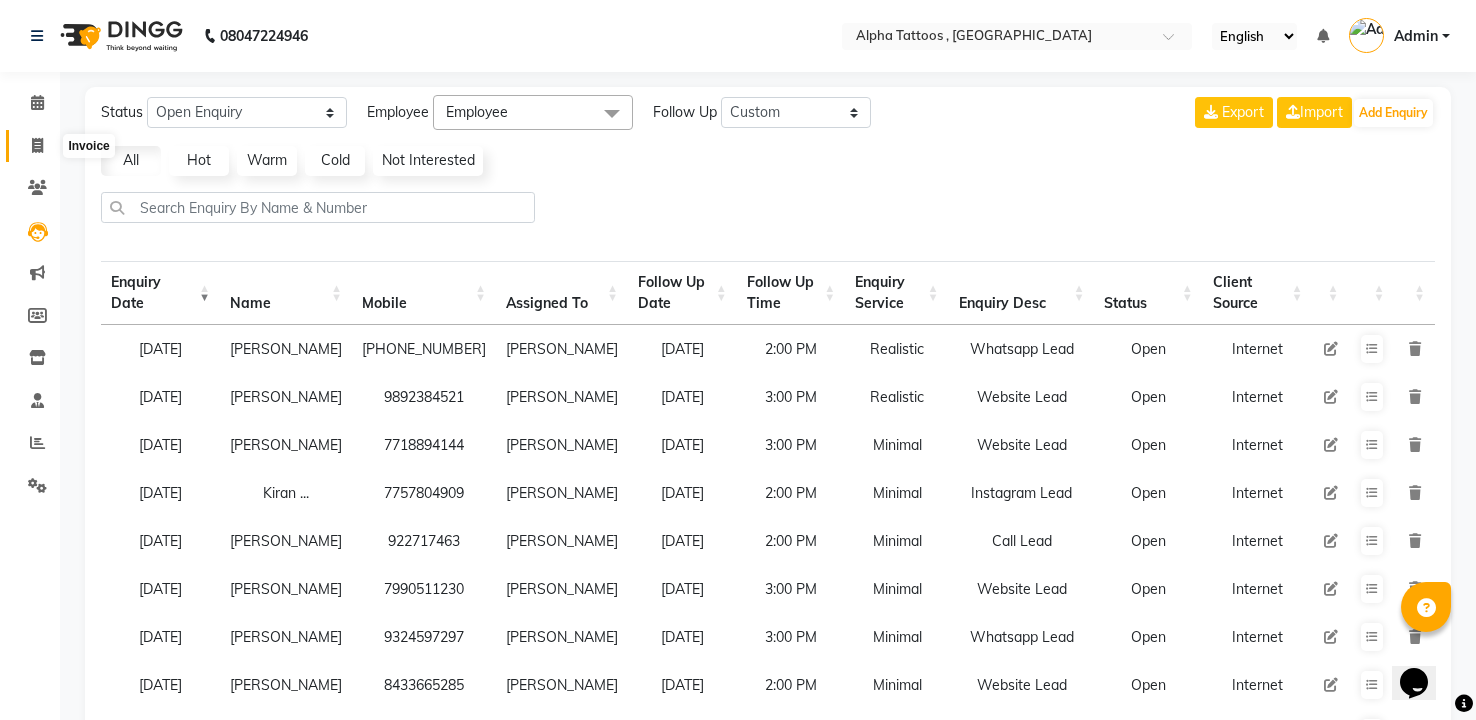 click 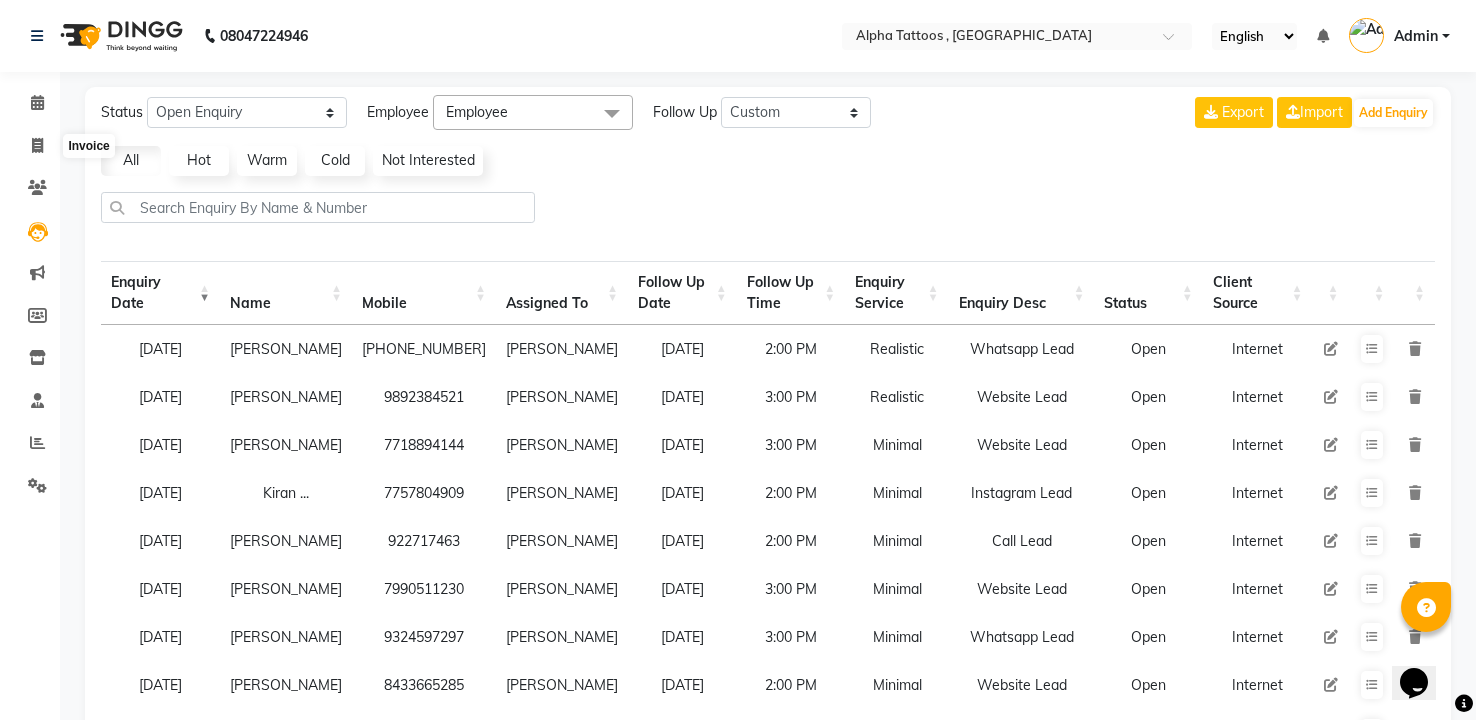 select on "service" 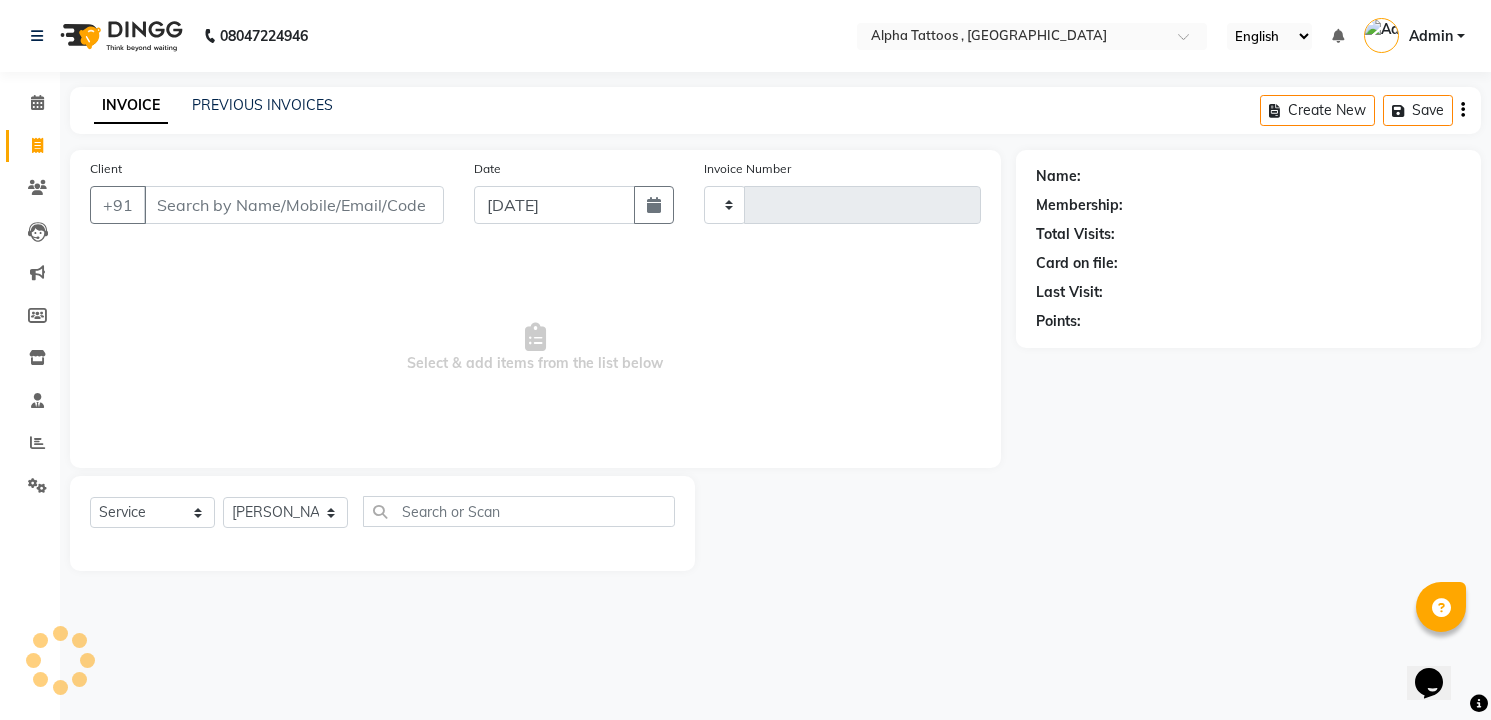 type on "9988040487" 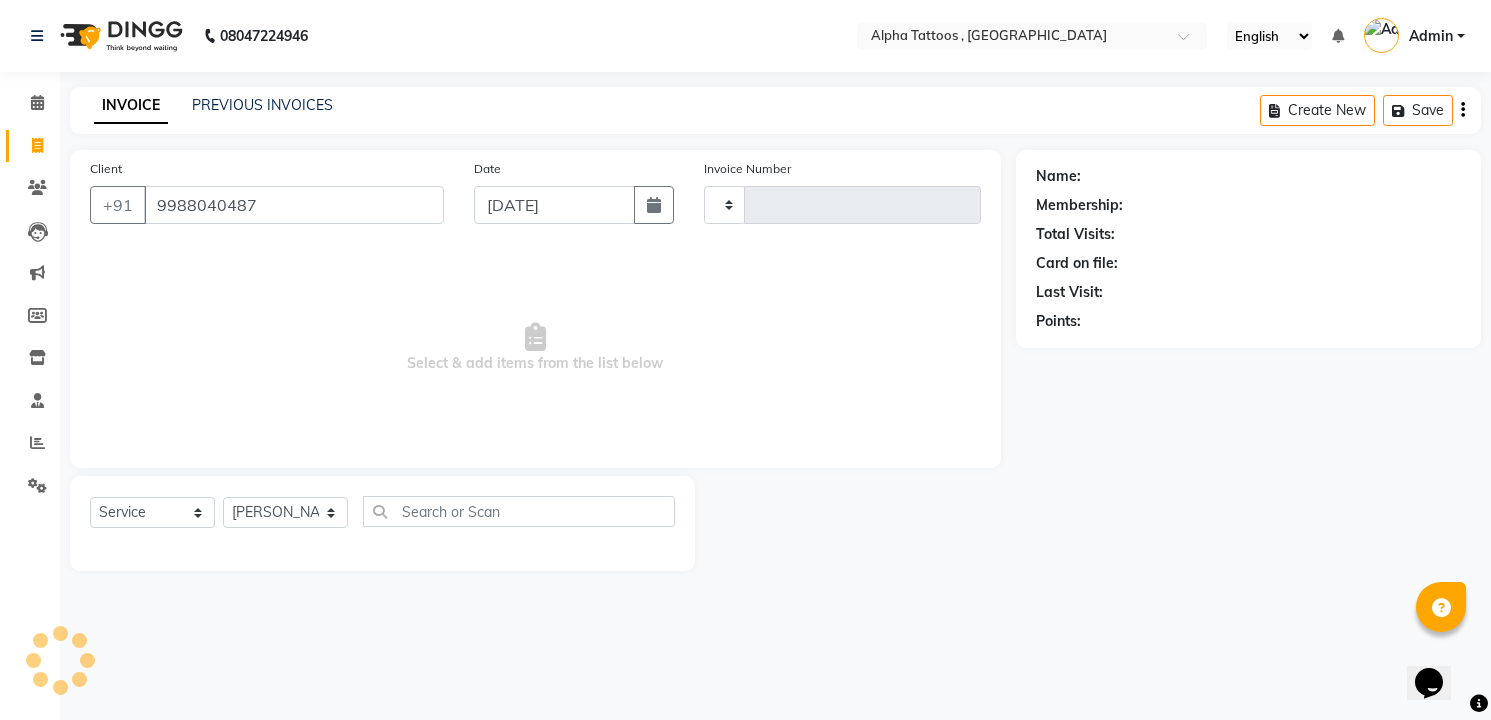 type on "0171" 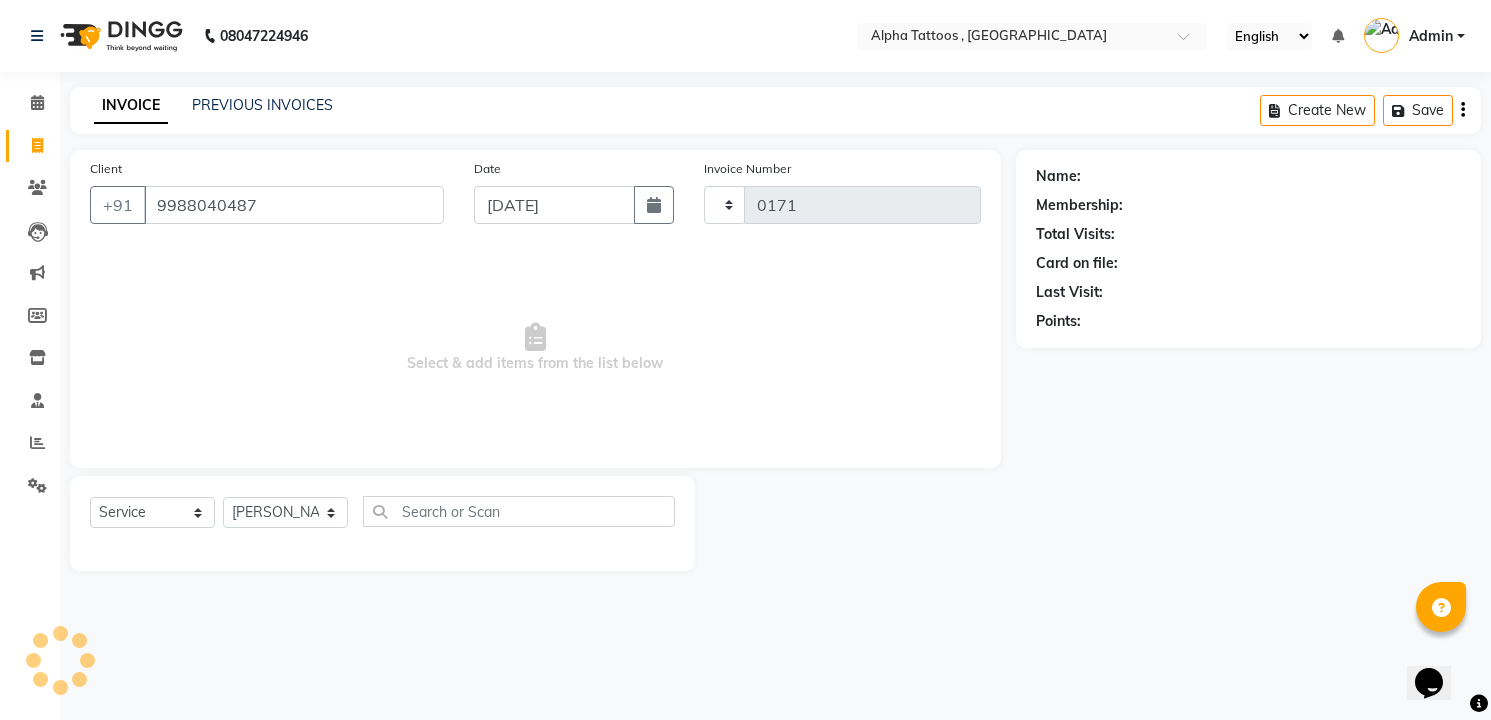 select on "5140" 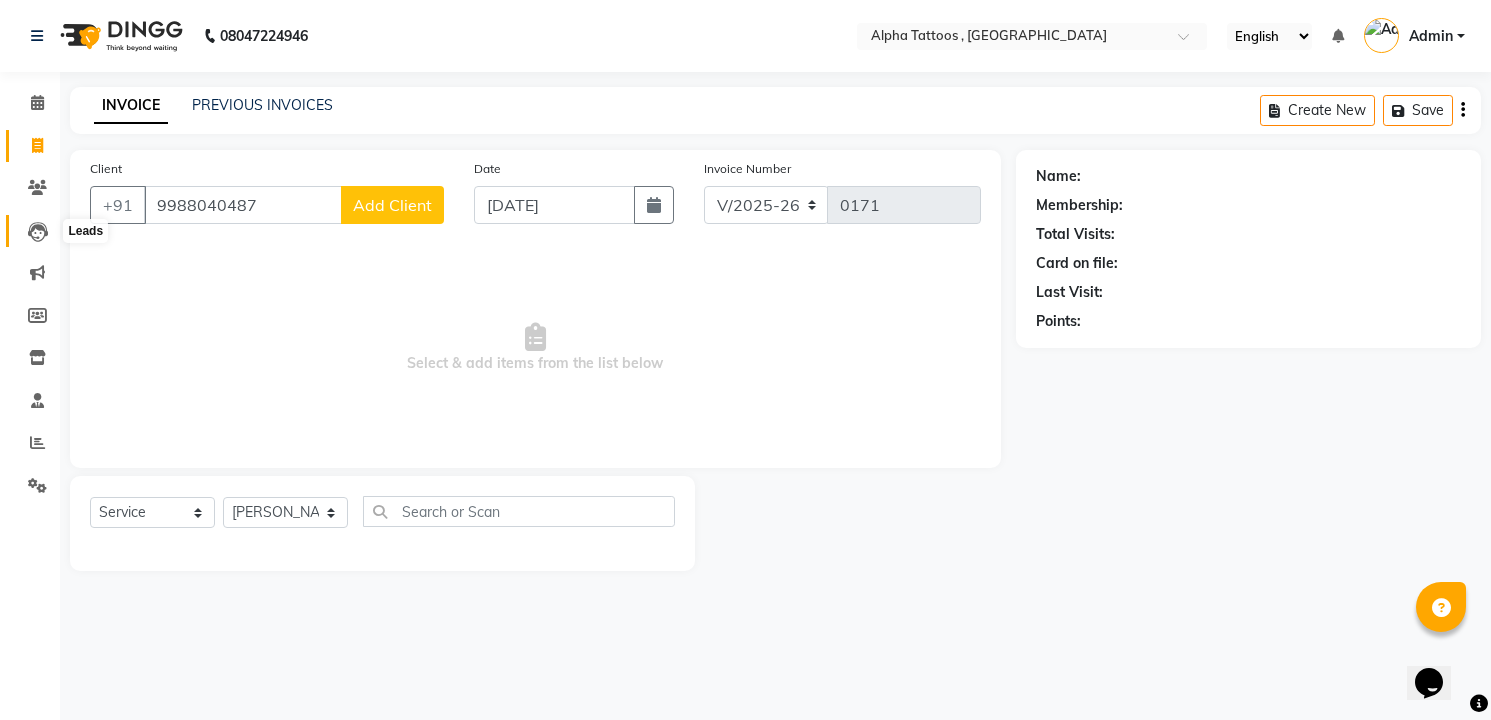 type on "9988040487" 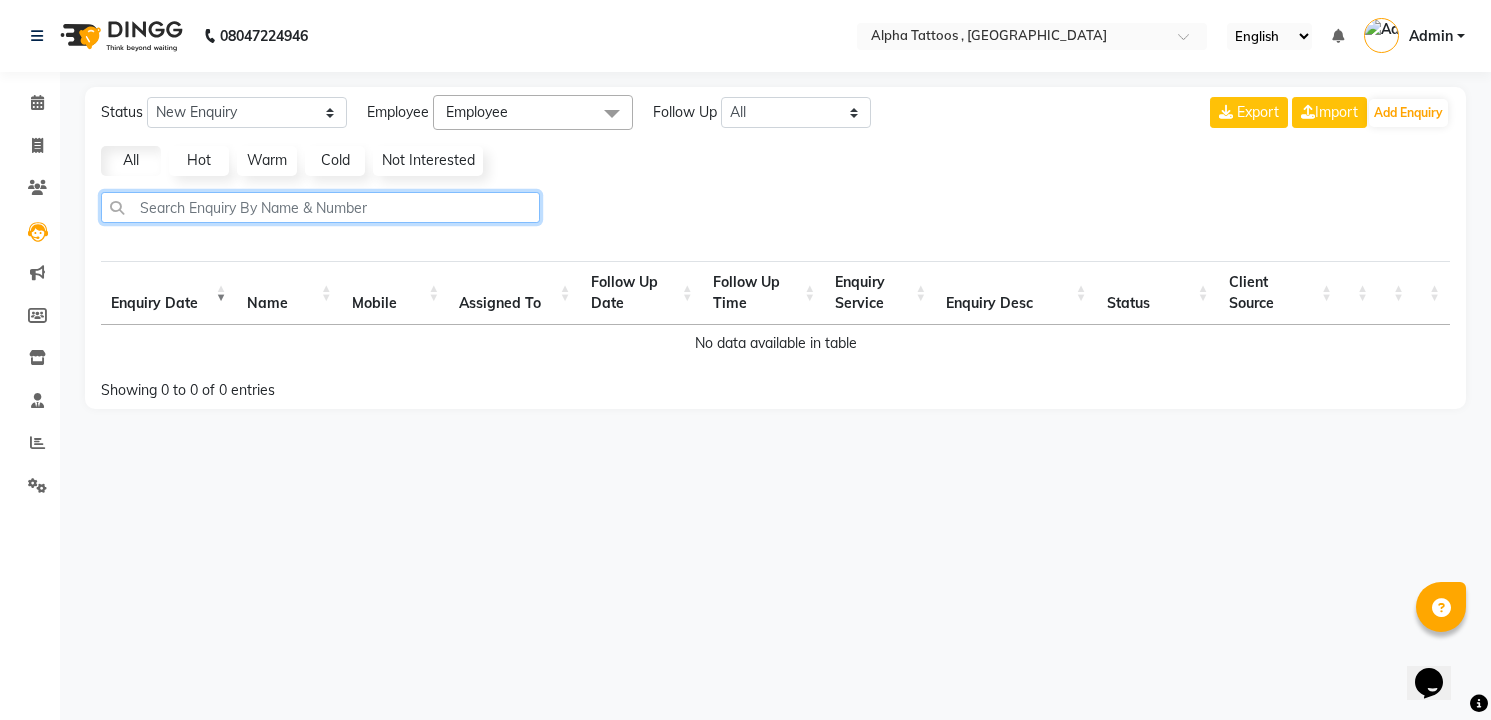 click 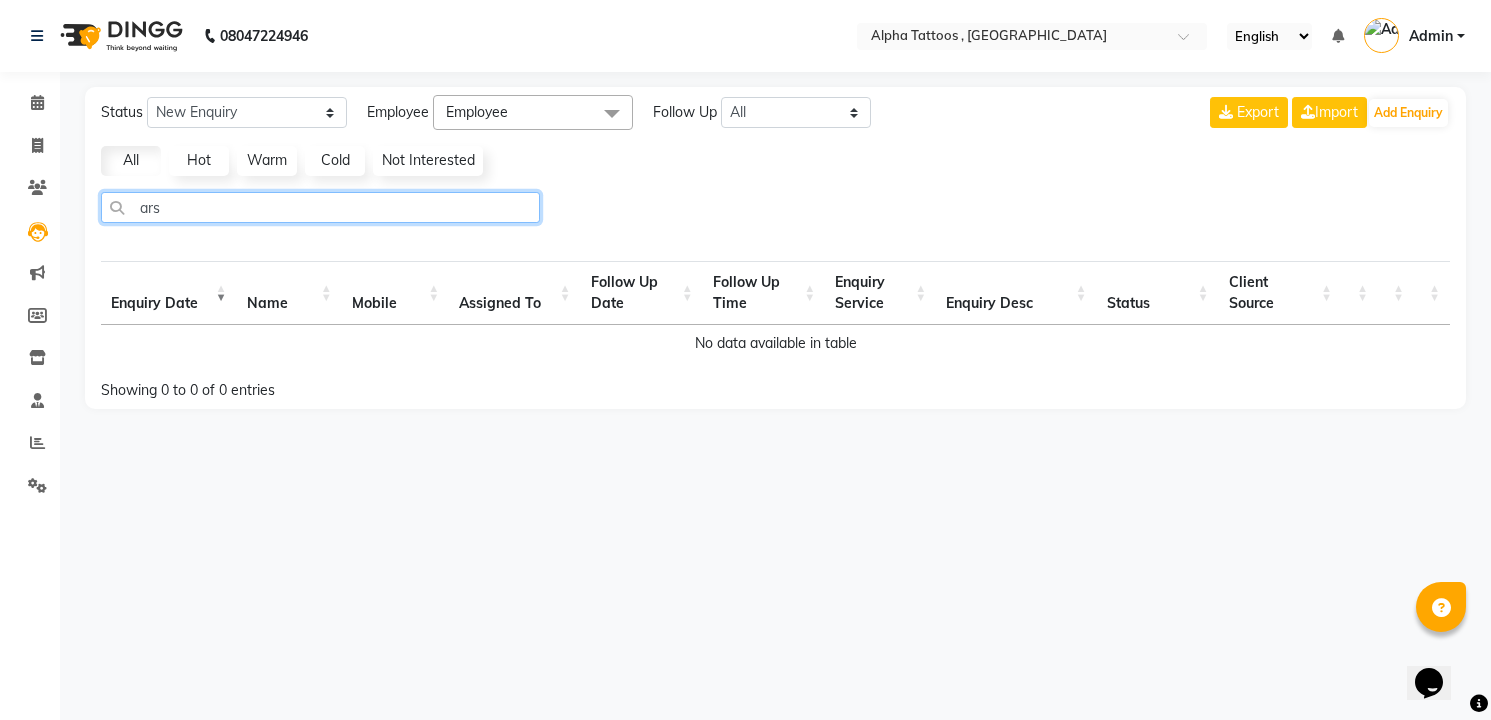 type on "arsh" 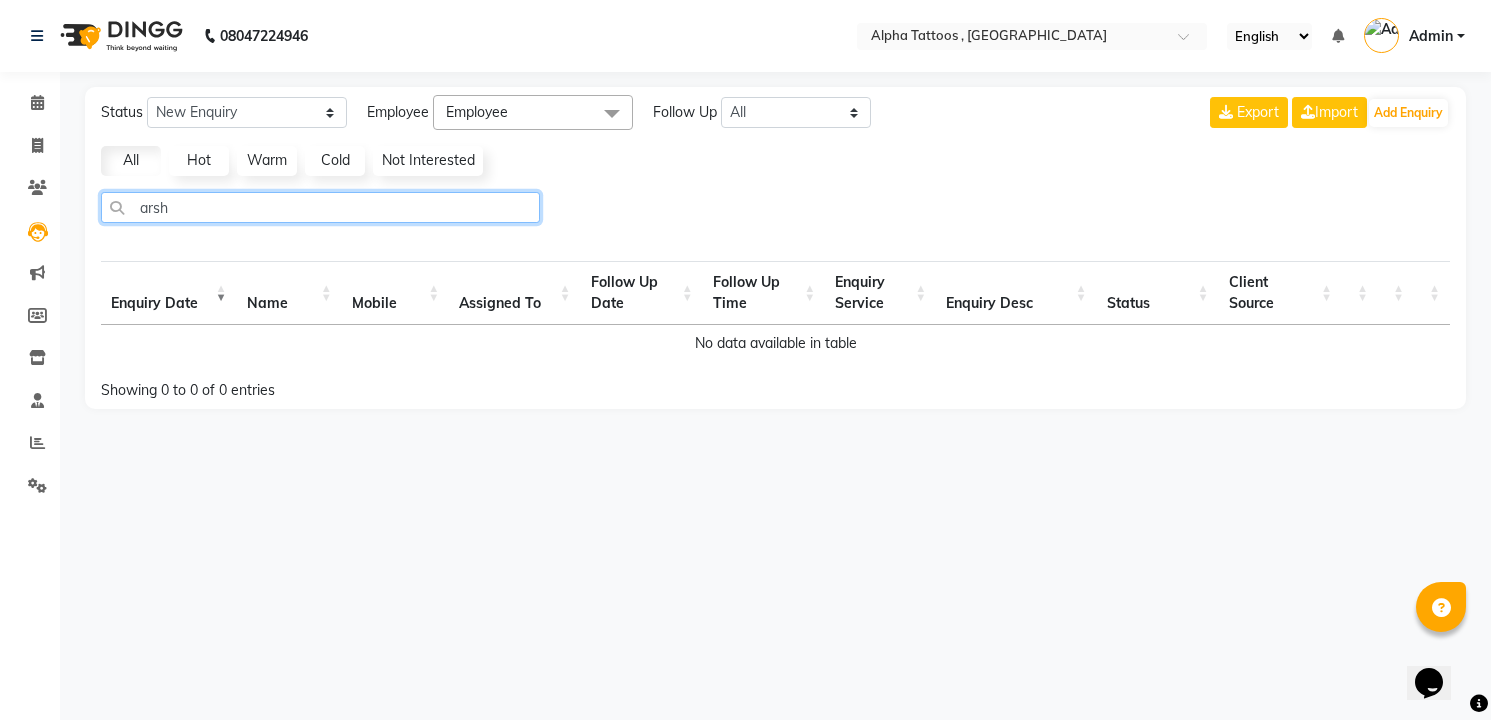 select on "10" 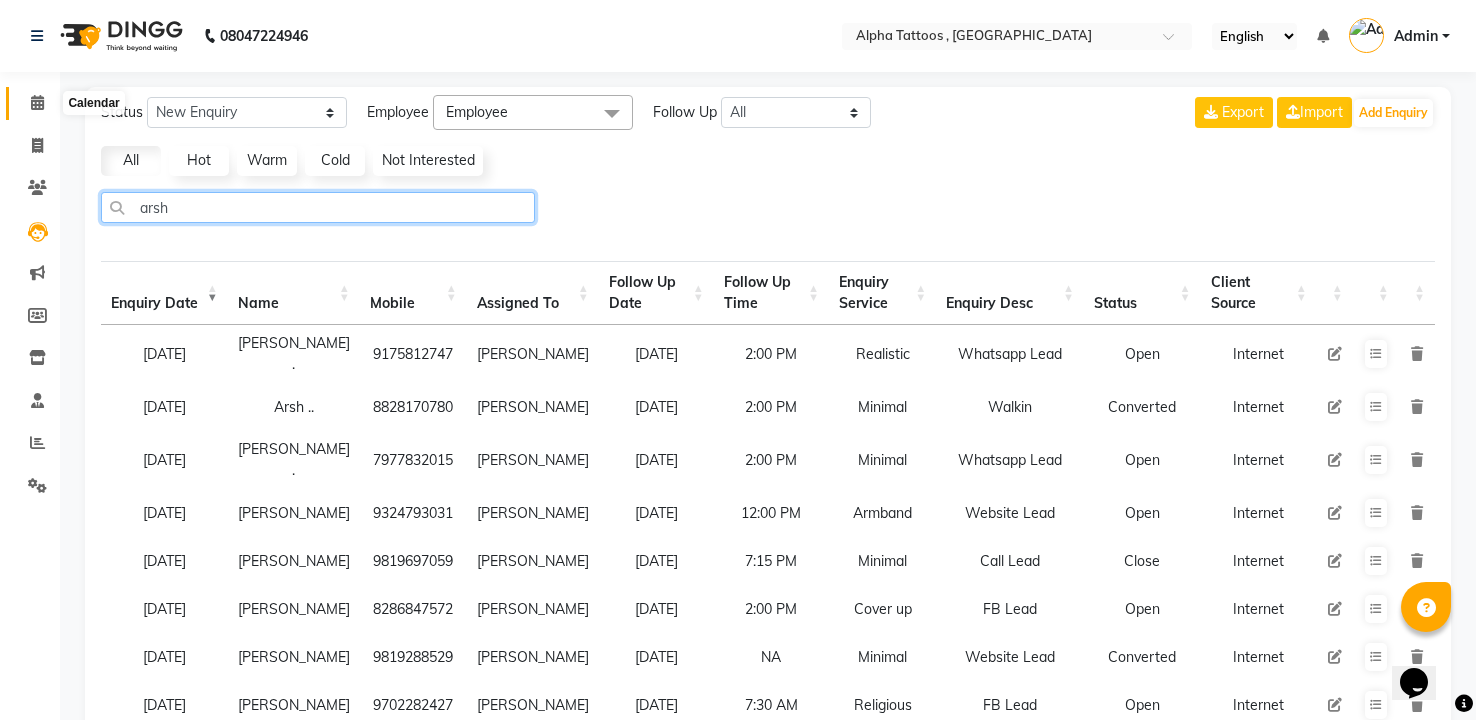 type on "arsh" 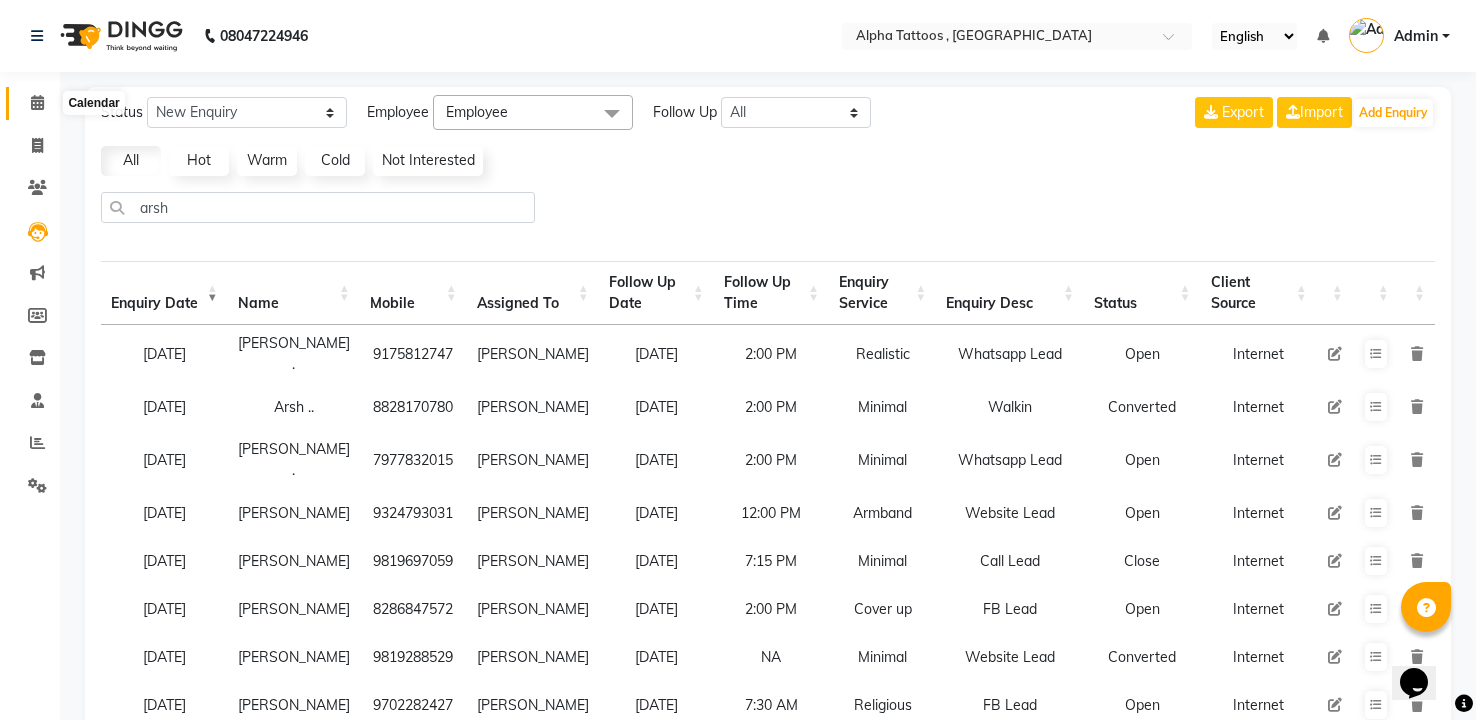 click on "Calendar" 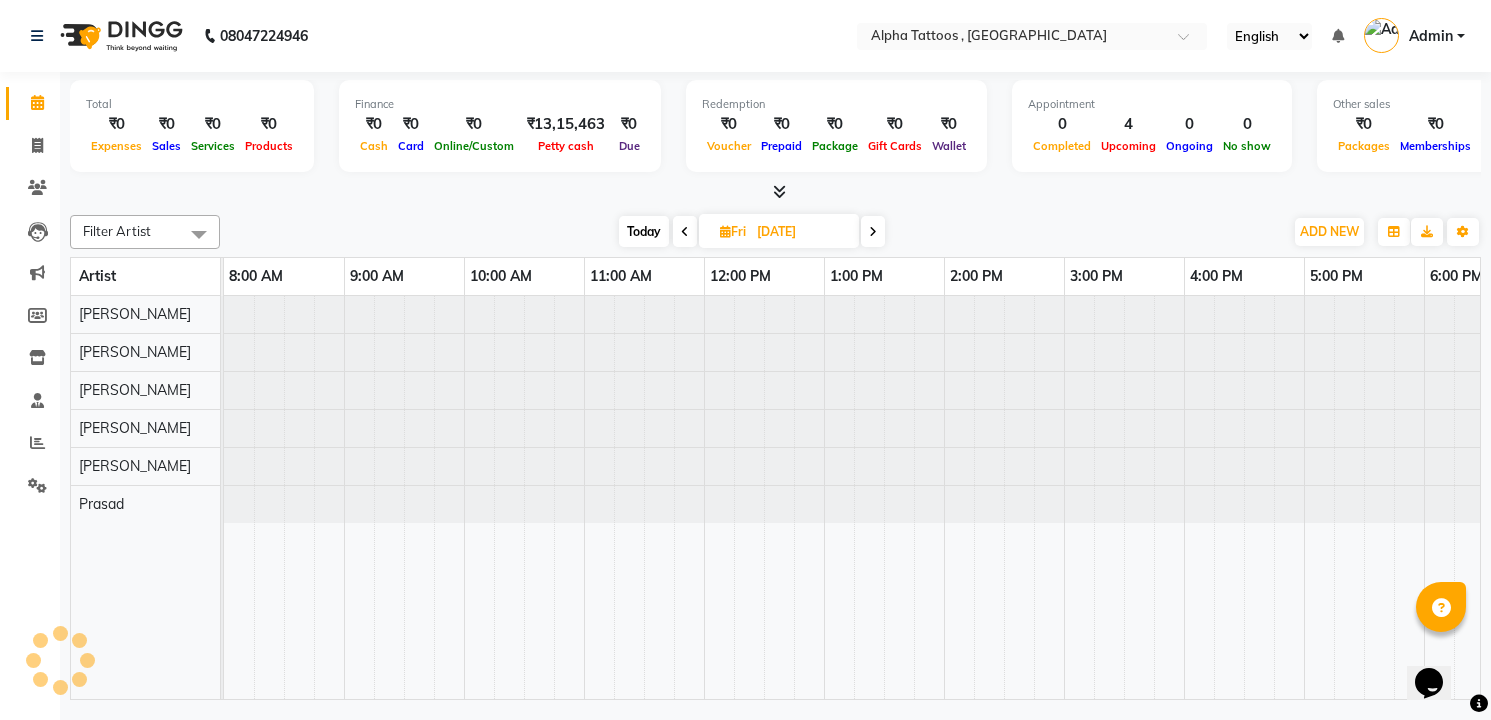 scroll, scrollTop: 0, scrollLeft: 188, axis: horizontal 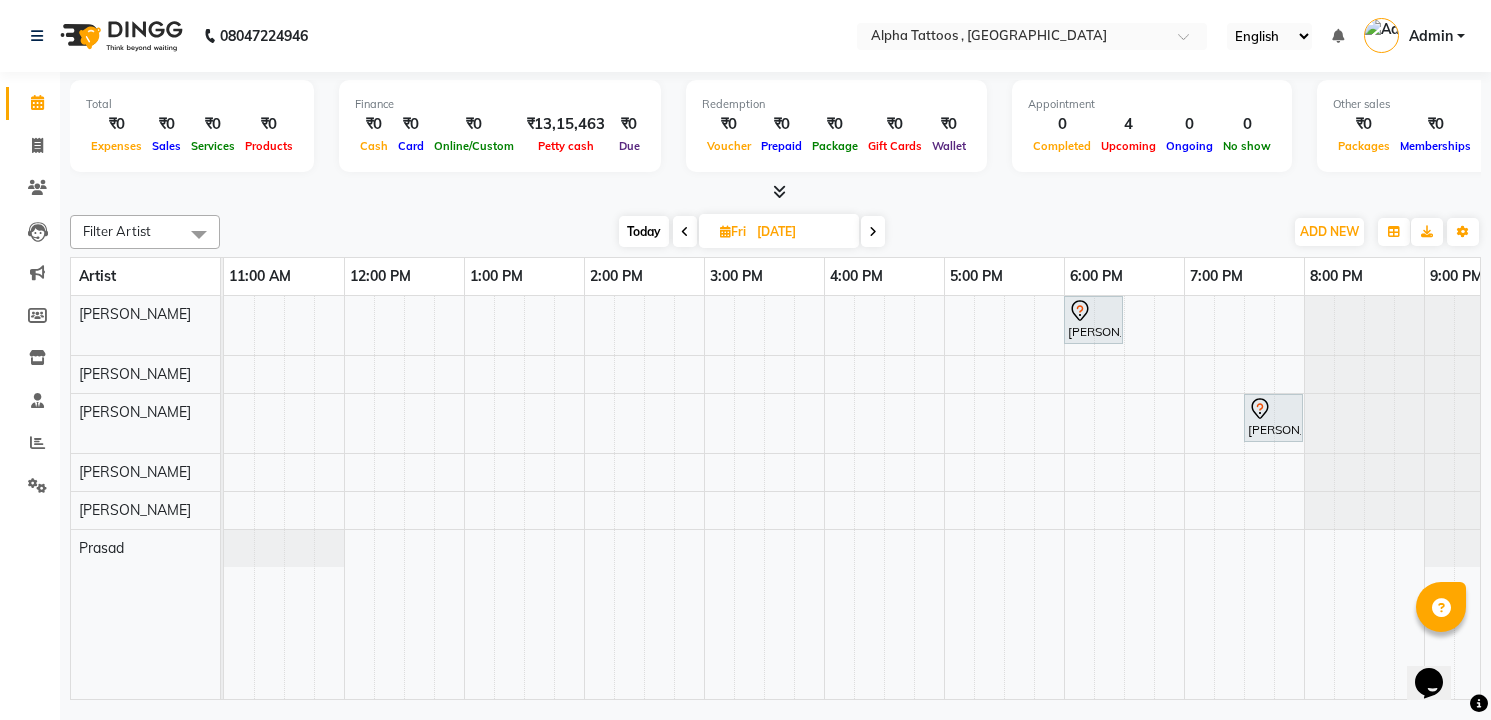 click on "Today" at bounding box center [644, 231] 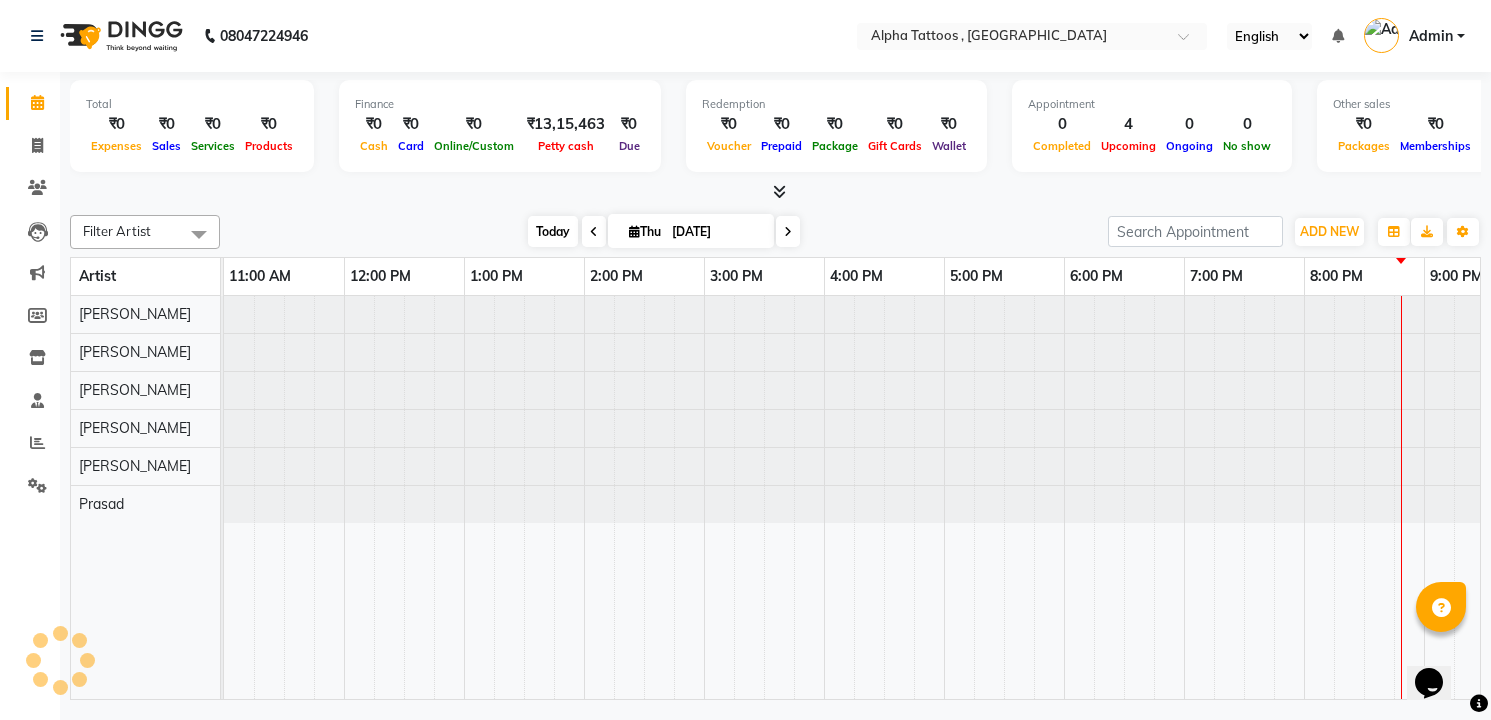 scroll, scrollTop: 0, scrollLeft: 64, axis: horizontal 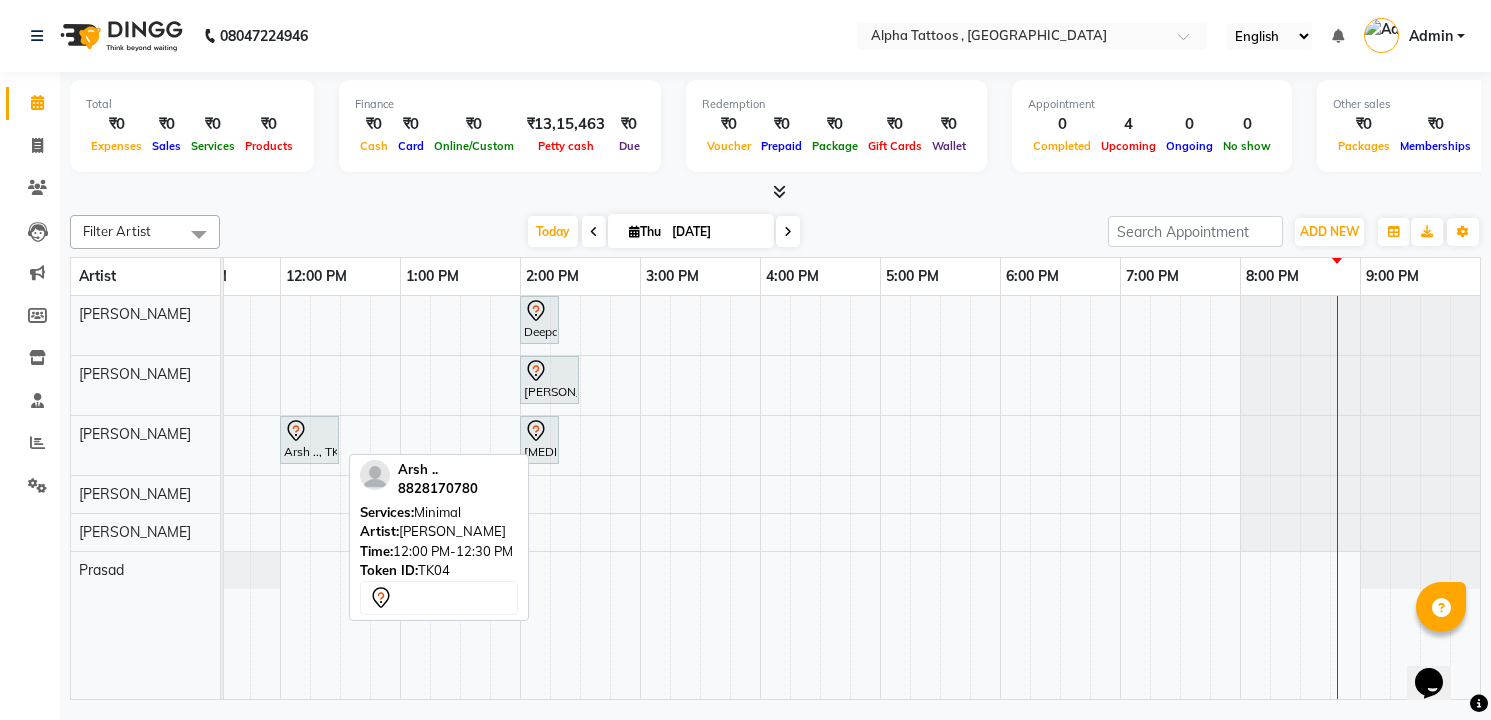 click on "Arsh .., TK04, 12:00 PM-12:30 PM, Minimal" at bounding box center [309, 440] 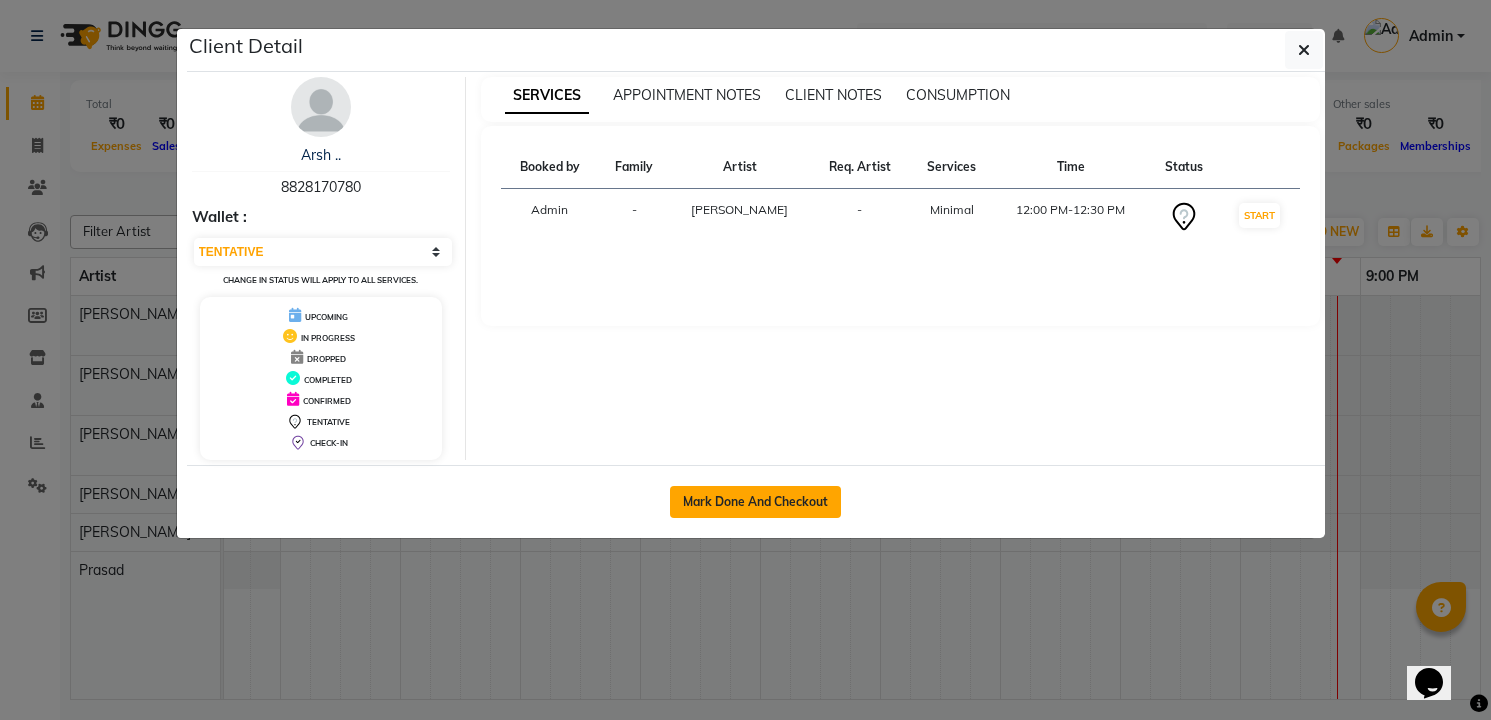 click on "Mark Done And Checkout" 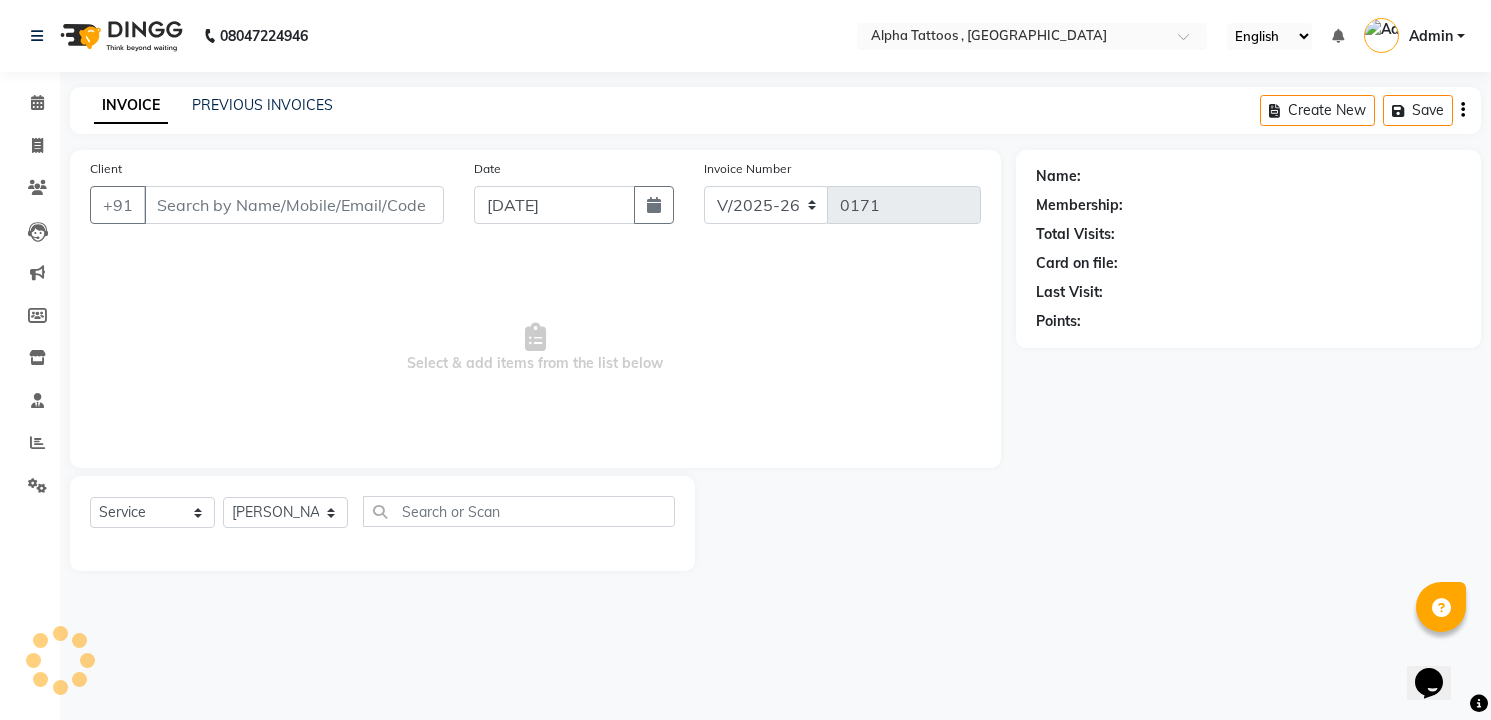 type on "8828170780" 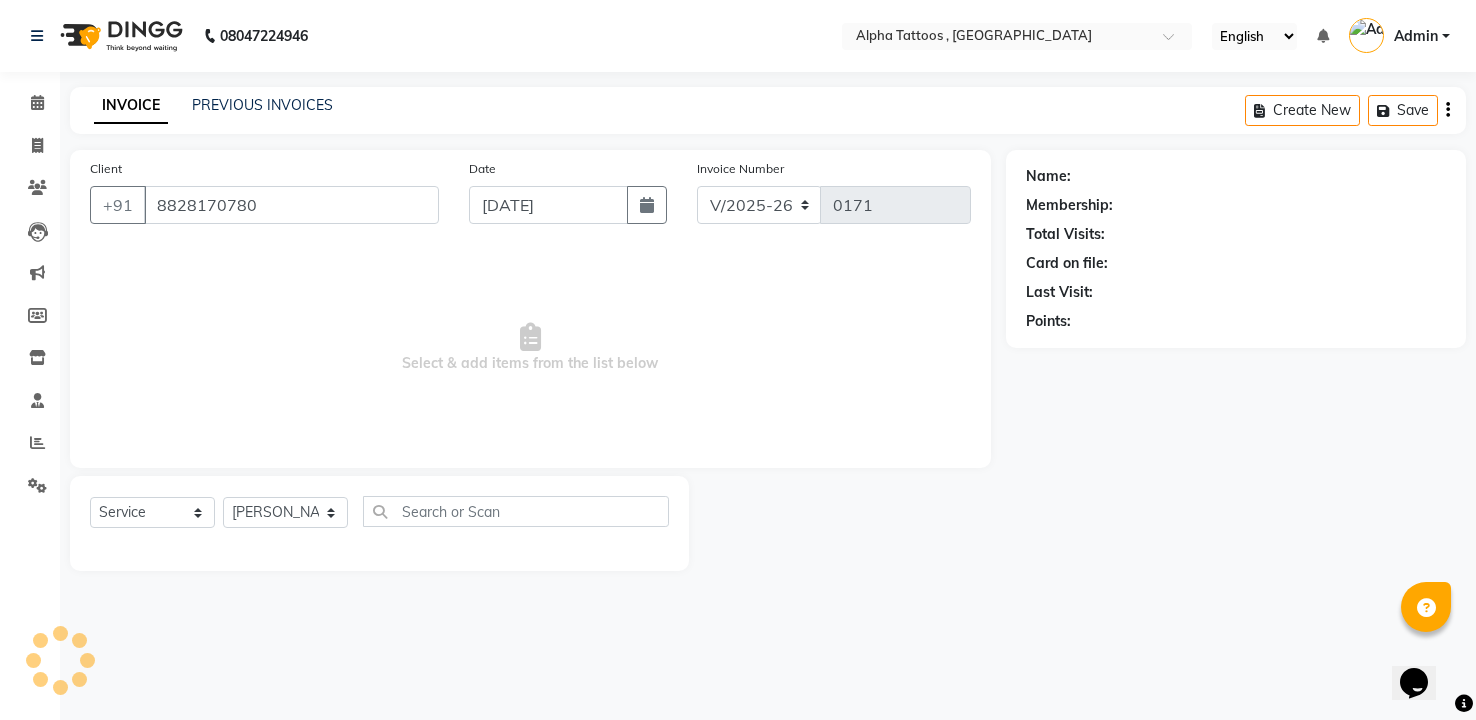 select on "32647" 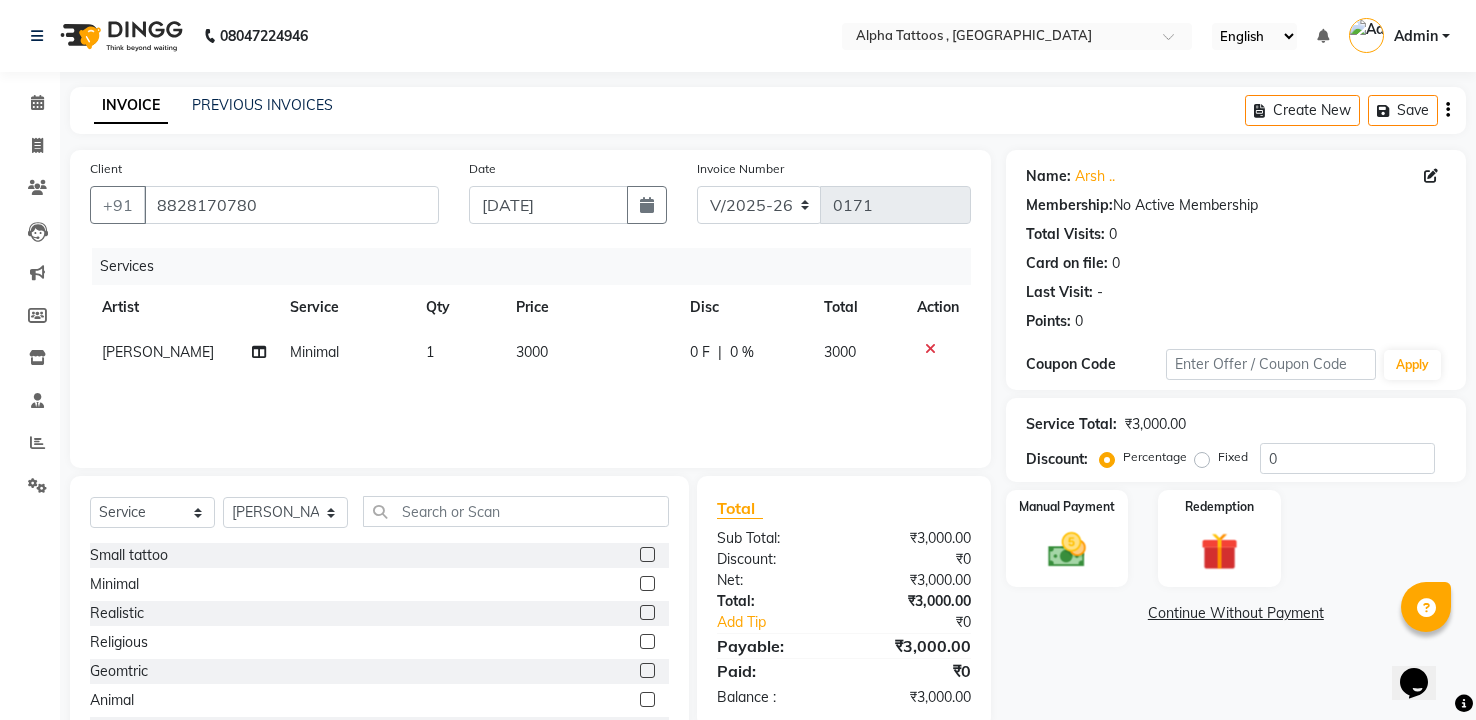 click on "3000" 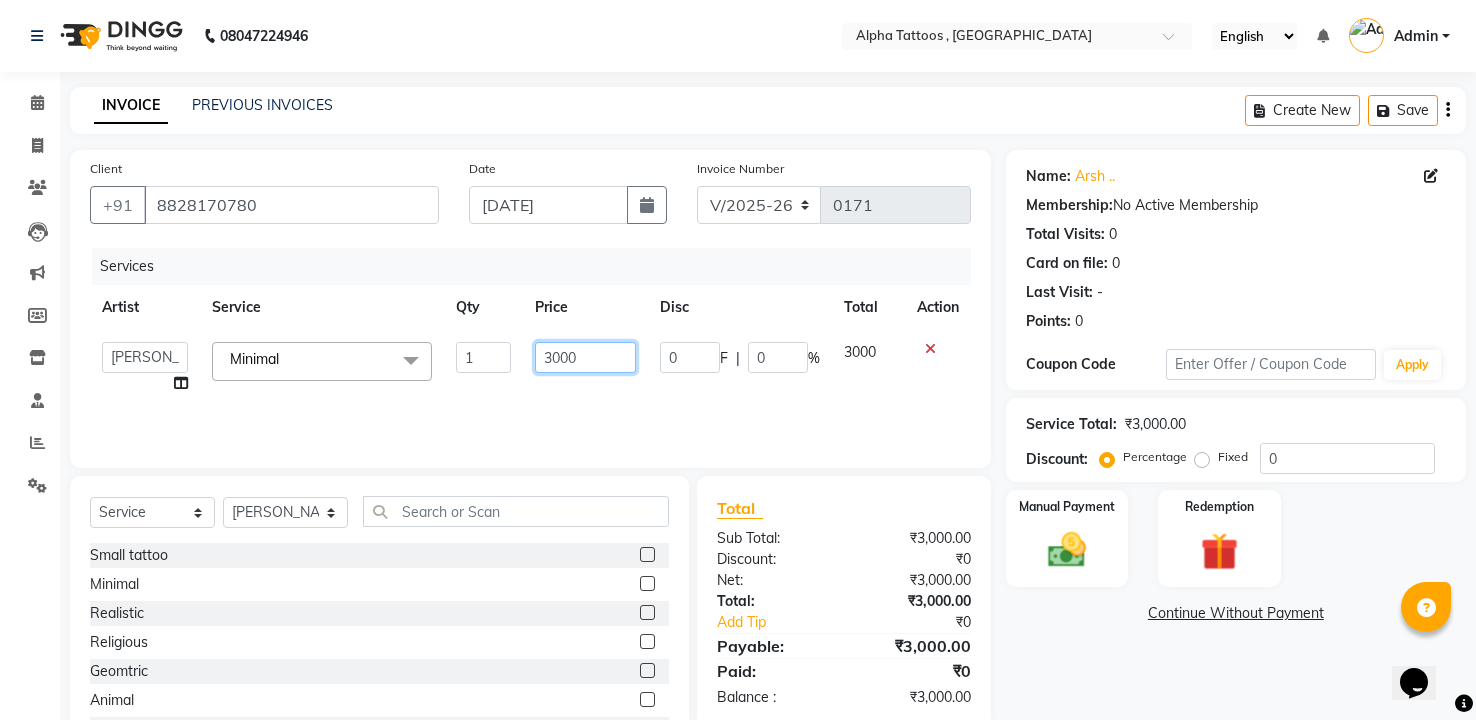click on "3000" 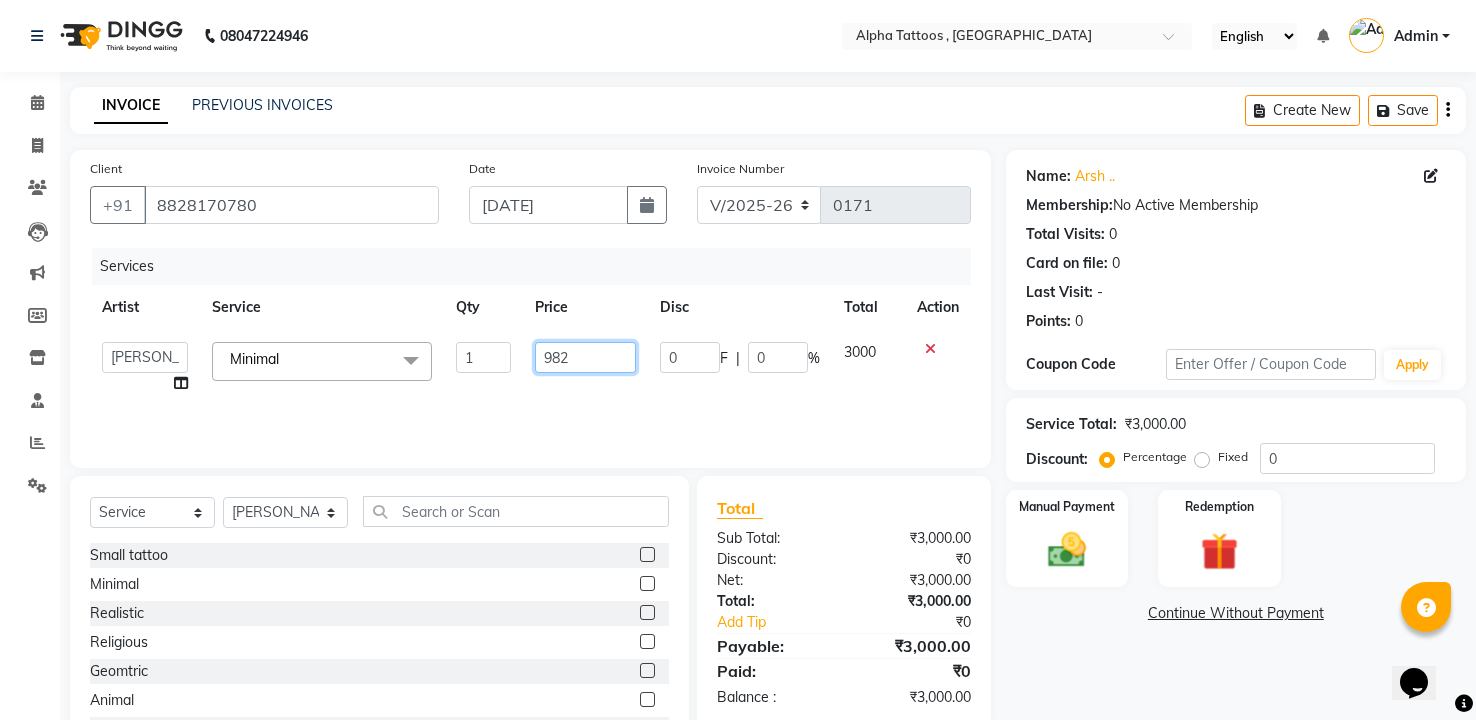 type on "9821" 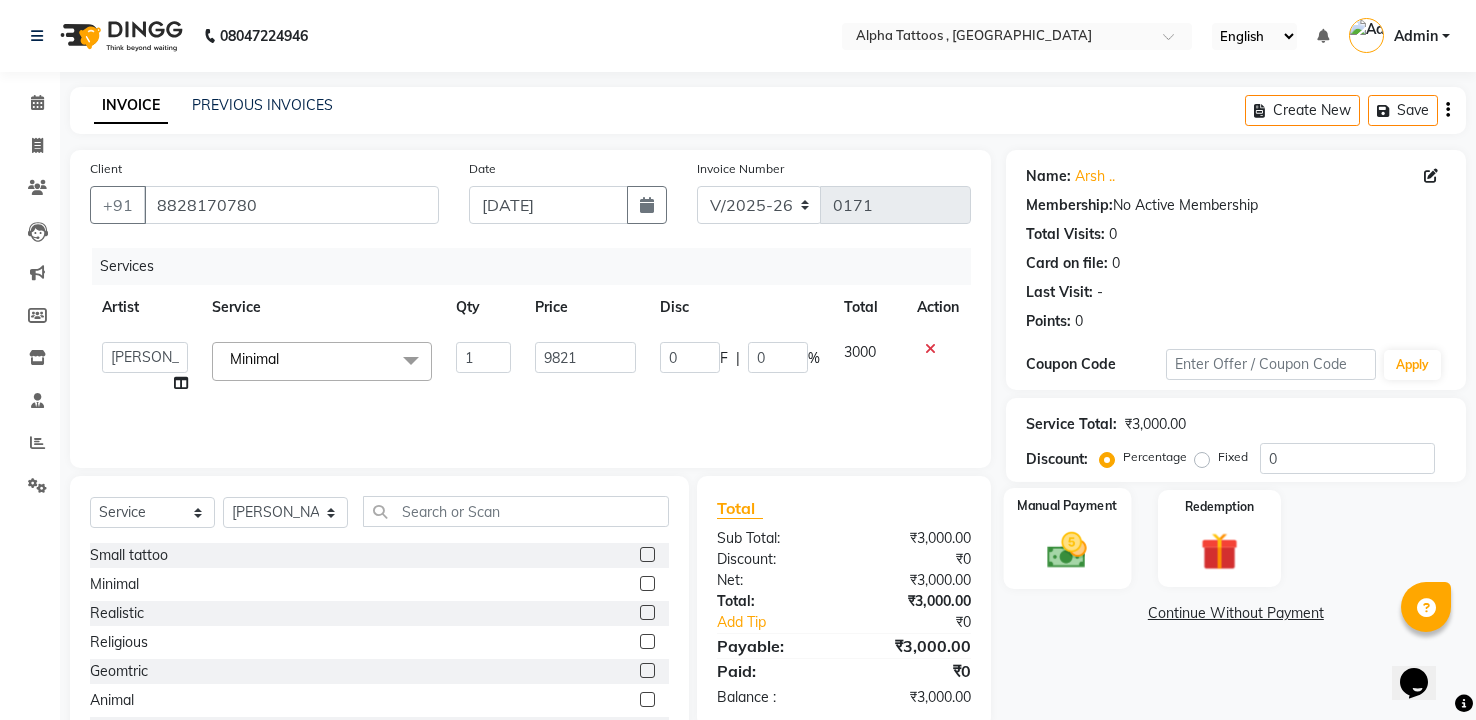 click 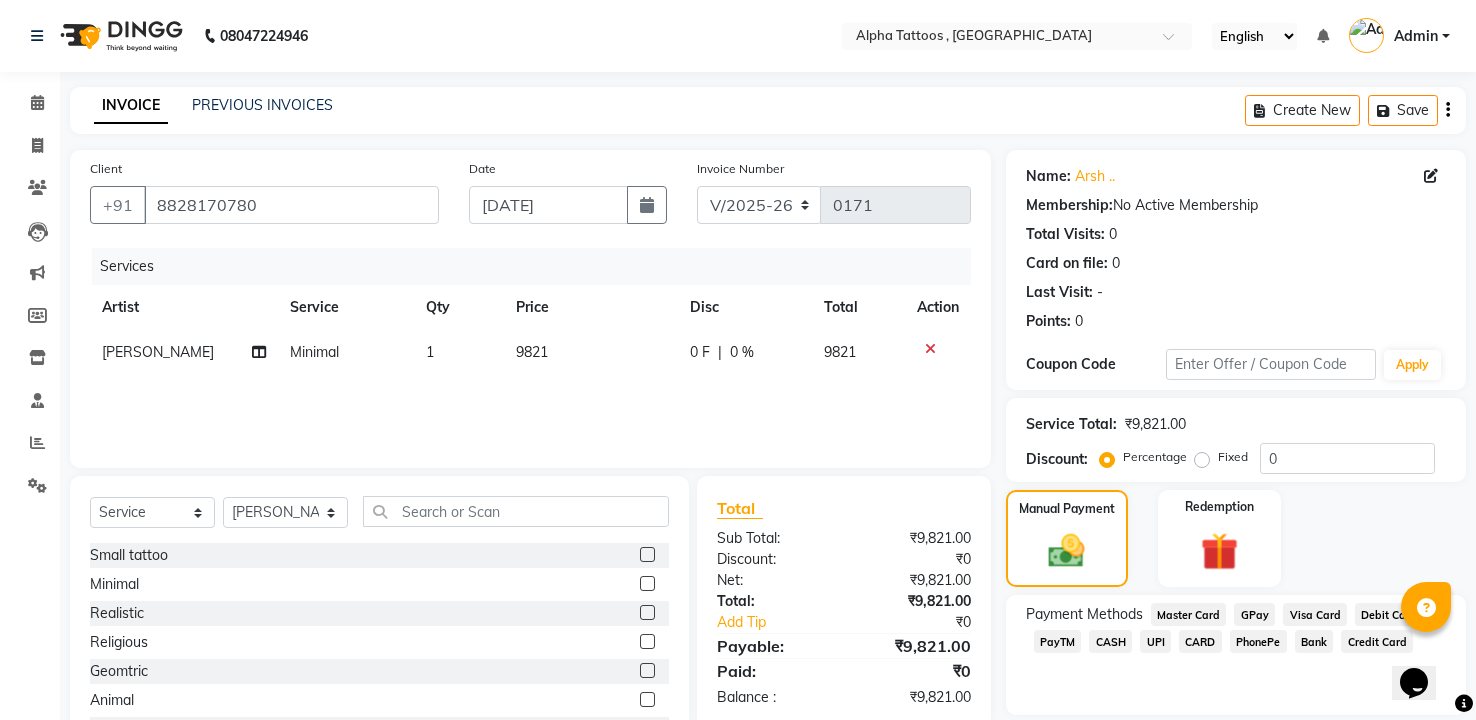 click on "GPay" 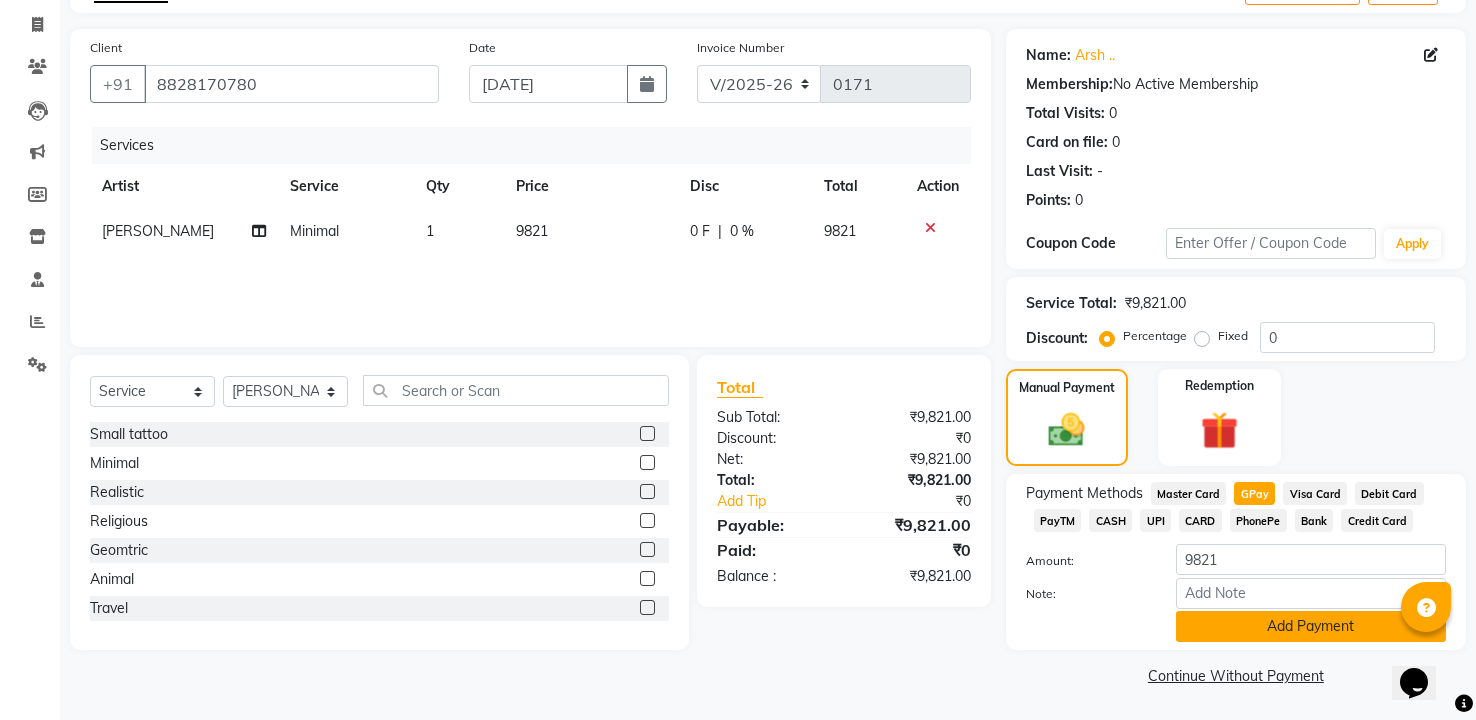 scroll, scrollTop: 122, scrollLeft: 0, axis: vertical 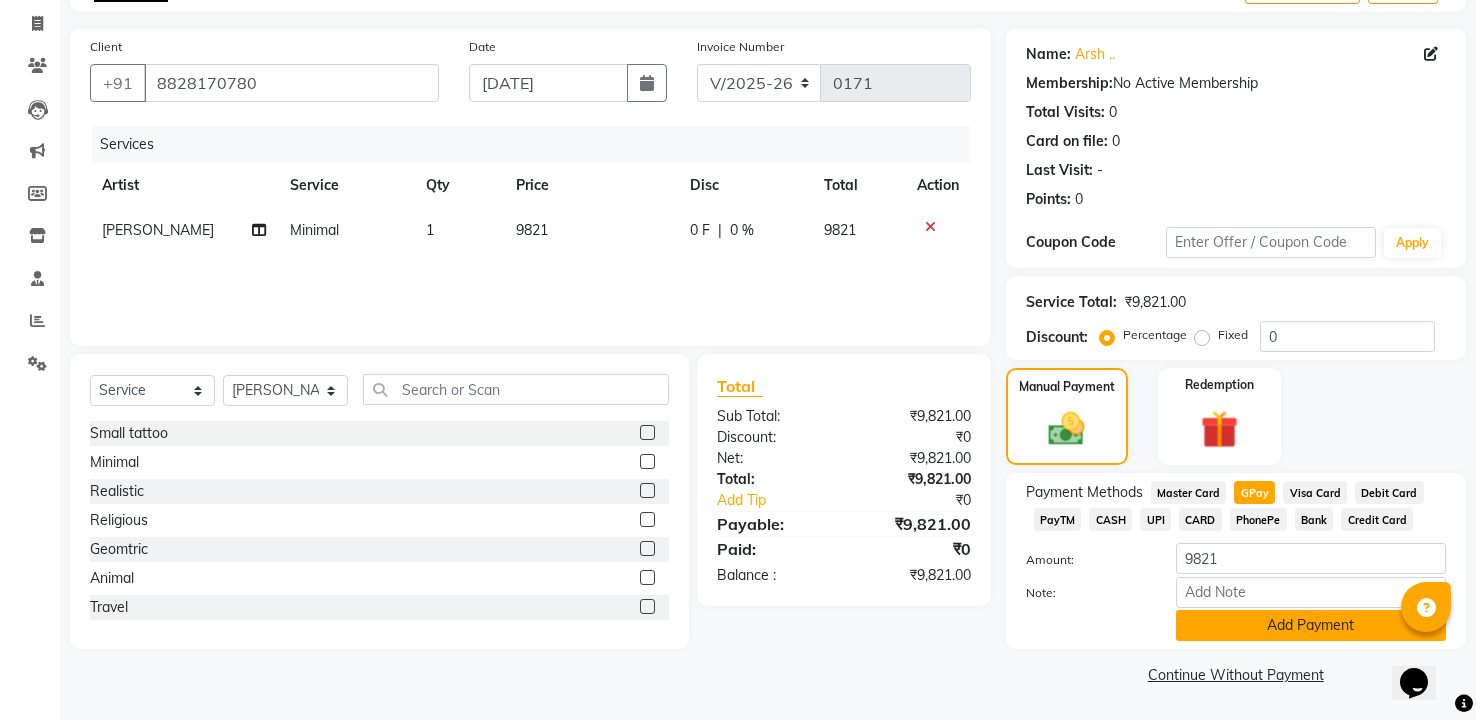 click on "Add Payment" 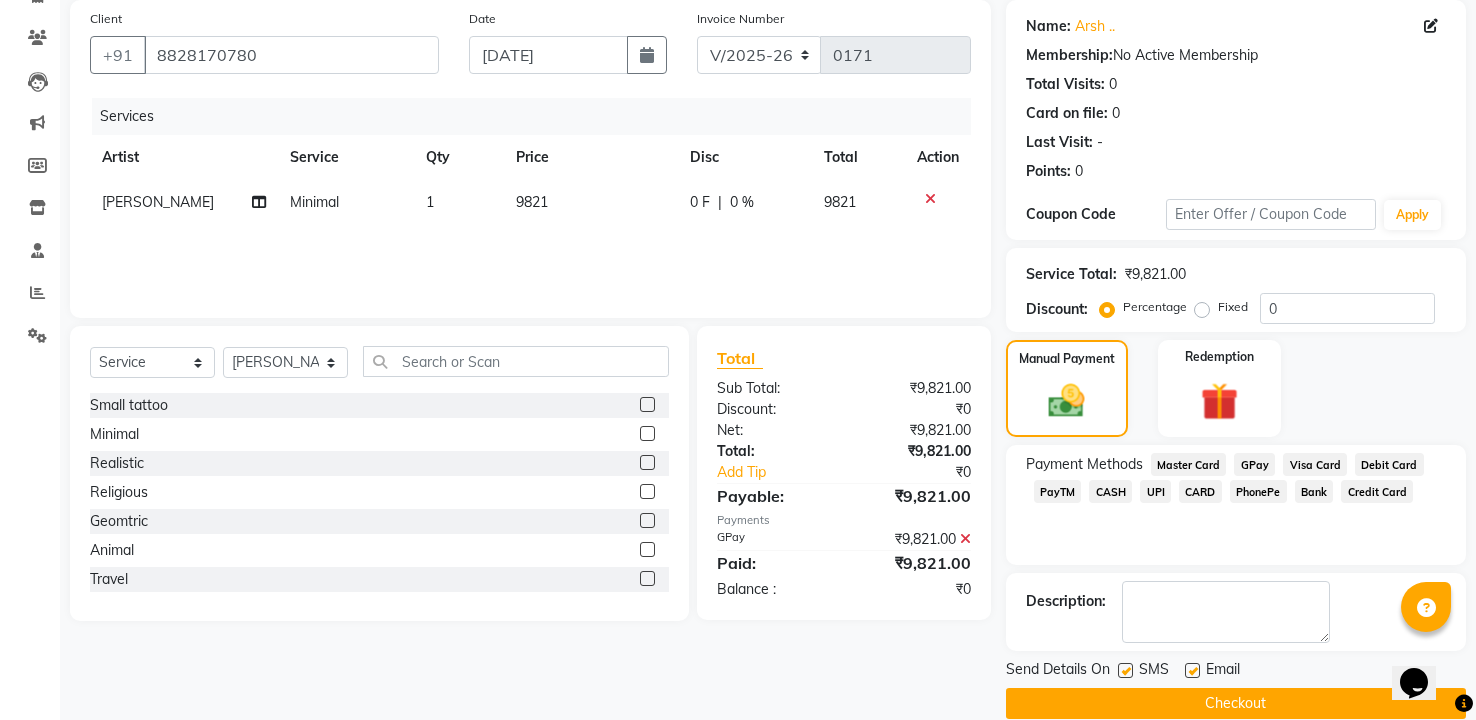 scroll, scrollTop: 179, scrollLeft: 0, axis: vertical 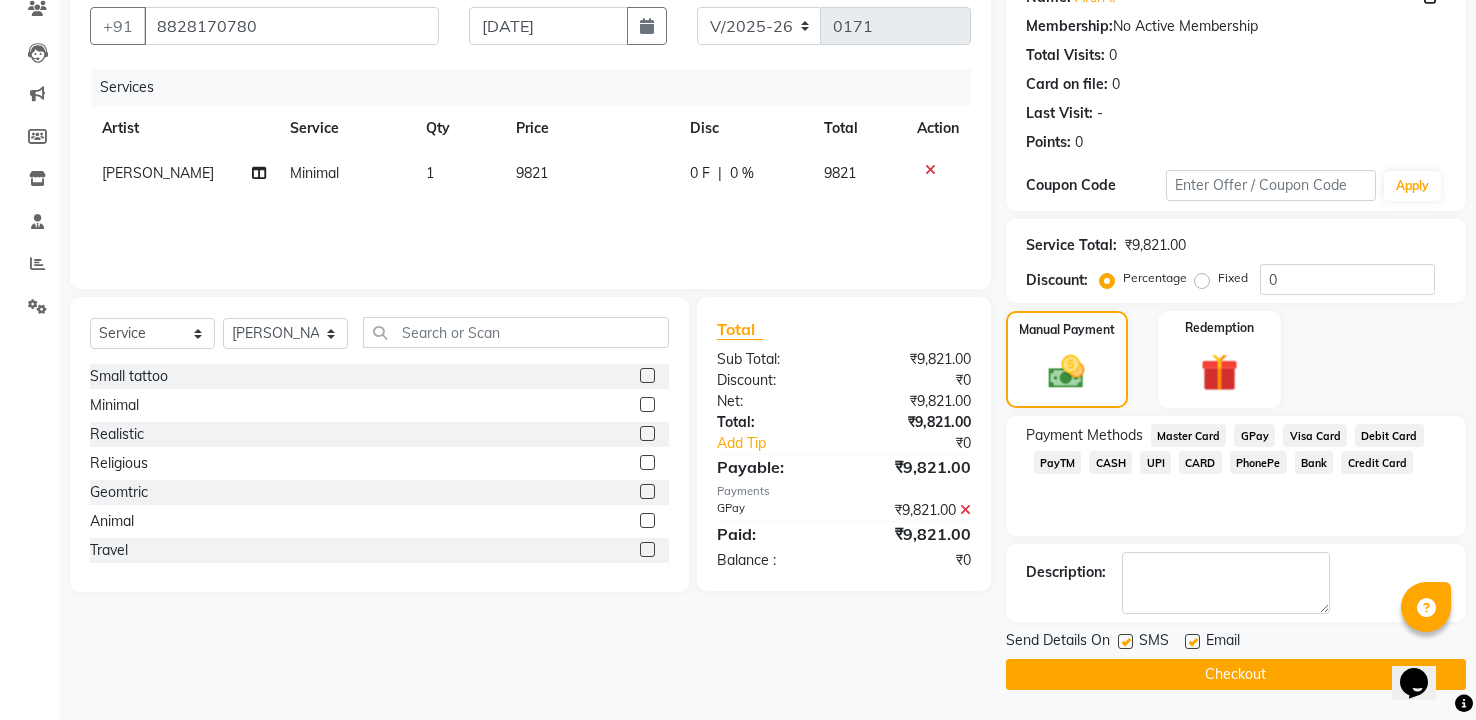 click on "Checkout" 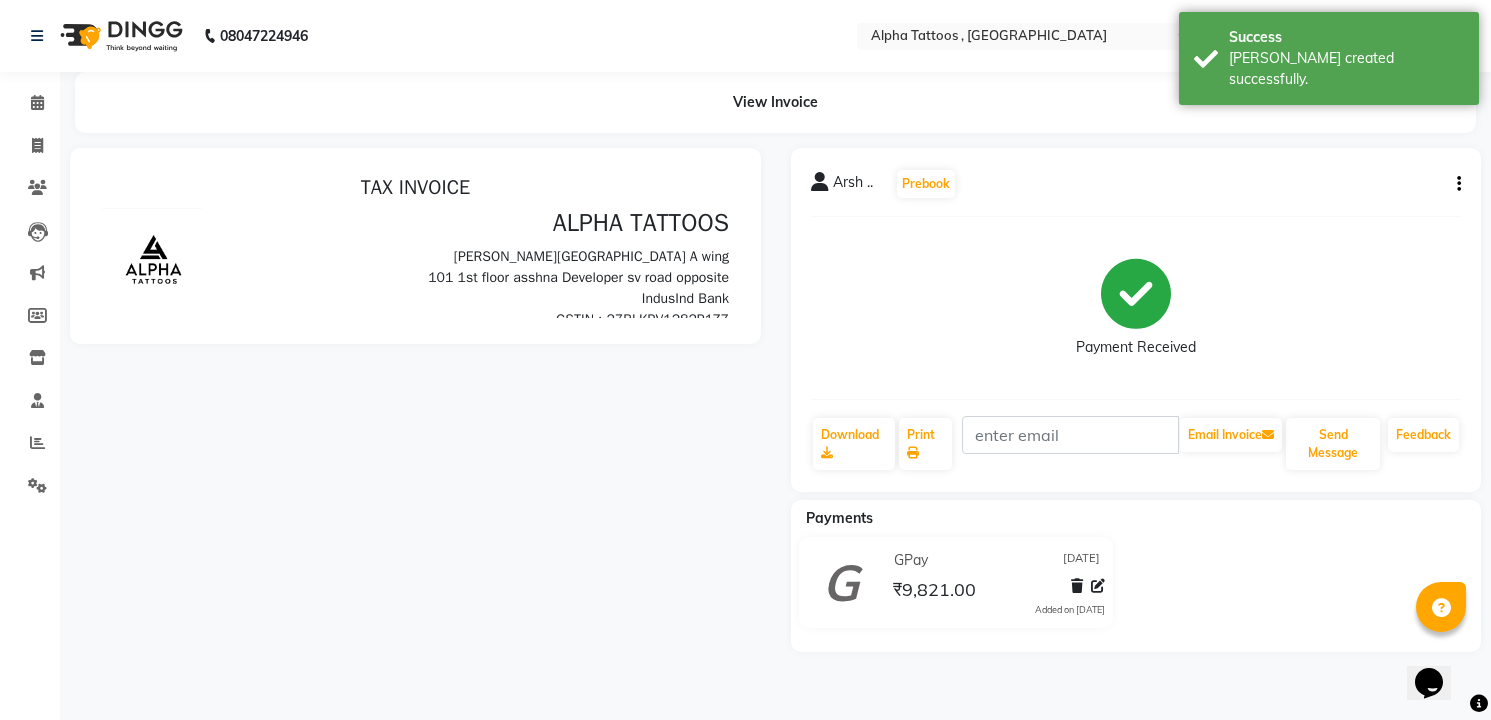 scroll, scrollTop: 0, scrollLeft: 0, axis: both 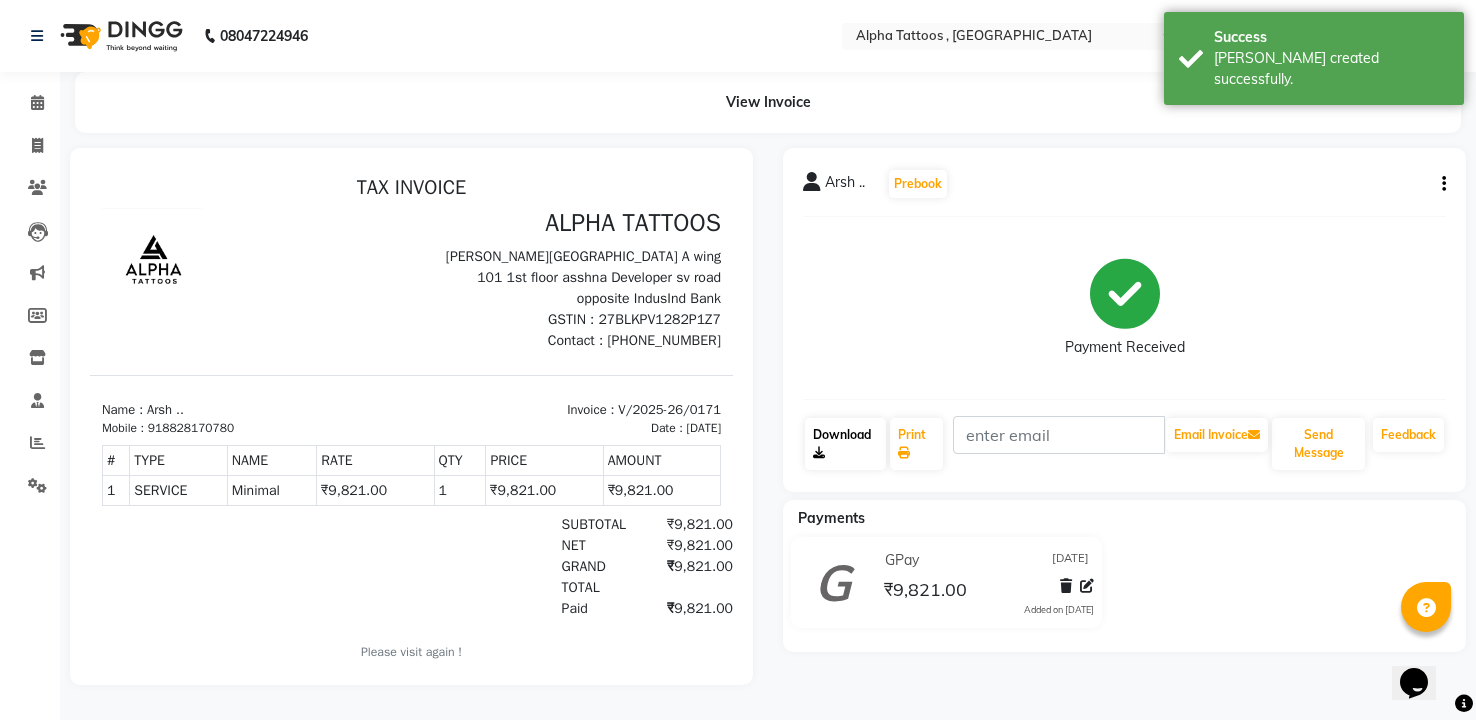 click on "Download" 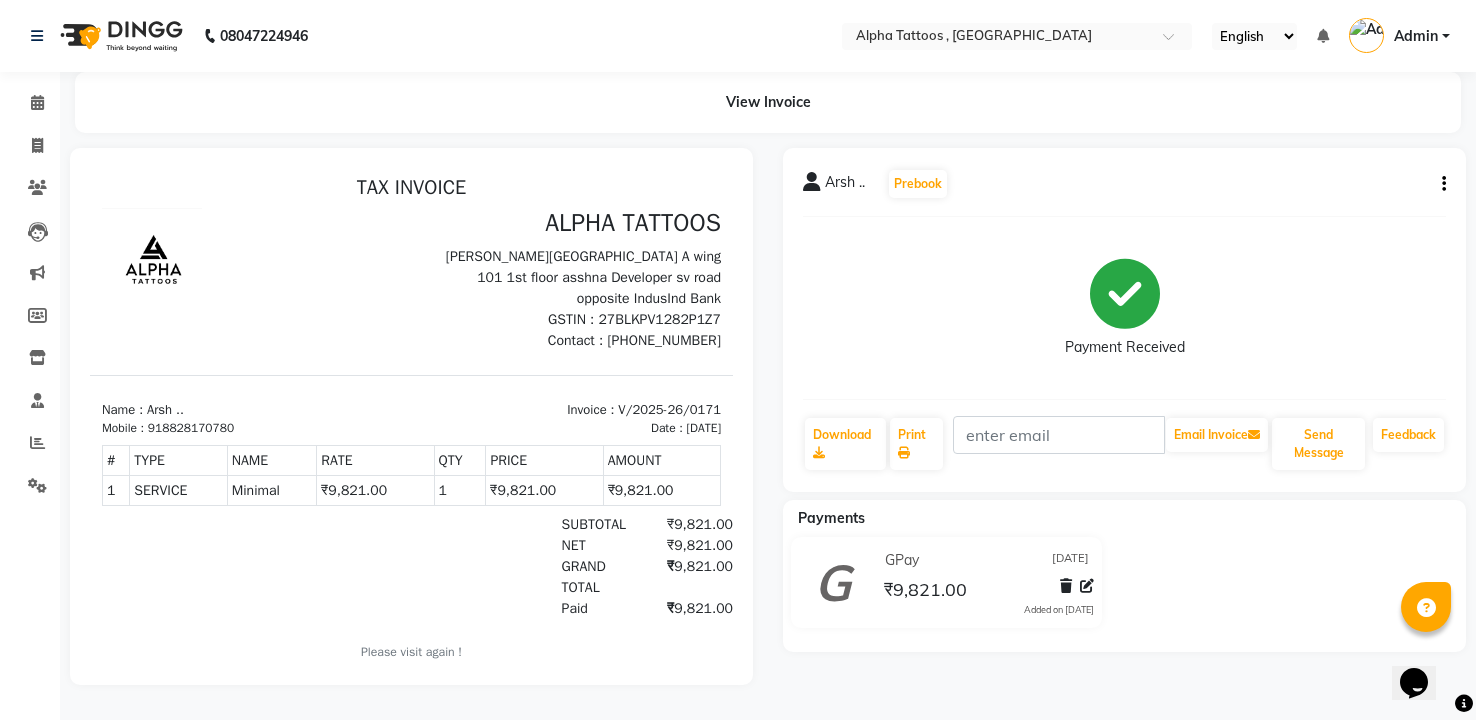 drag, startPoint x: 97, startPoint y: 36, endPoint x: 90, endPoint y: 68, distance: 32.75668 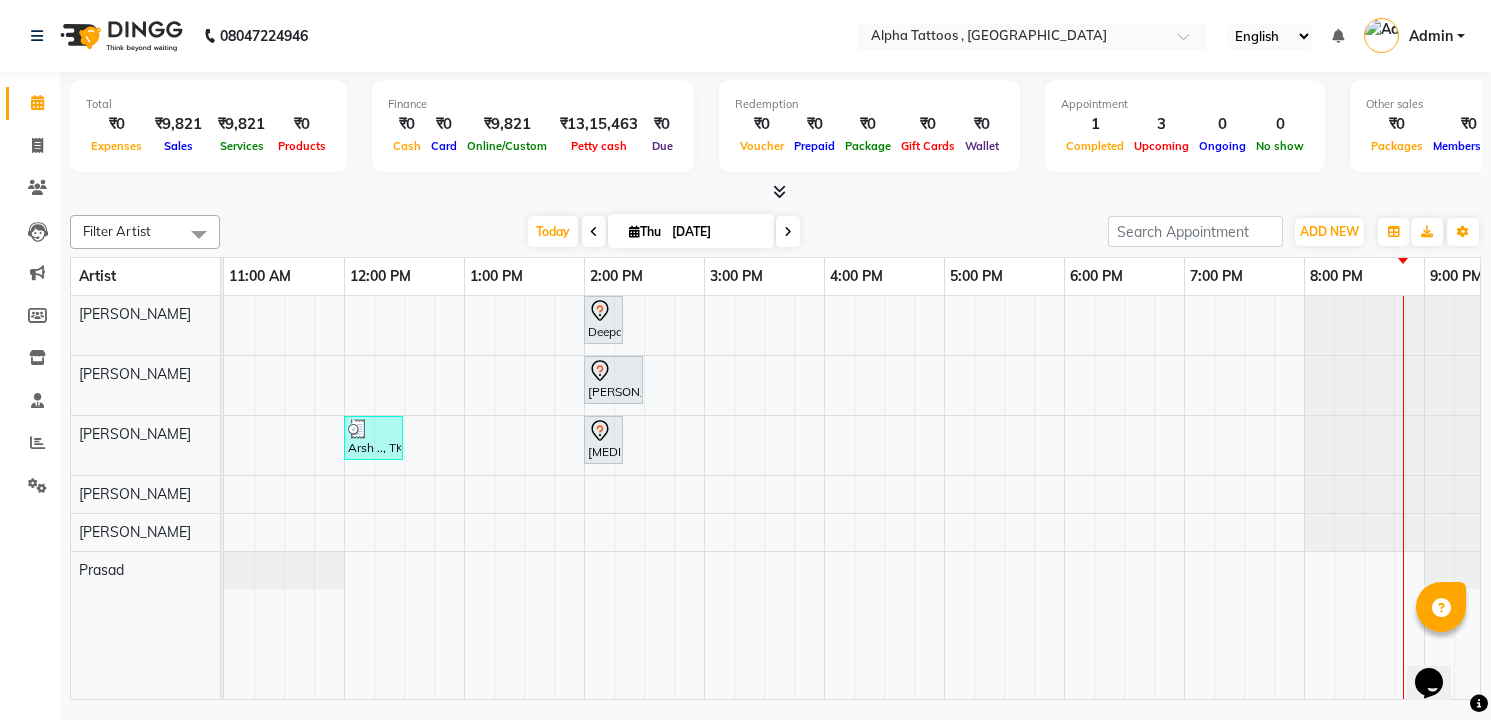 click on "Settings" 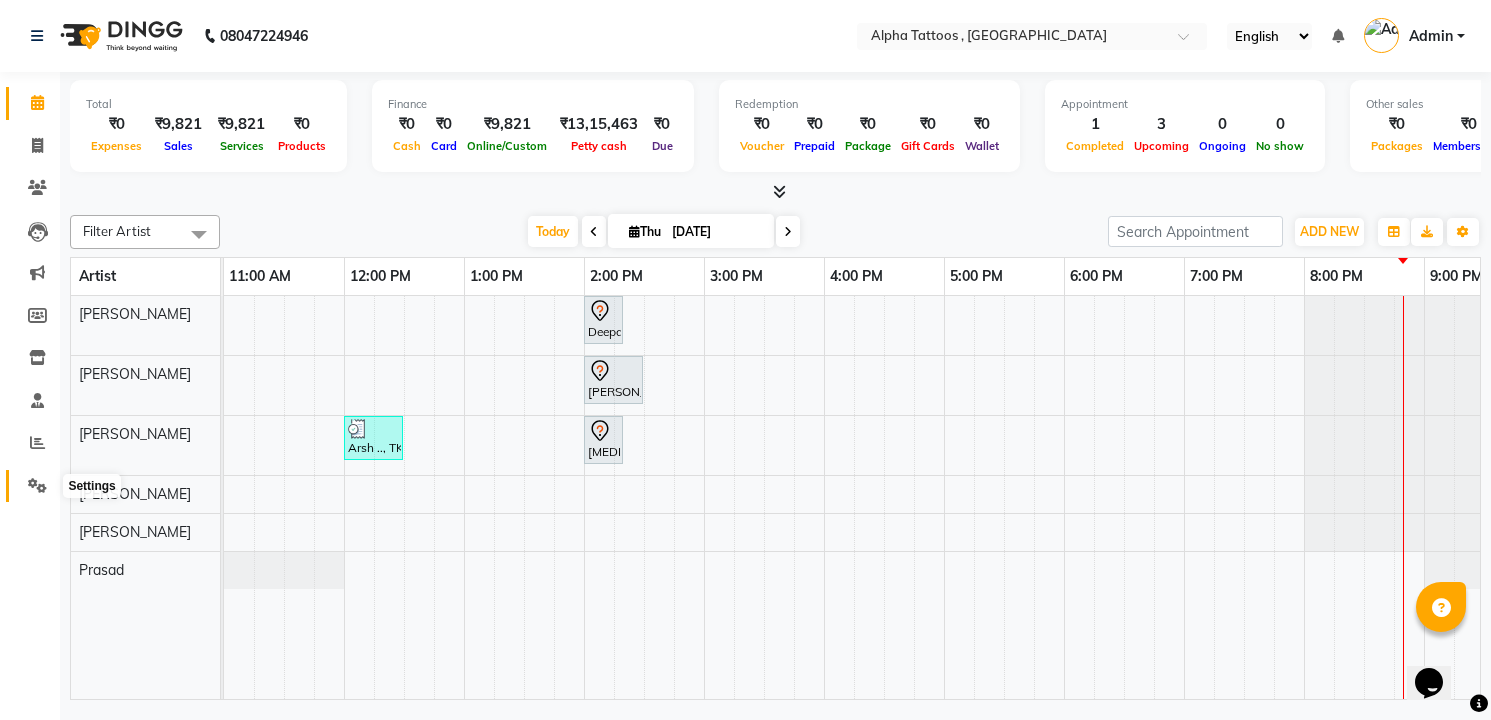 click 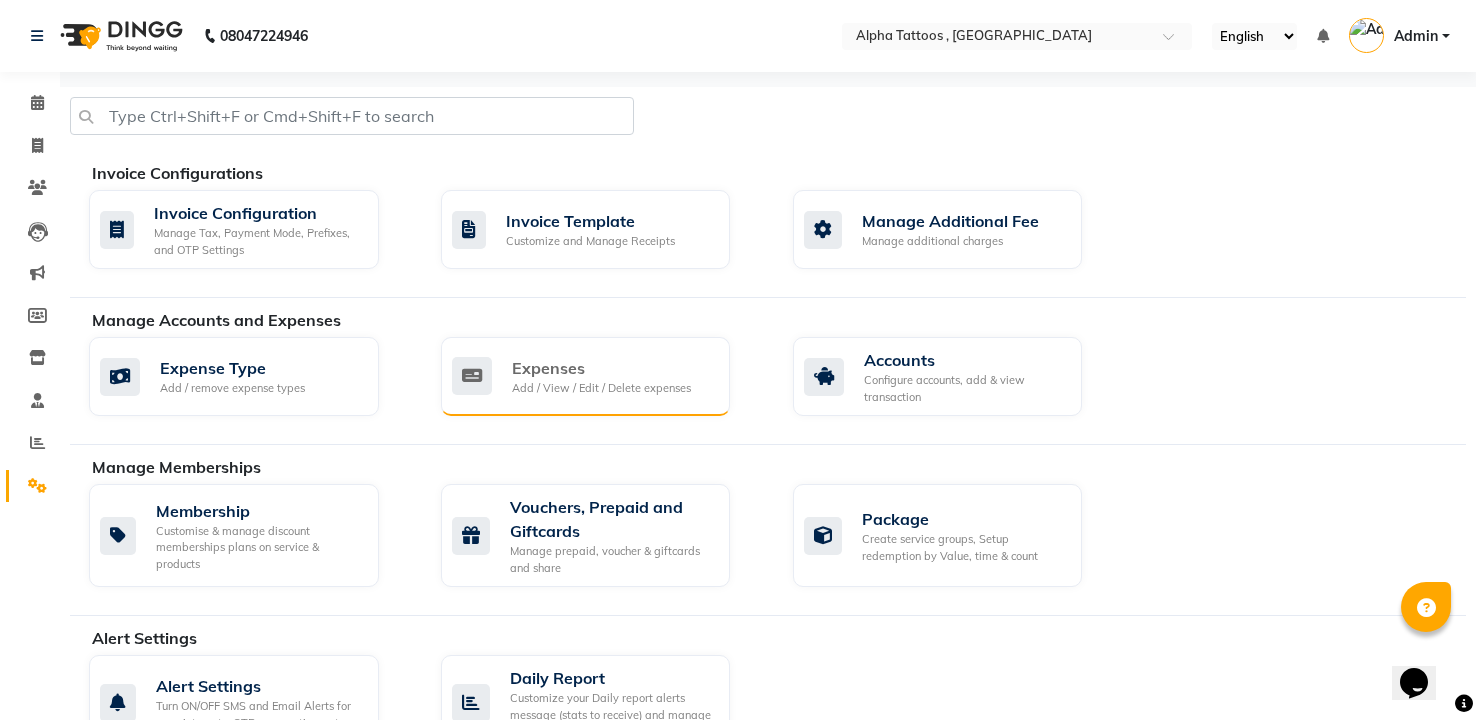 click on "Add / View / Edit / Delete expenses" 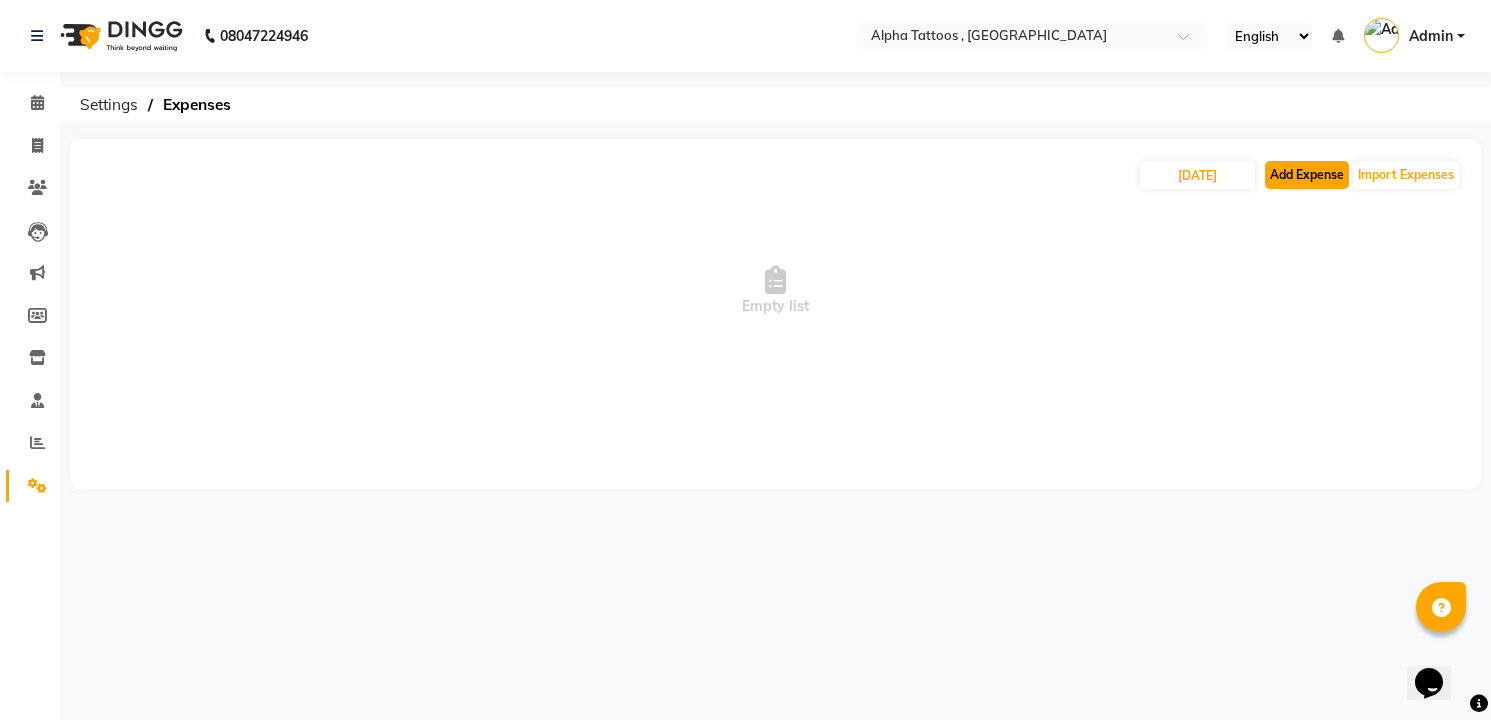 click on "Add Expense" 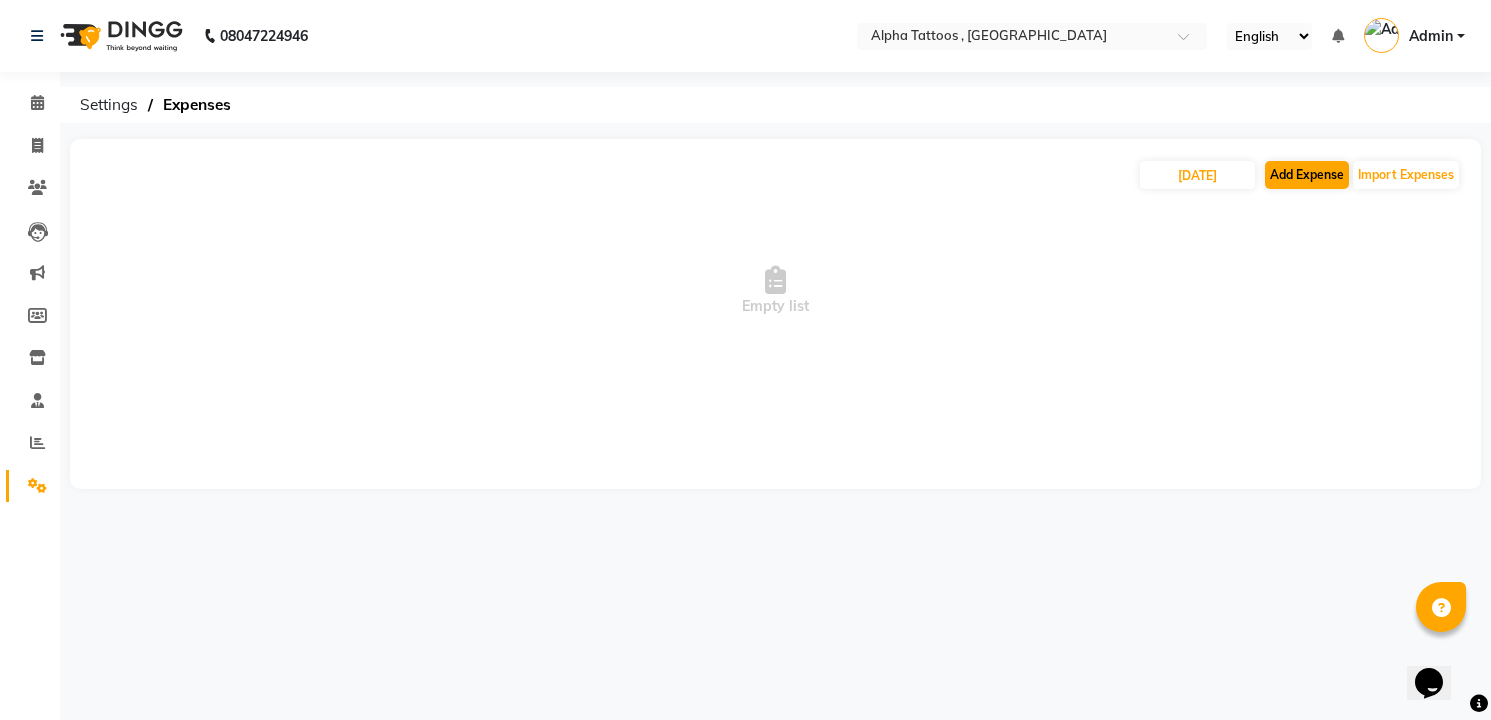 select on "1" 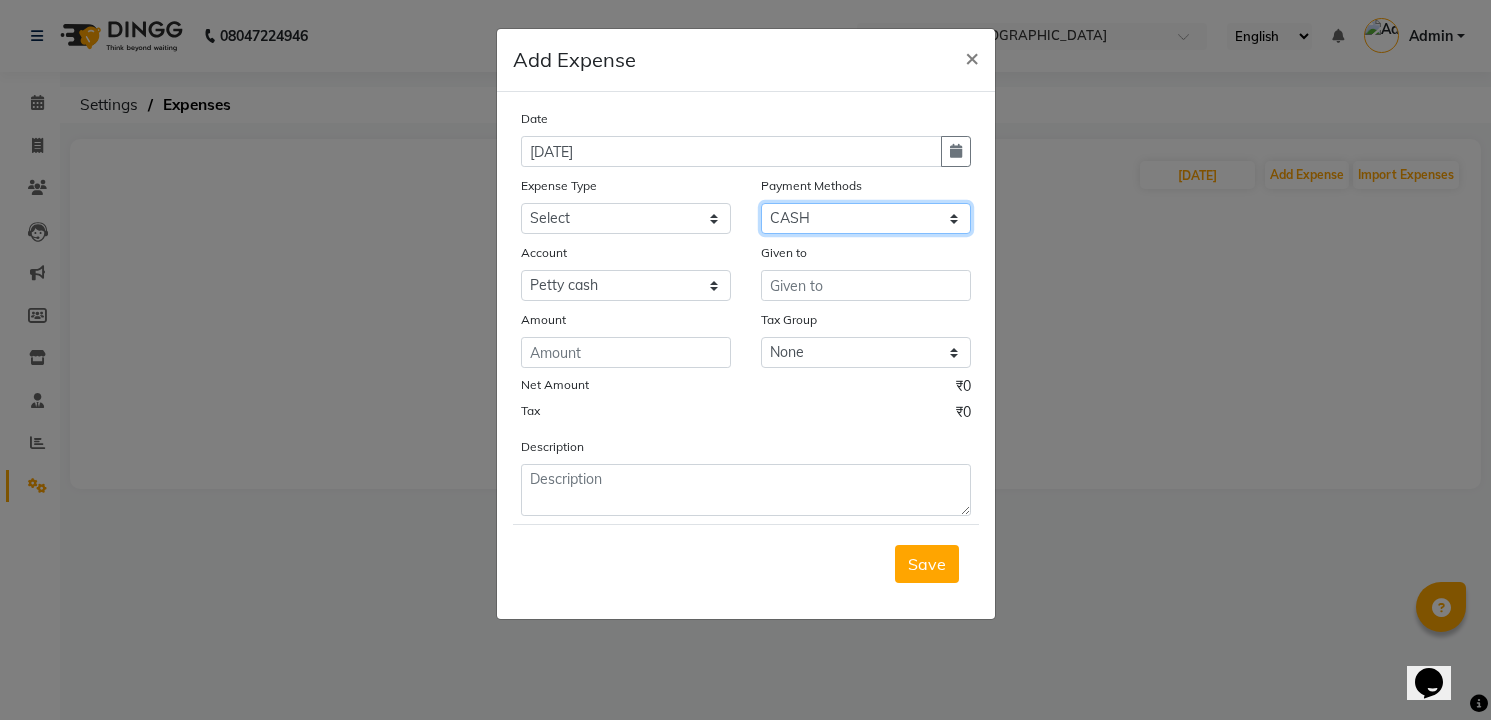 click on "Select Master Card GPay Visa Card Debit Card PayTM CASH UPI CARD PhonePe Bank Credit Card" 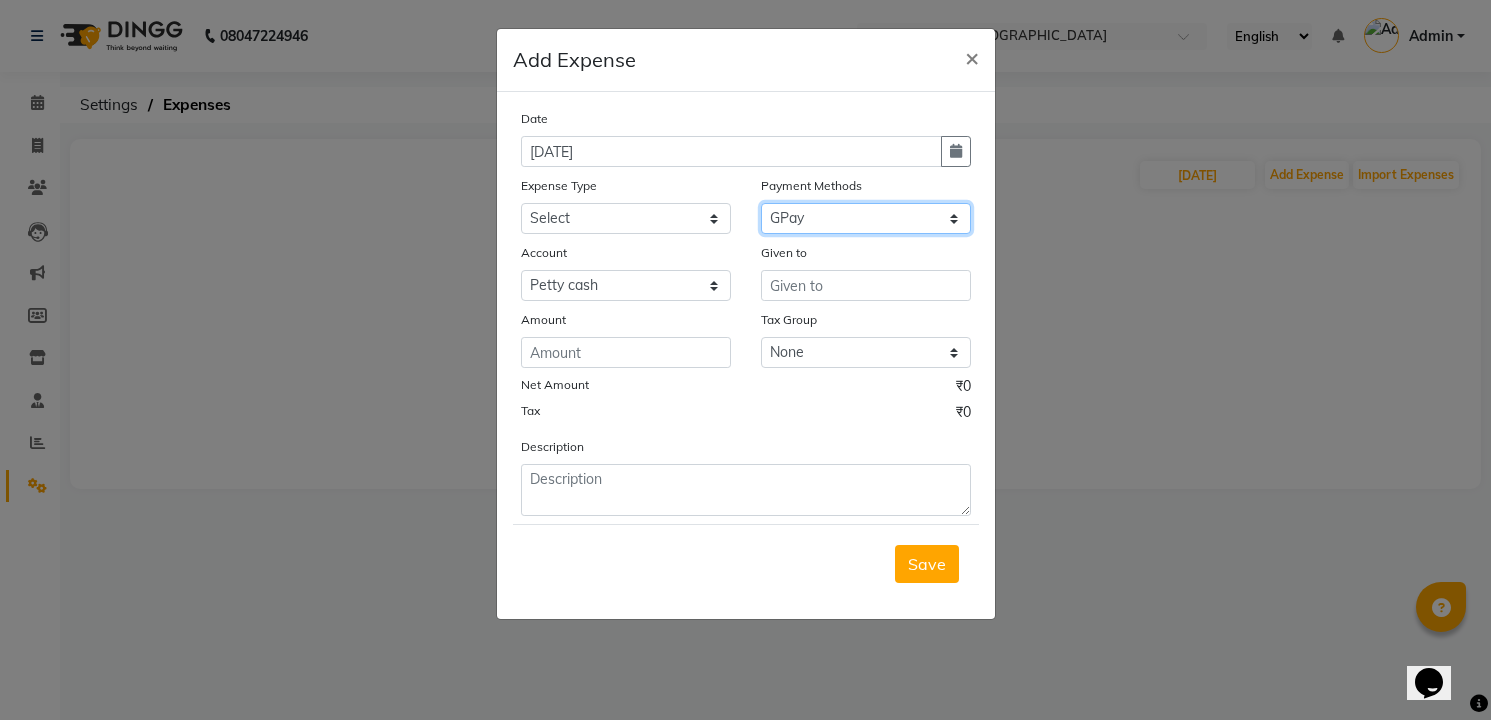 click on "Select Master Card GPay Visa Card Debit Card PayTM CASH UPI CARD PhonePe Bank Credit Card" 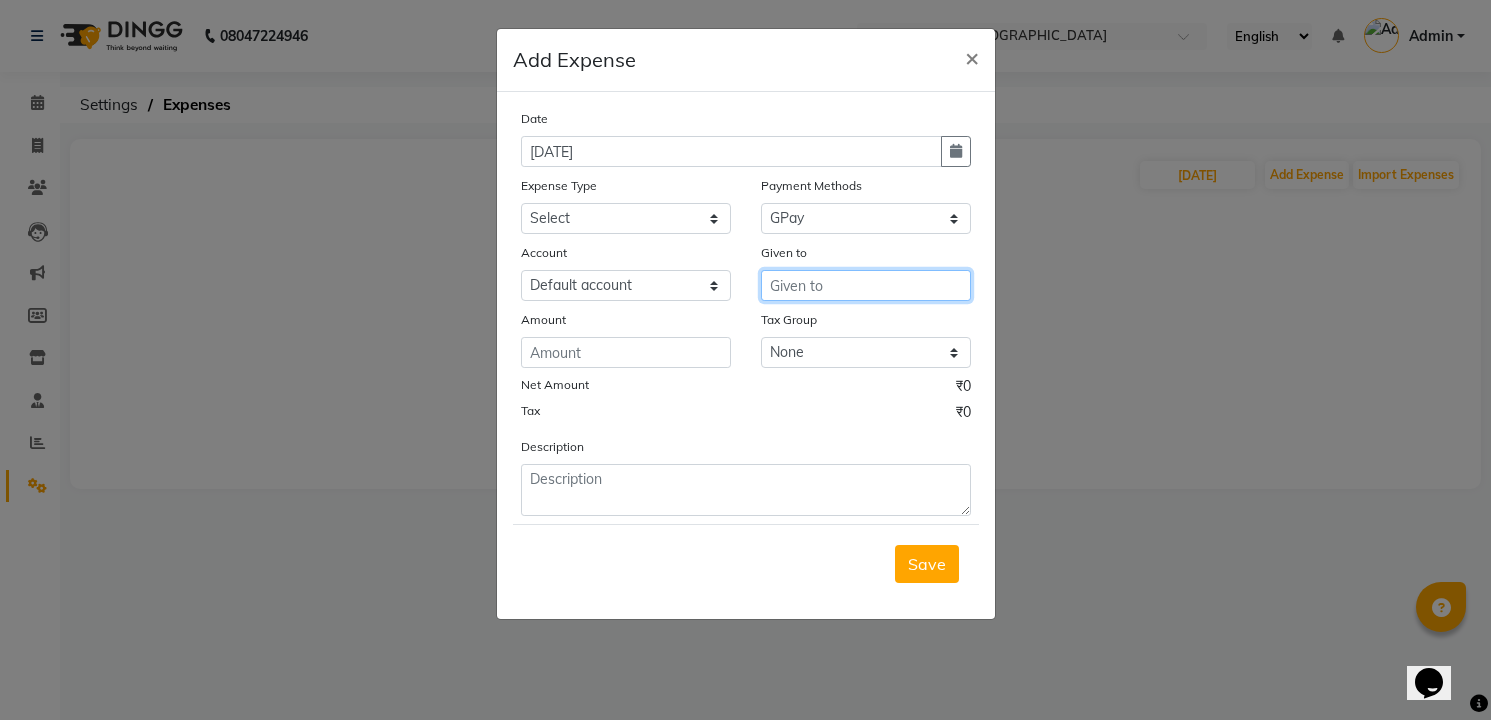 click at bounding box center (866, 285) 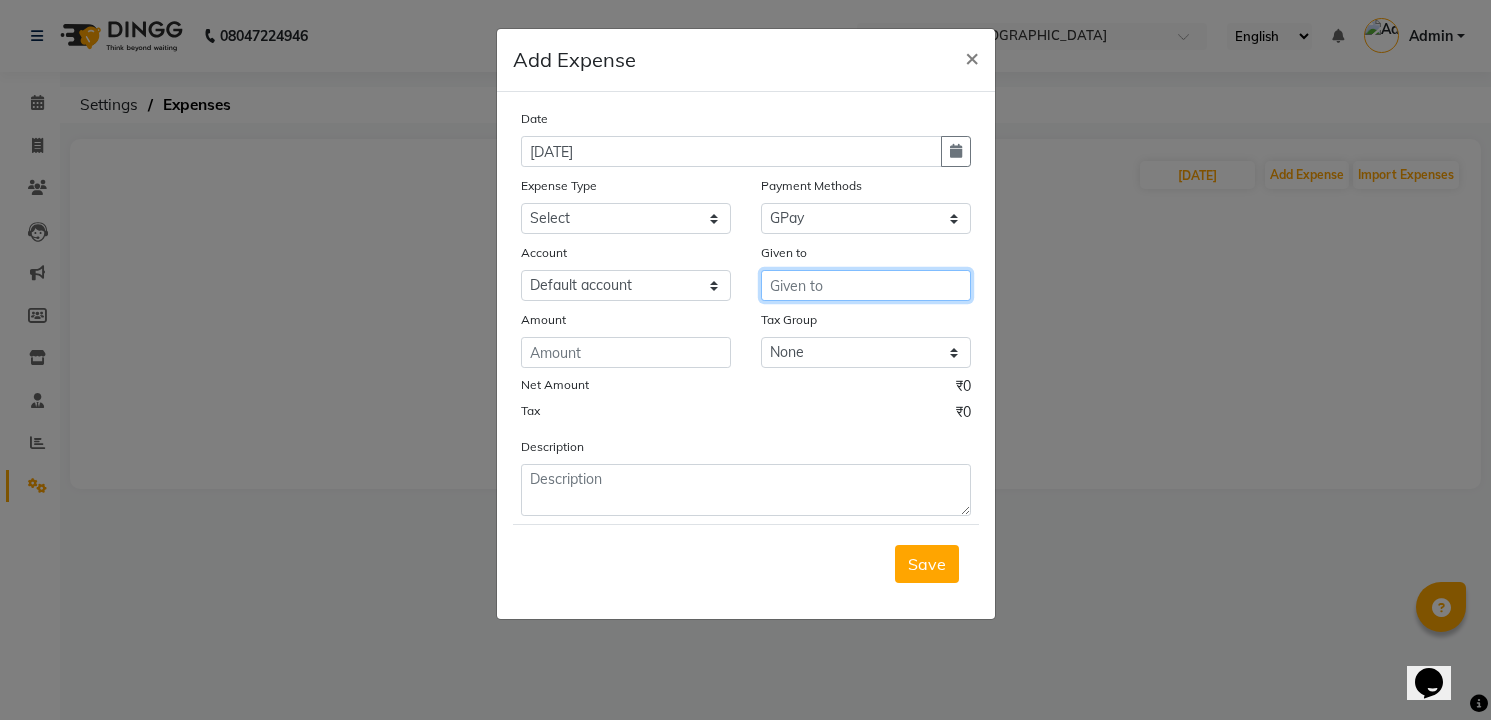 type on "M" 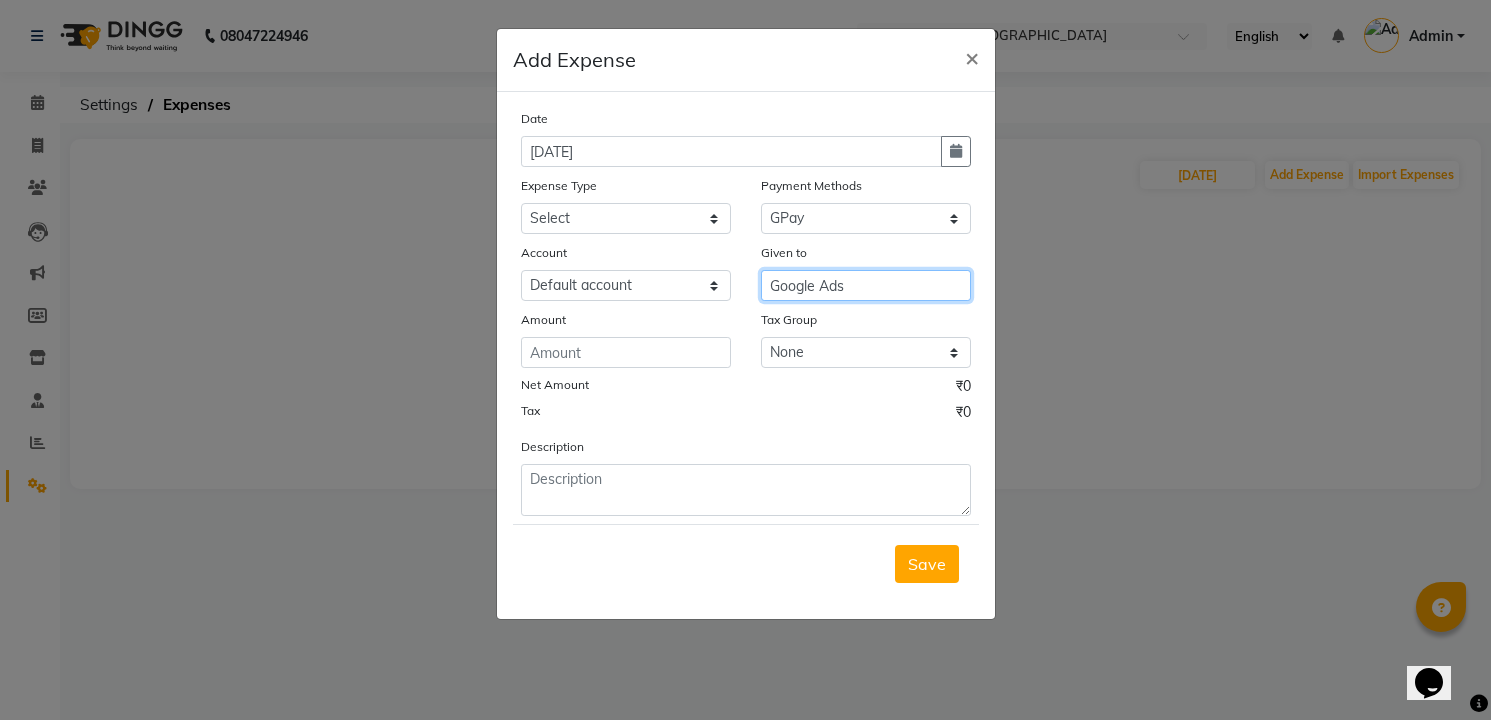type on "Google Ads" 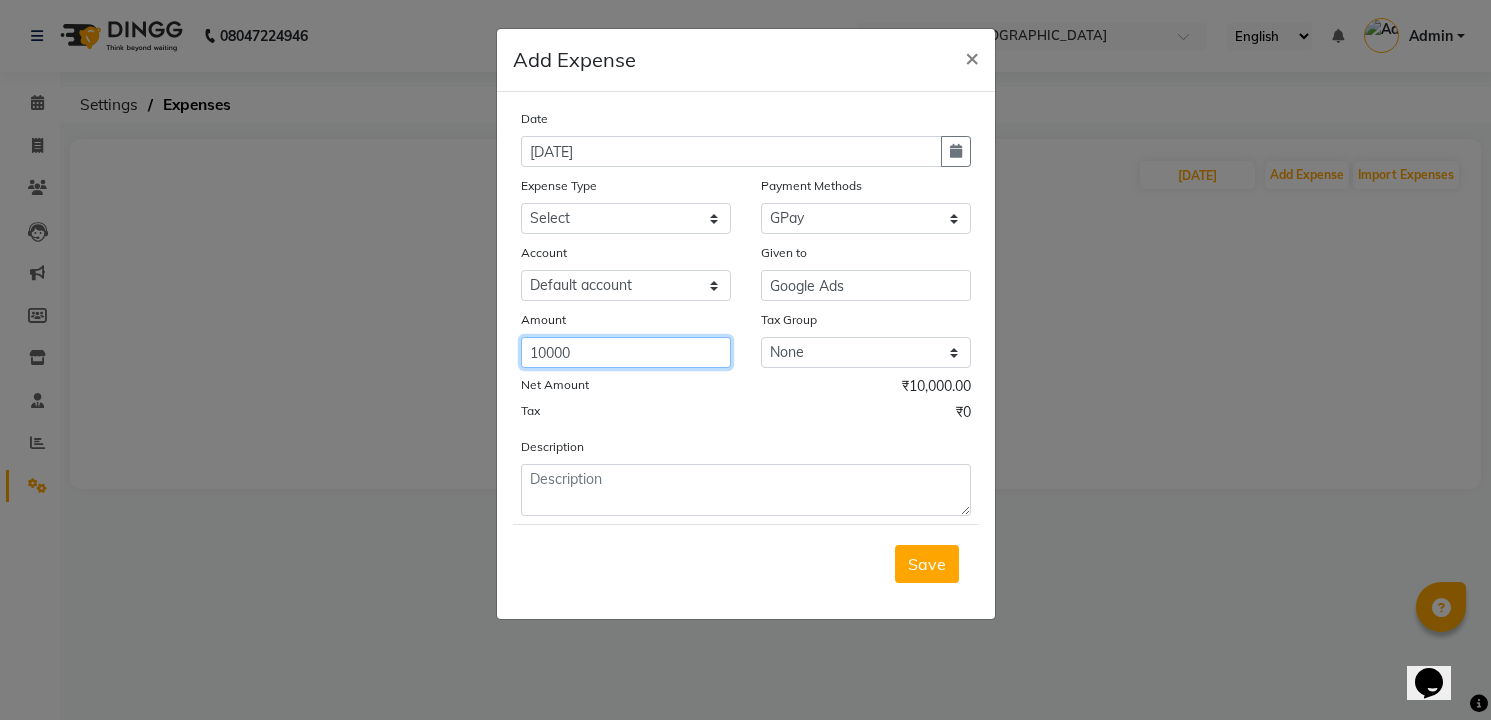 type on "10000" 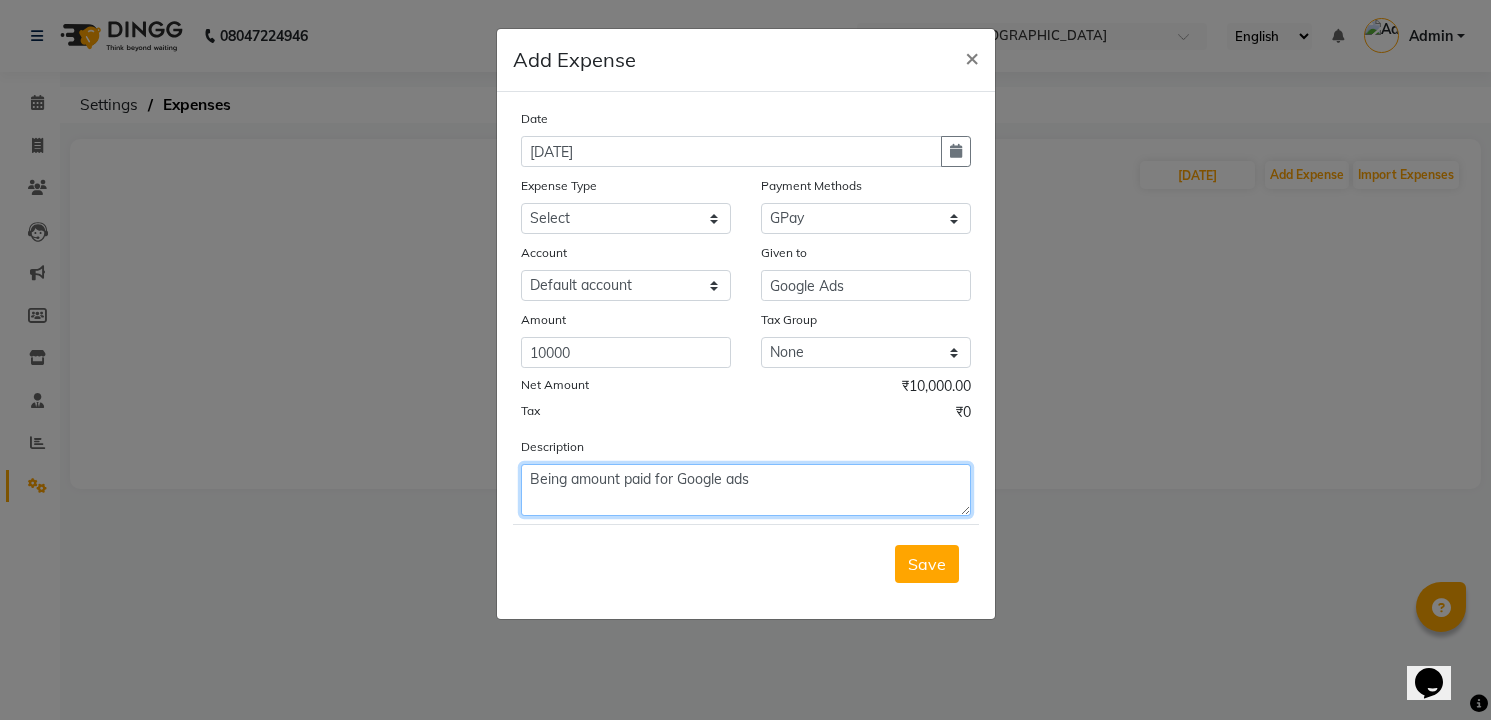 type on "Being amount paid for Google ads" 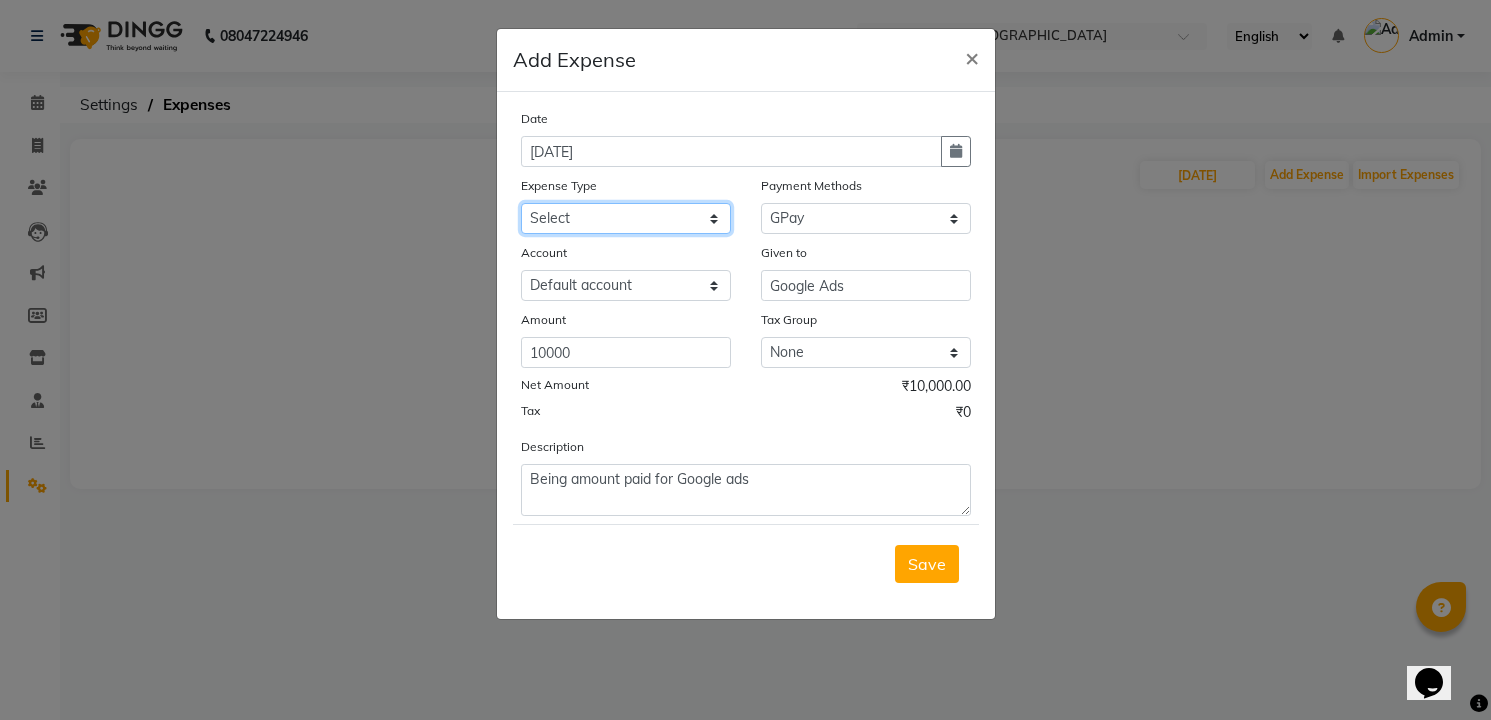 click on "Select Advance Salary Cash transfer to bank Client Snacks and water bottles Maintenance Marketing Others Petty cash Product Rent Salary Staff Snacks" 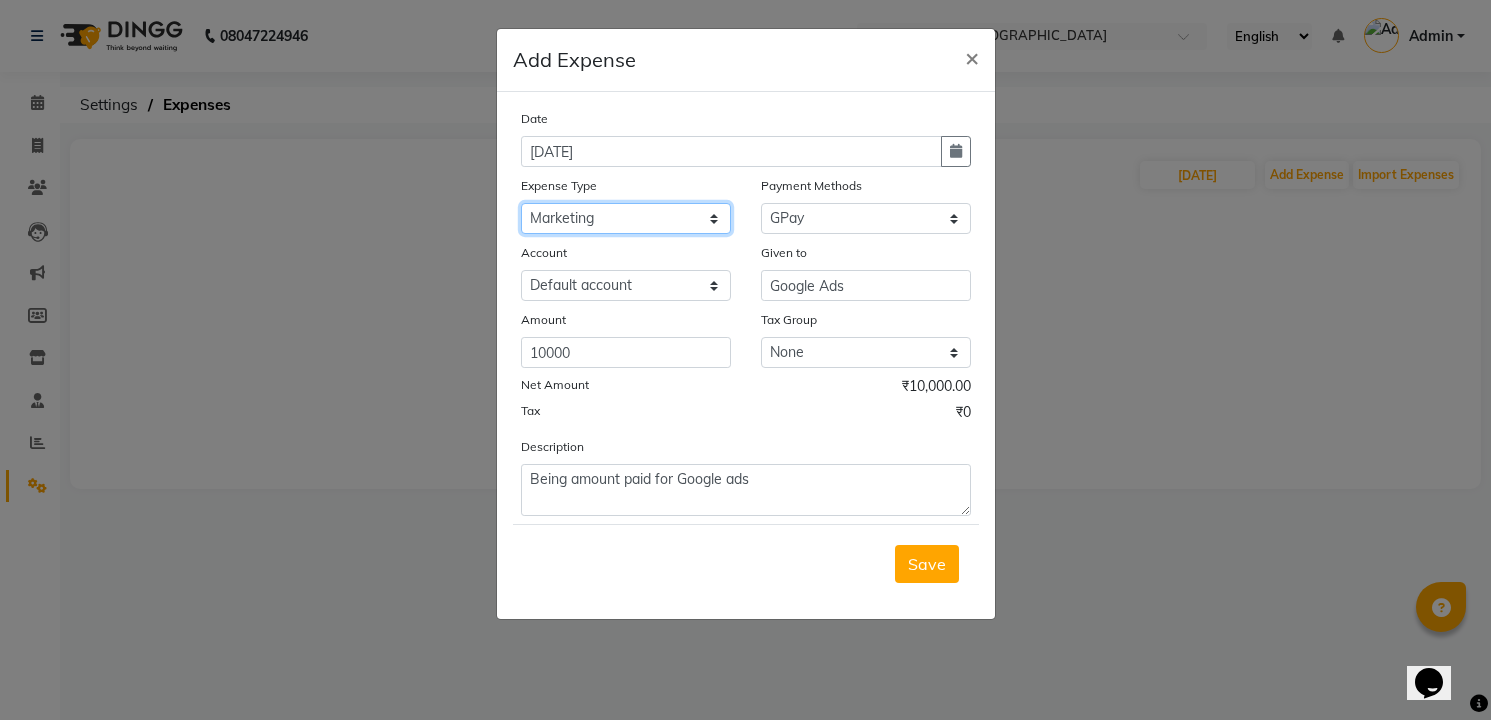 click on "Select Advance Salary Cash transfer to bank Client Snacks and water bottles Maintenance Marketing Others Petty cash Product Rent Salary Staff Snacks" 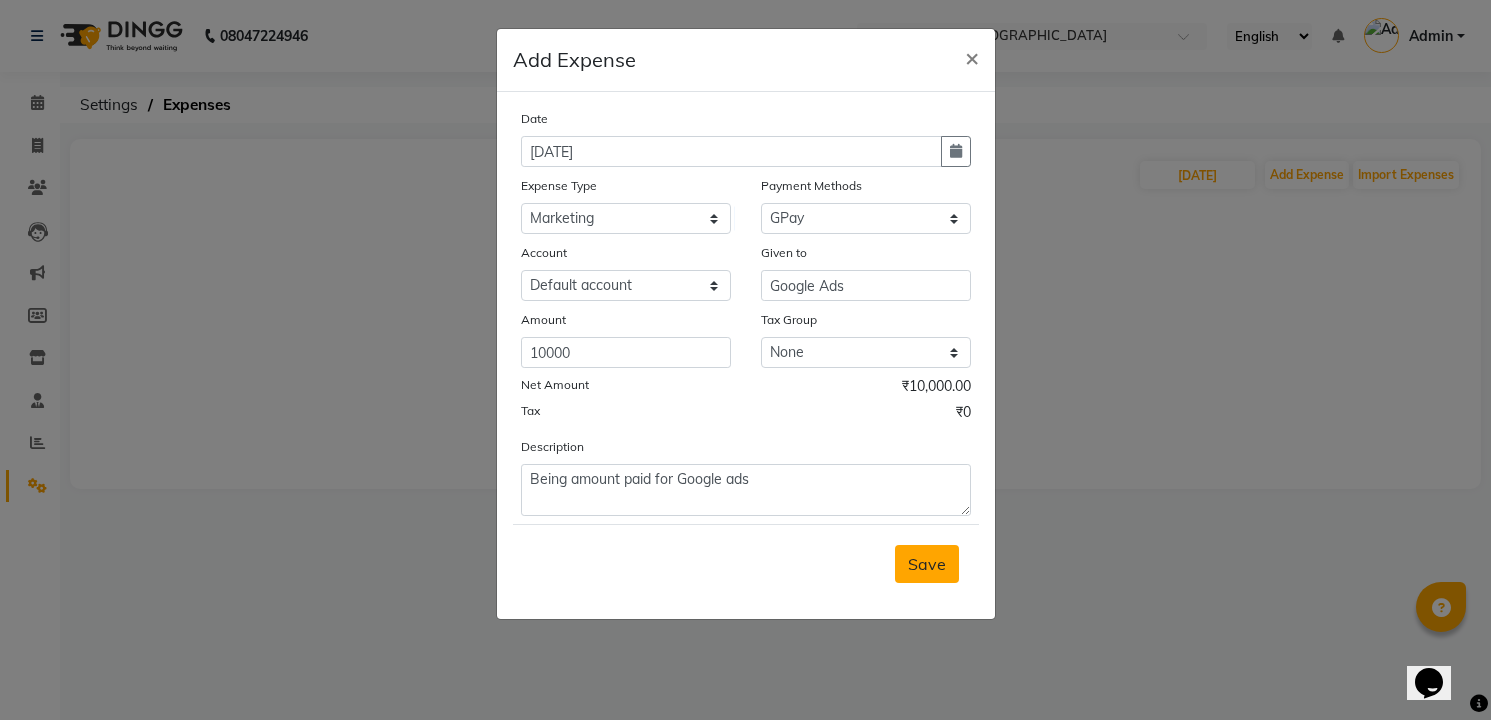 click on "Save" at bounding box center (927, 564) 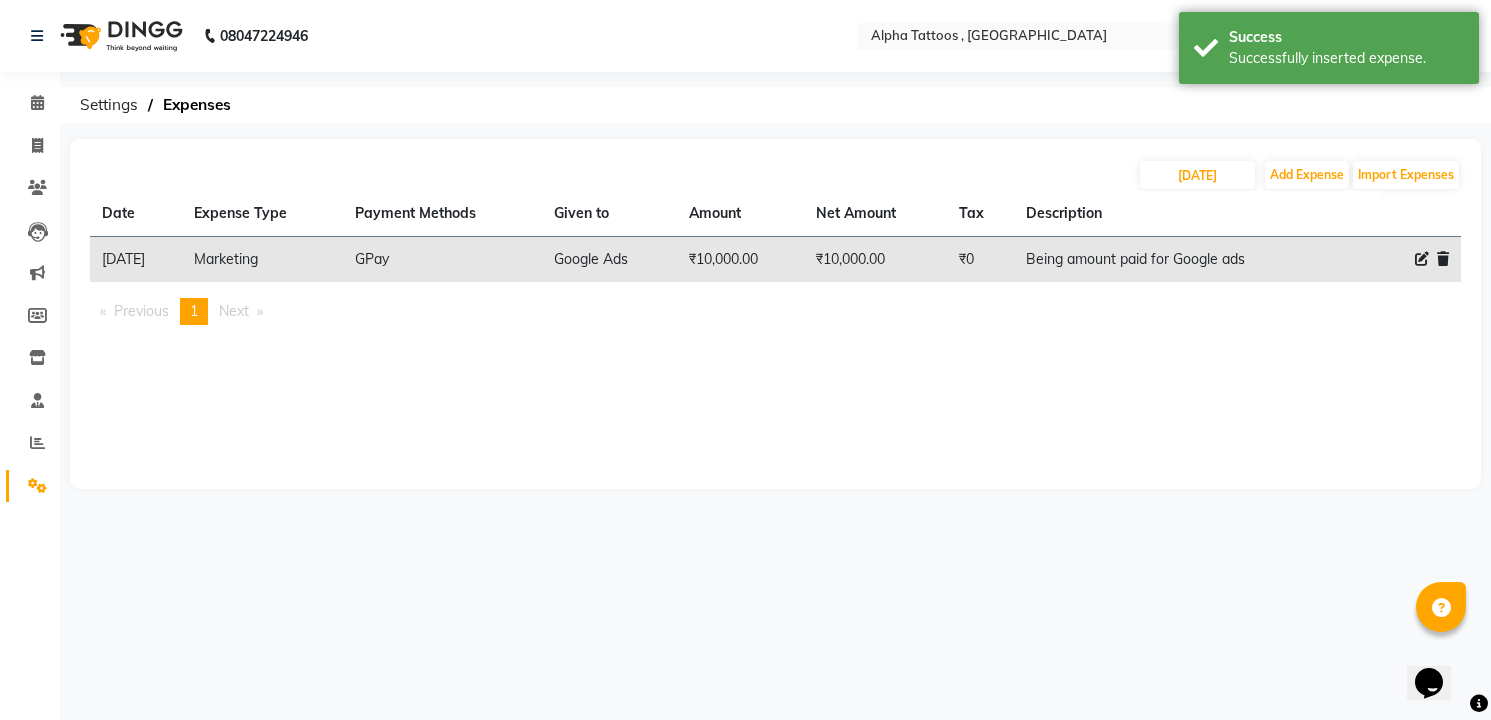 click 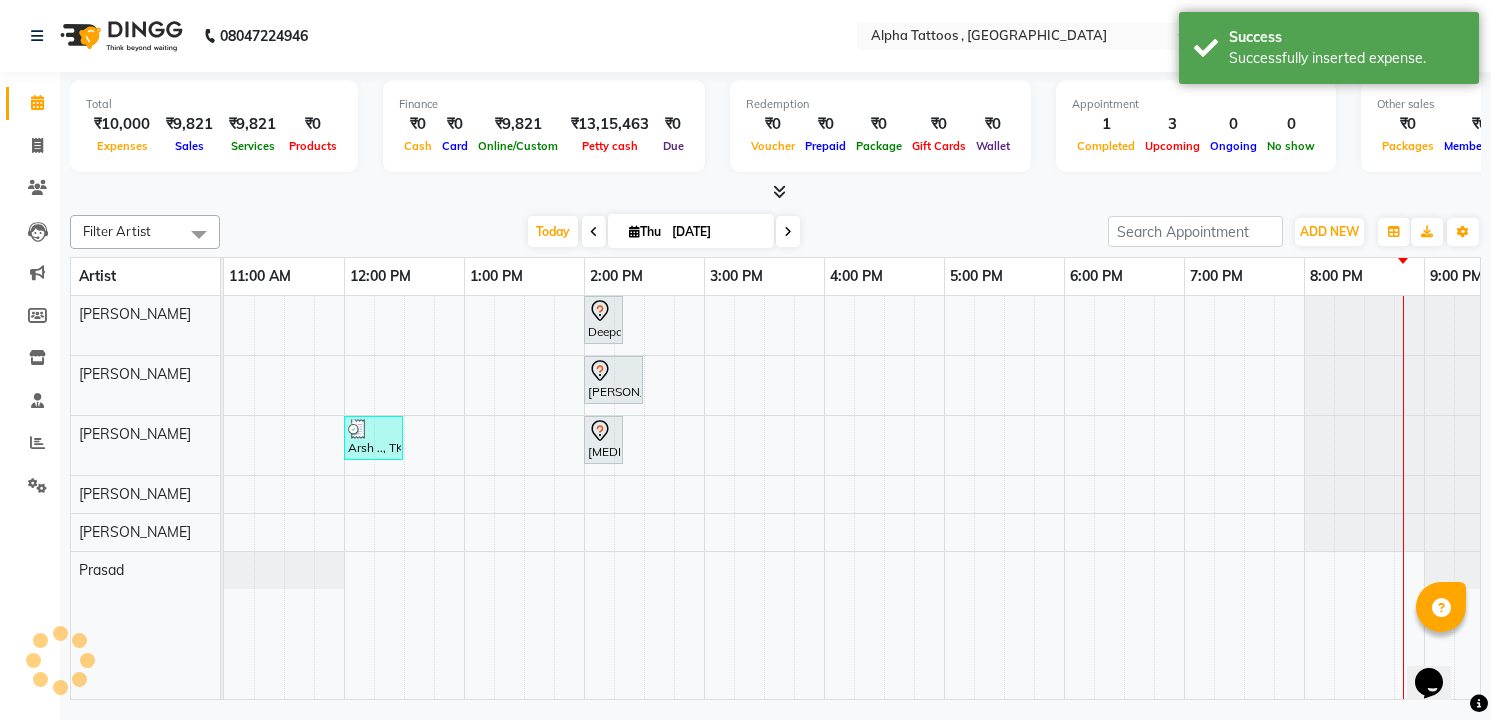 scroll, scrollTop: 0, scrollLeft: 0, axis: both 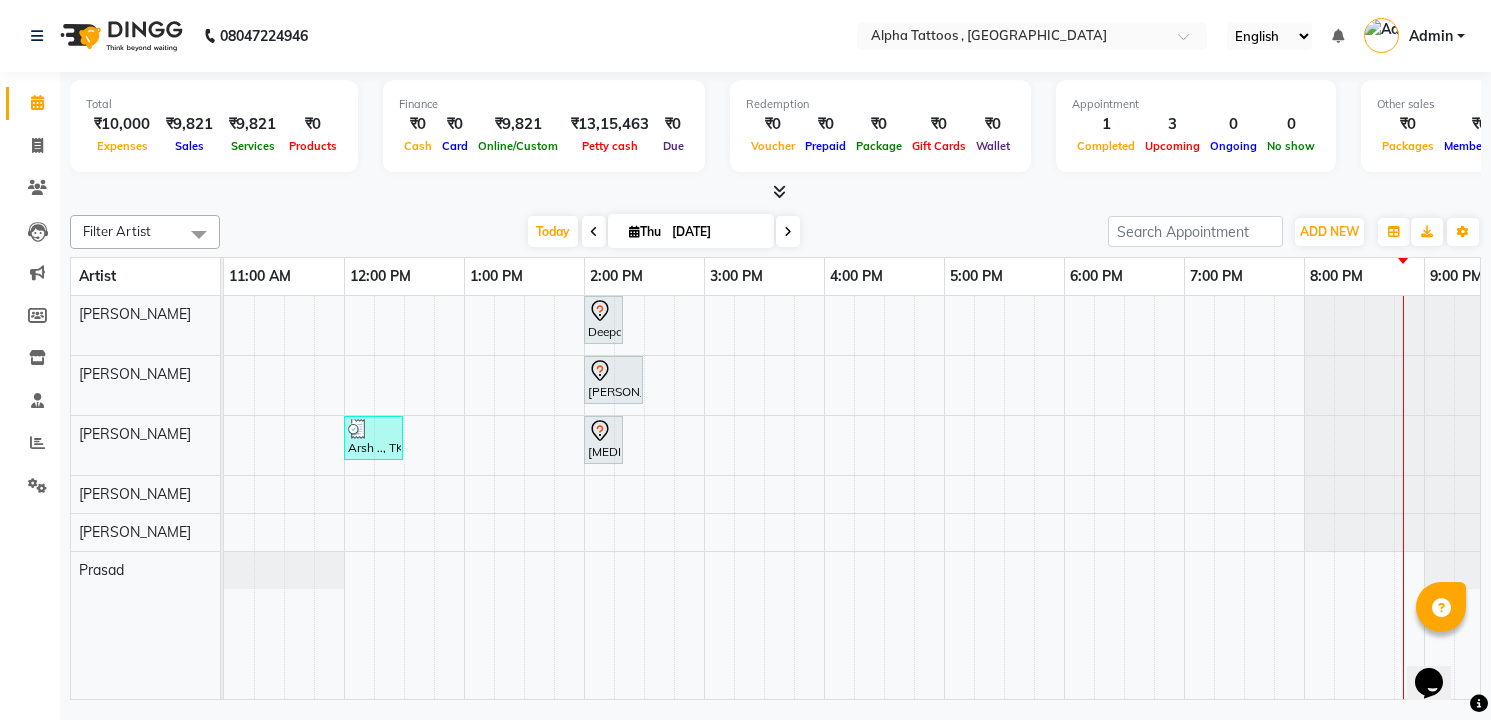 click on "Total  ₹10,000  Expenses ₹9,821  Sales ₹9,821  Services ₹0  Products Finance  ₹0  Cash ₹0  Card ₹9,821  Online/Custom ₹13,15,463 Petty cash ₹0 Due  Redemption  ₹0 Voucher ₹0 Prepaid ₹0 Package ₹0  Gift Cards ₹0  Wallet  Appointment  1 Completed 3 Upcoming 0 Ongoing 0 No show  Other sales  ₹0  Packages ₹0  Memberships ₹0  Vouchers ₹0  Prepaids ₹0  Gift Cards" at bounding box center [775, 129] 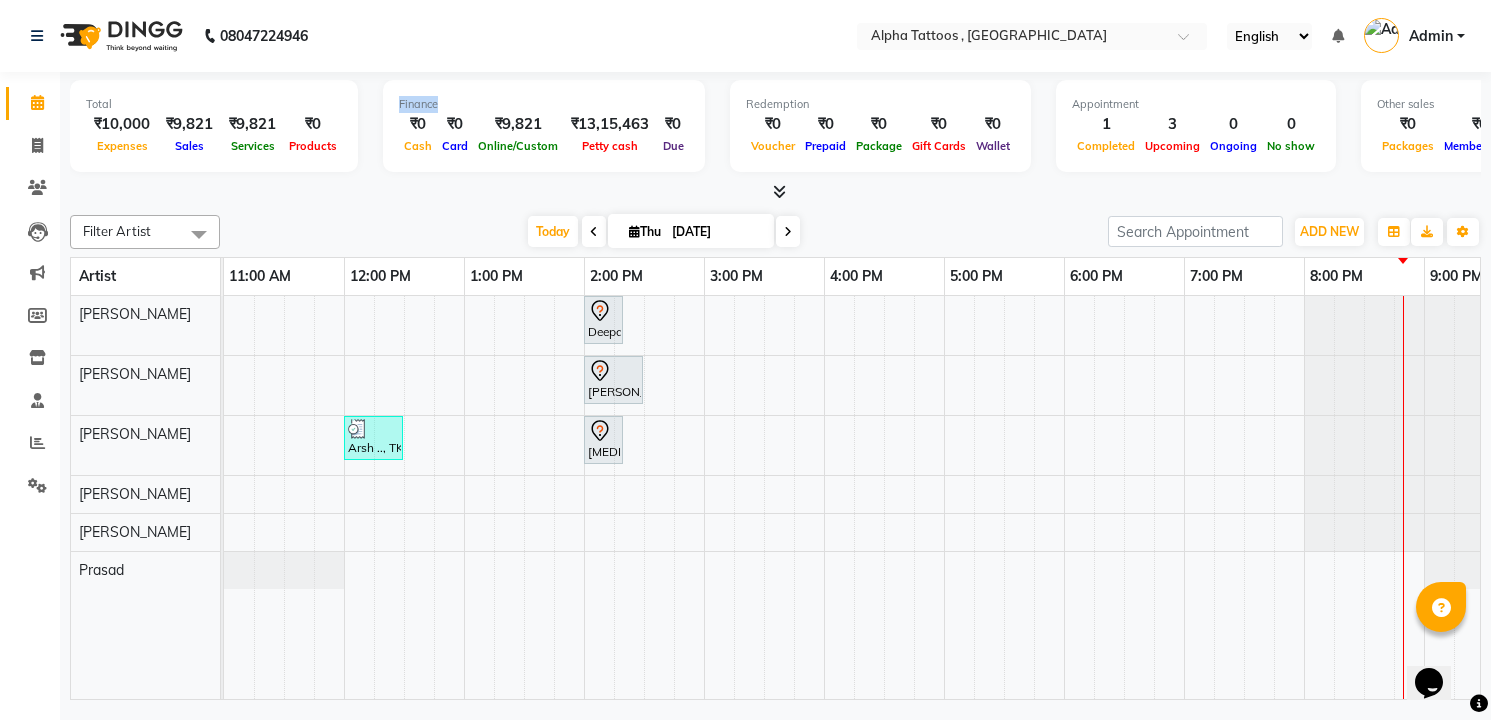 click on "Total  ₹10,000  Expenses ₹9,821  Sales ₹9,821  Services ₹0  Products Finance  ₹0  Cash ₹0  Card ₹9,821  Online/Custom ₹13,15,463 Petty cash ₹0 Due  Redemption  ₹0 Voucher ₹0 Prepaid ₹0 Package ₹0  Gift Cards ₹0  Wallet  Appointment  1 Completed 3 Upcoming 0 Ongoing 0 No show  Other sales  ₹0  Packages ₹0  Memberships ₹0  Vouchers ₹0  Prepaids ₹0  Gift Cards" at bounding box center (775, 129) 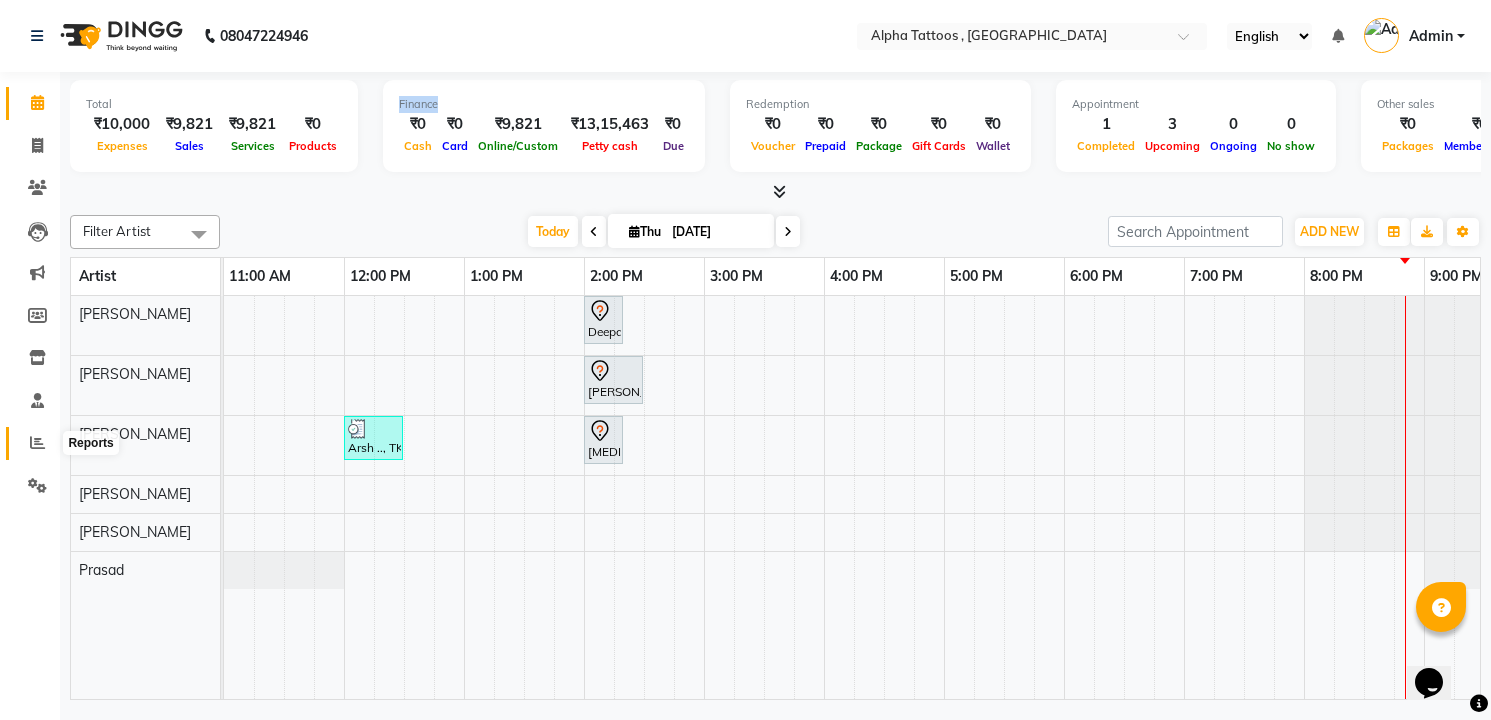 click 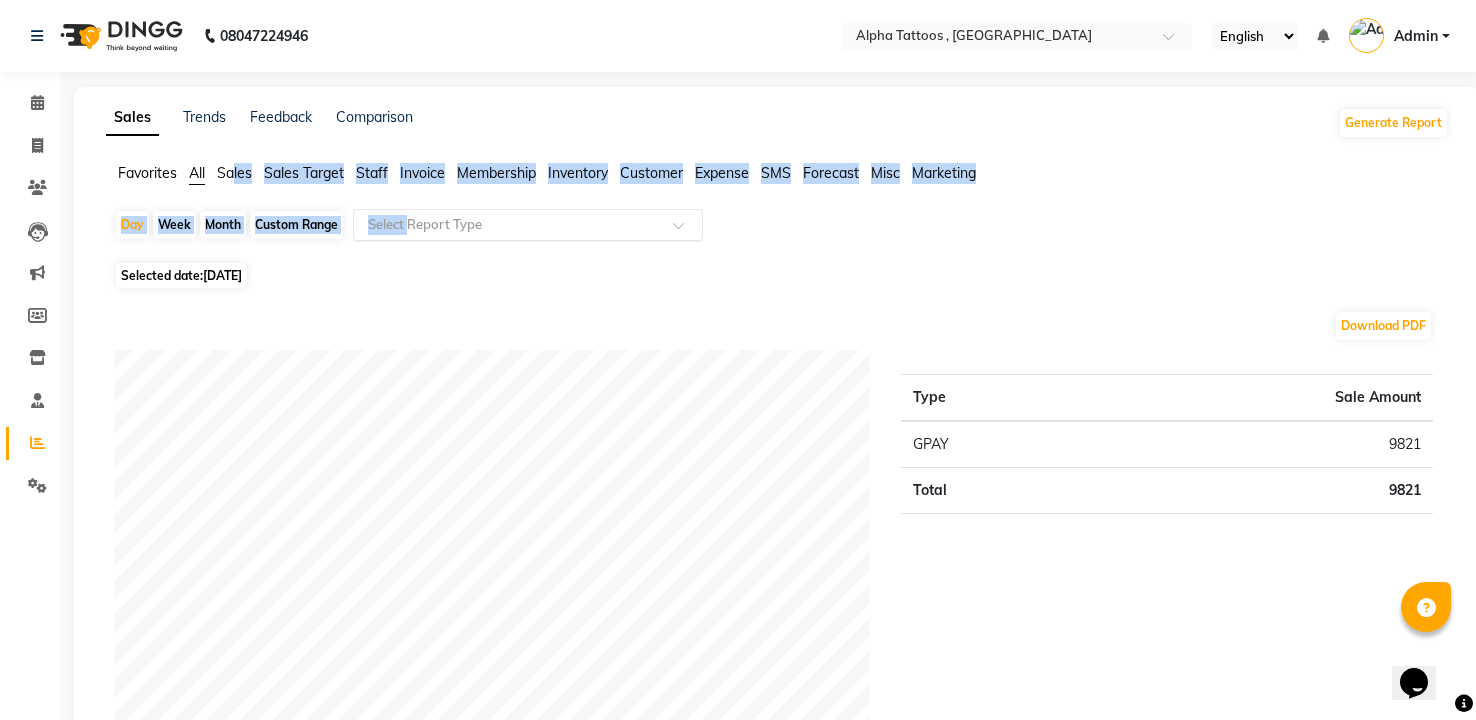 drag, startPoint x: 233, startPoint y: 169, endPoint x: 413, endPoint y: 213, distance: 185.29976 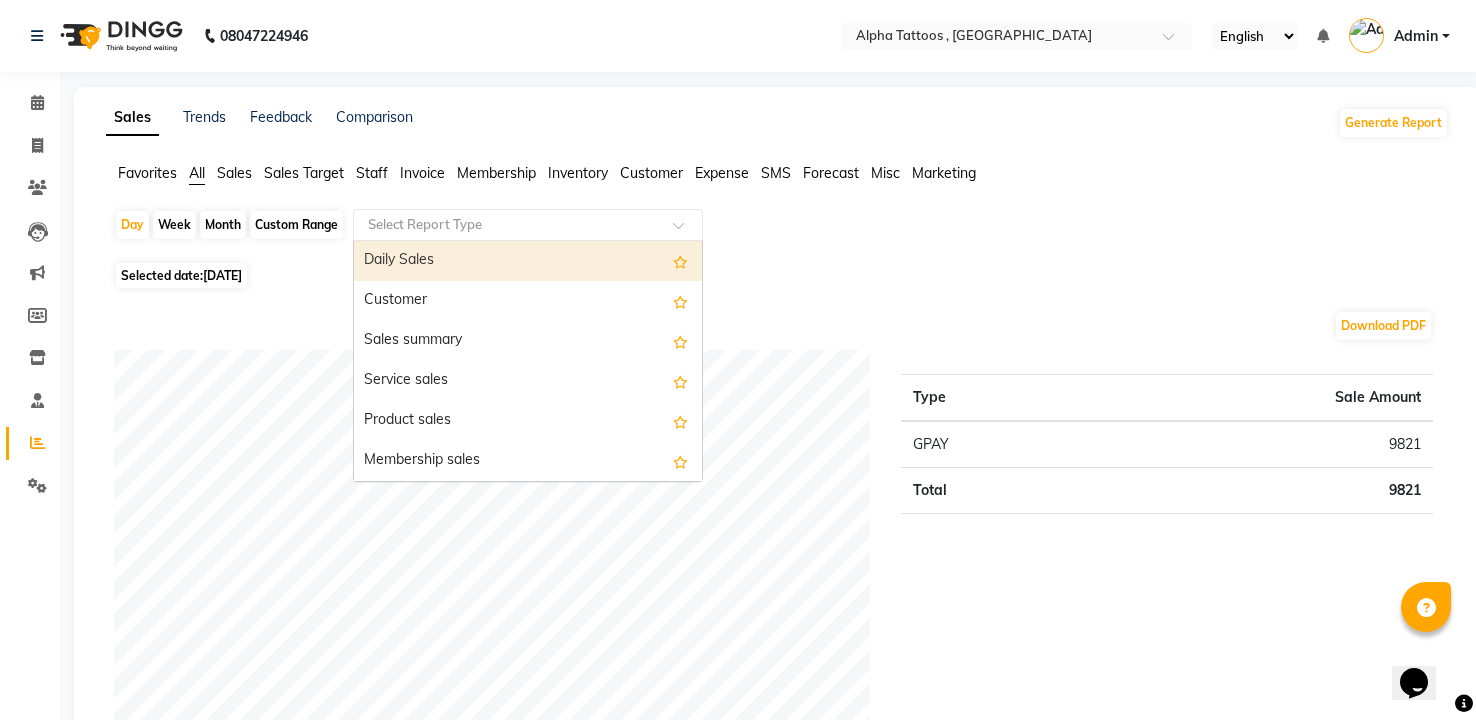 click on "Select Report Type" 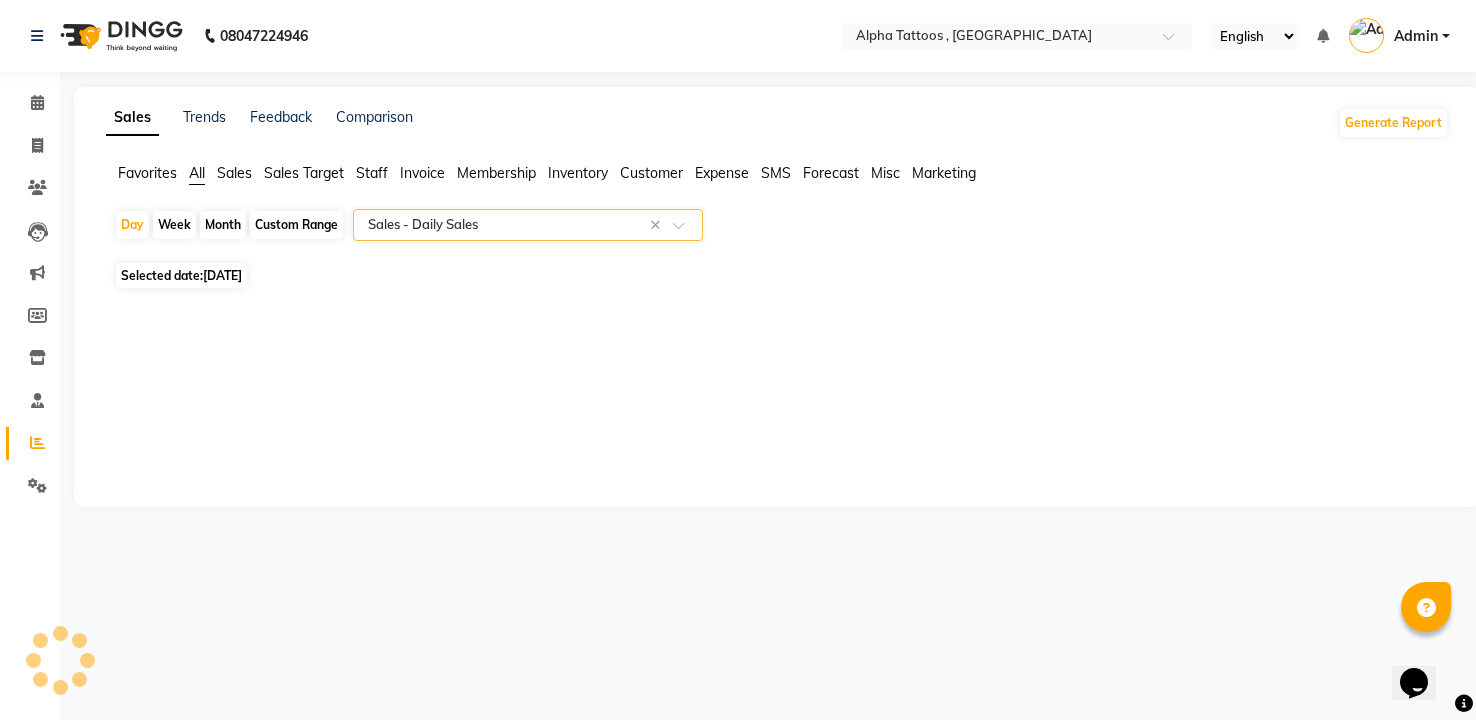 select on "filtered_report" 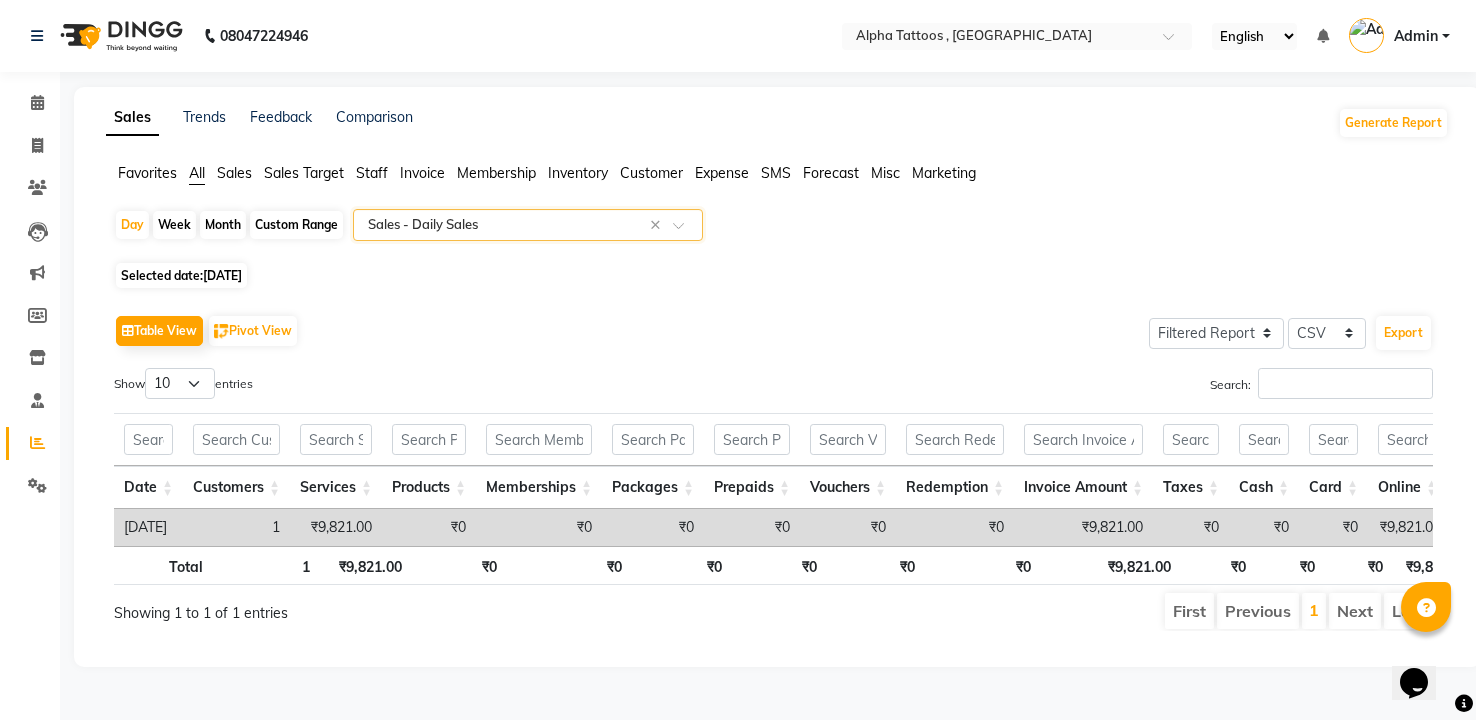 click on "Sales" 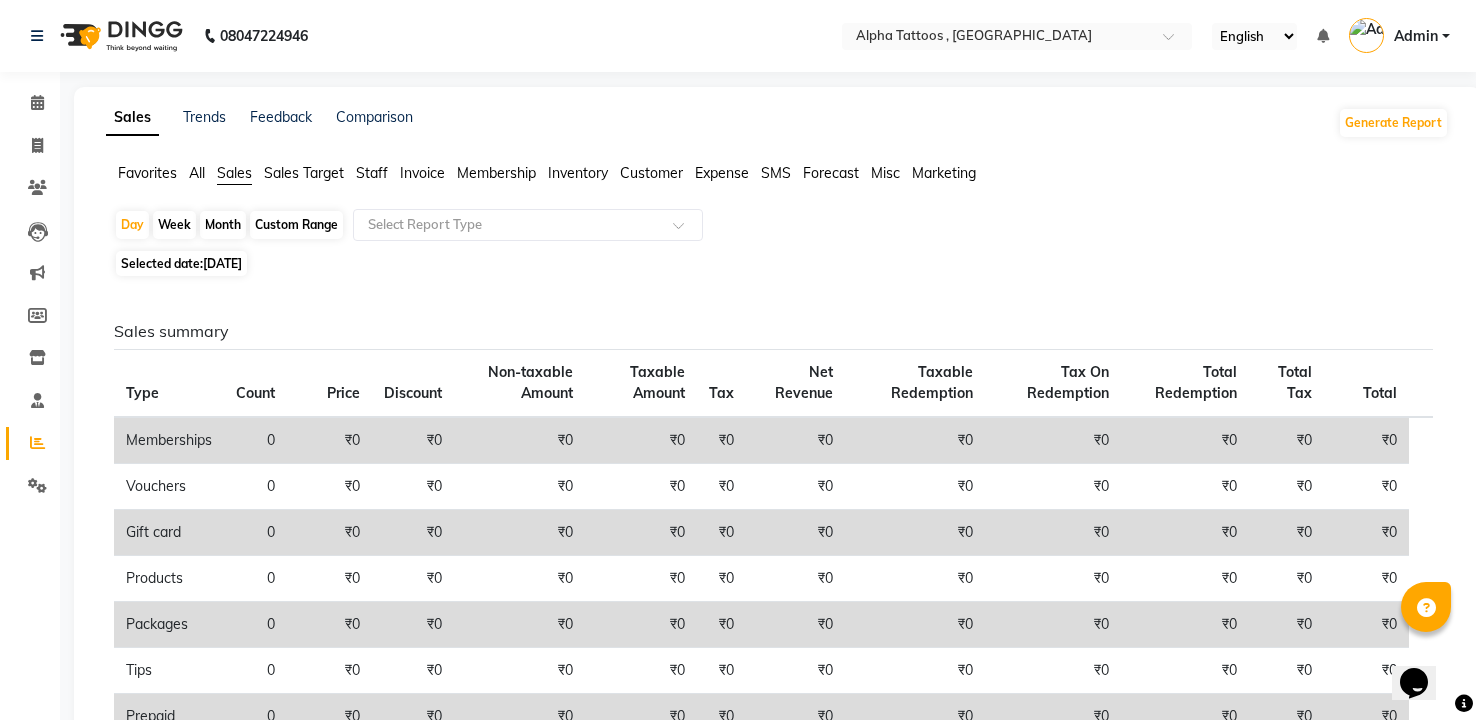 click on "Month" 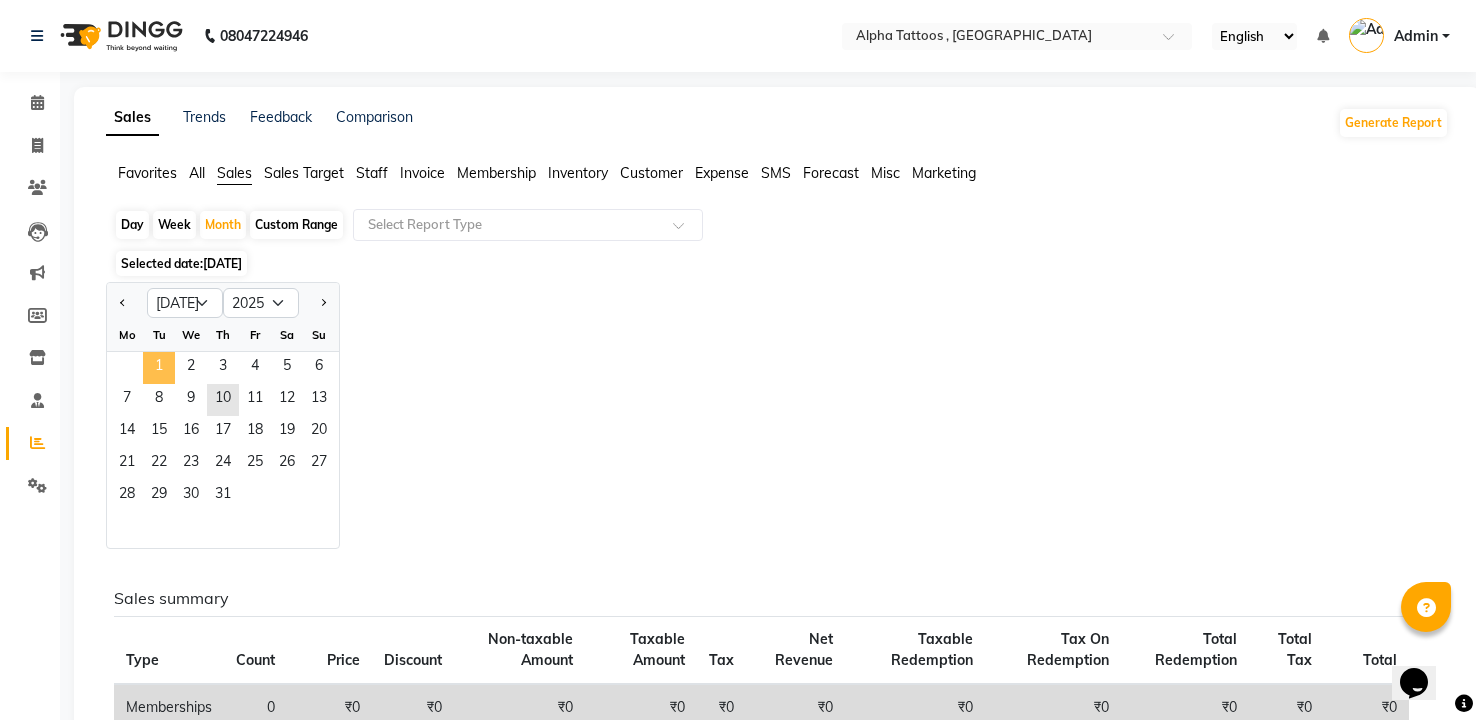 click on "1" 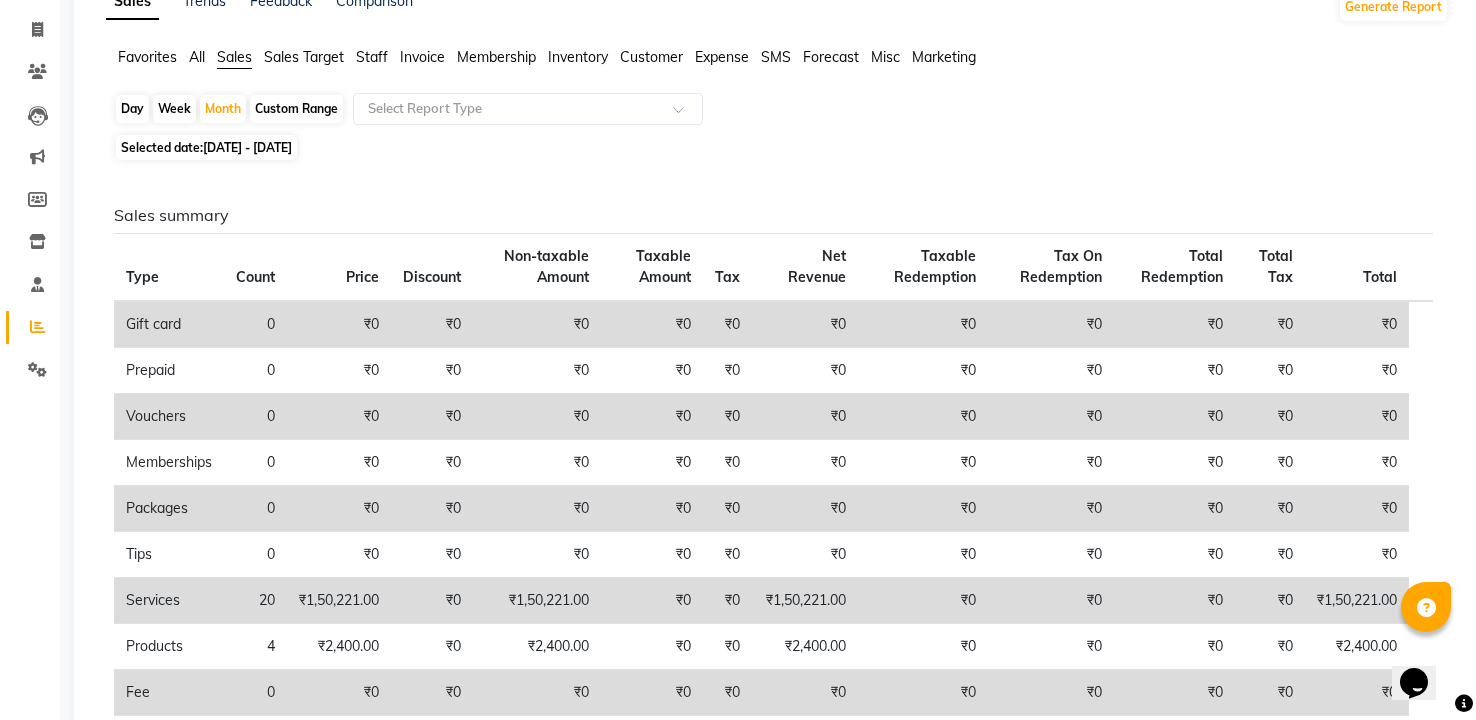 scroll, scrollTop: 0, scrollLeft: 0, axis: both 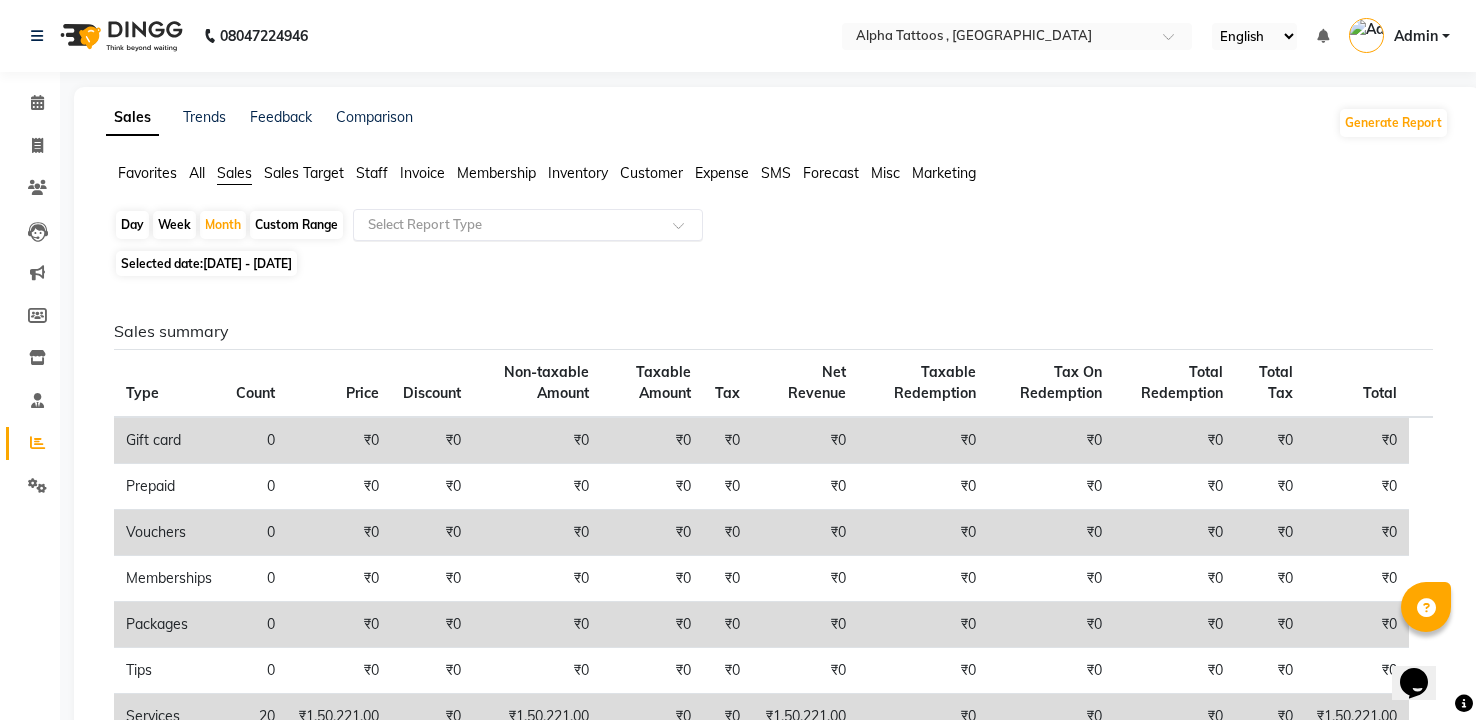 click 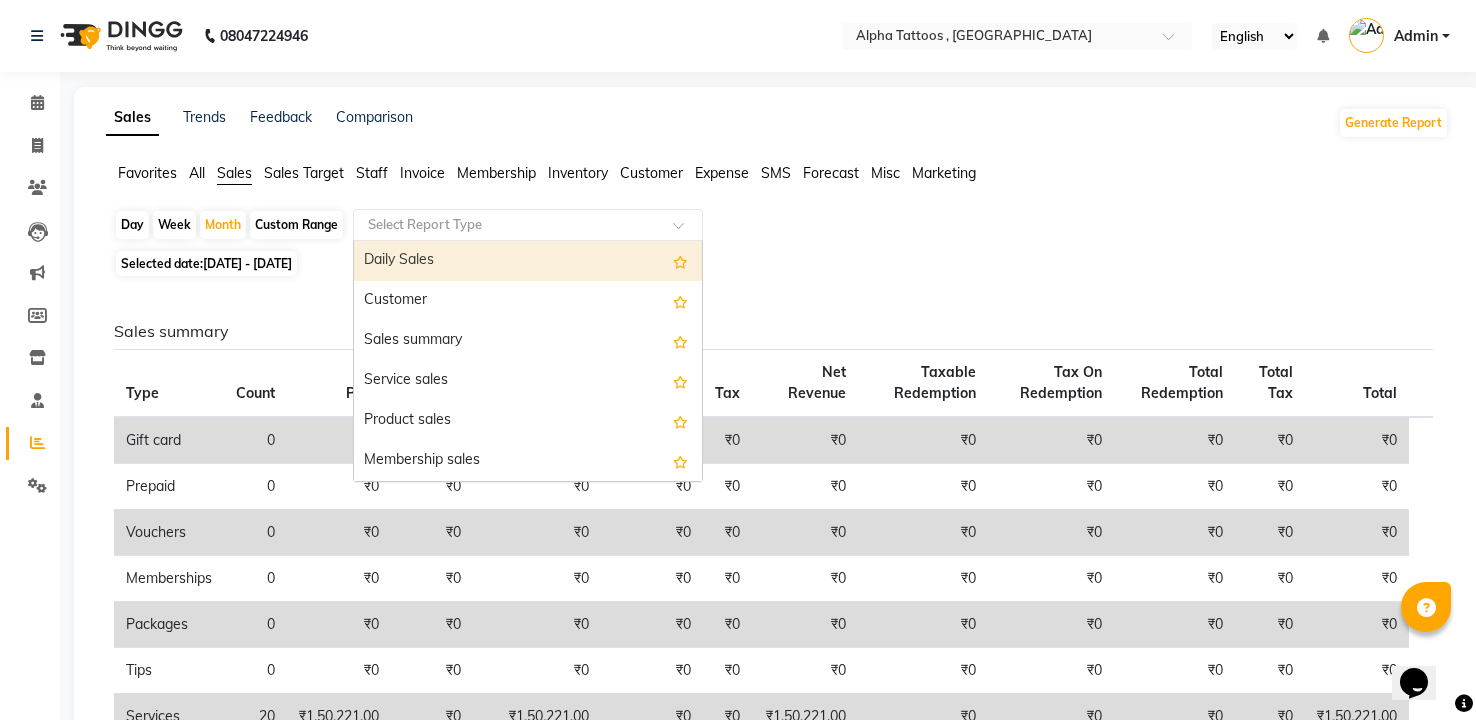 click on "Daily Sales" at bounding box center (528, 261) 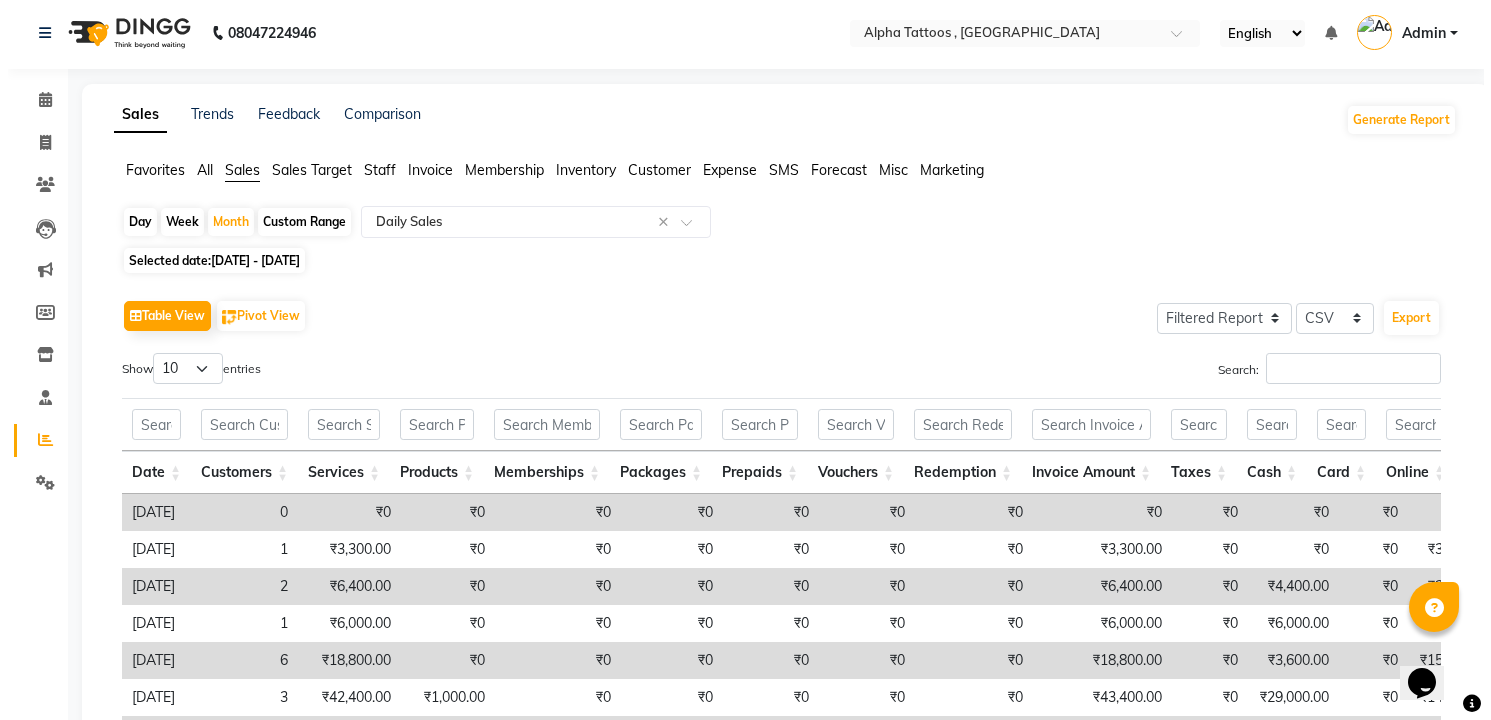 scroll, scrollTop: 0, scrollLeft: 0, axis: both 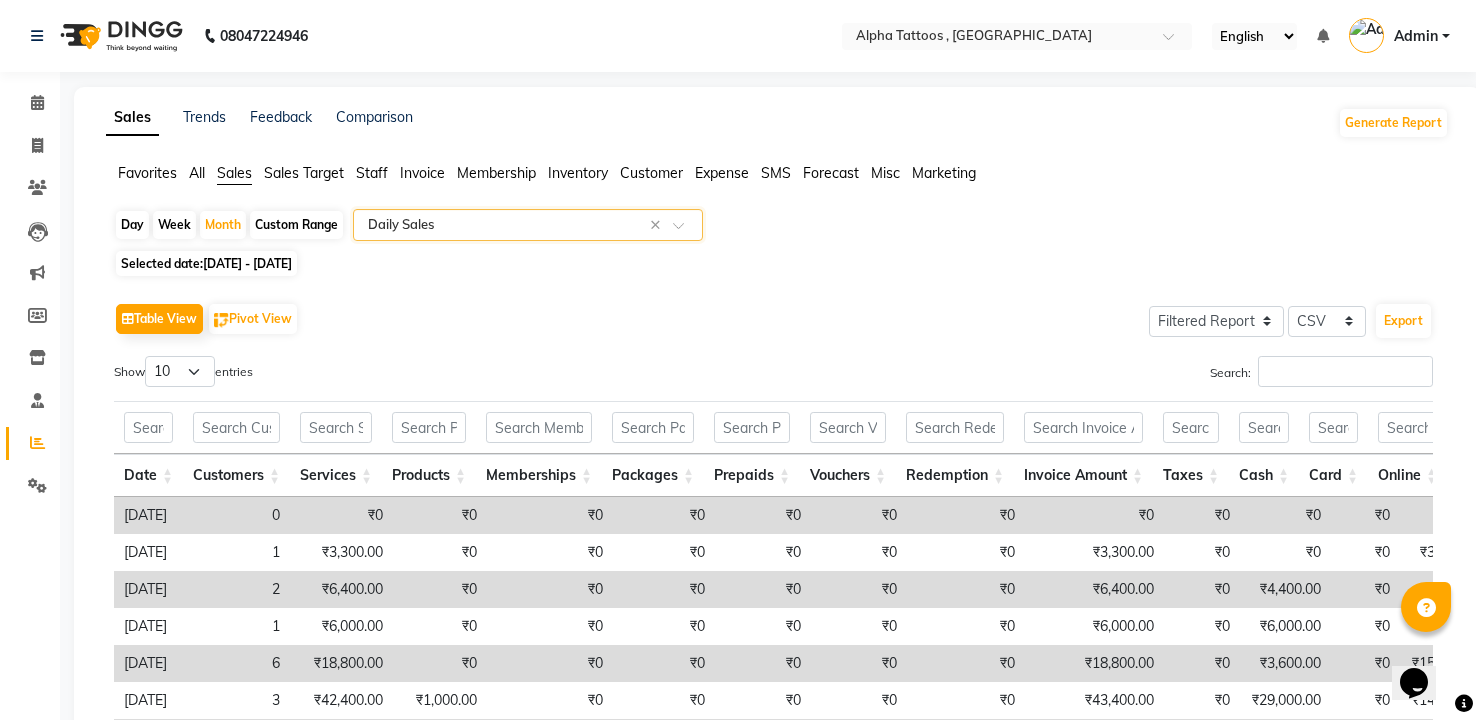 click 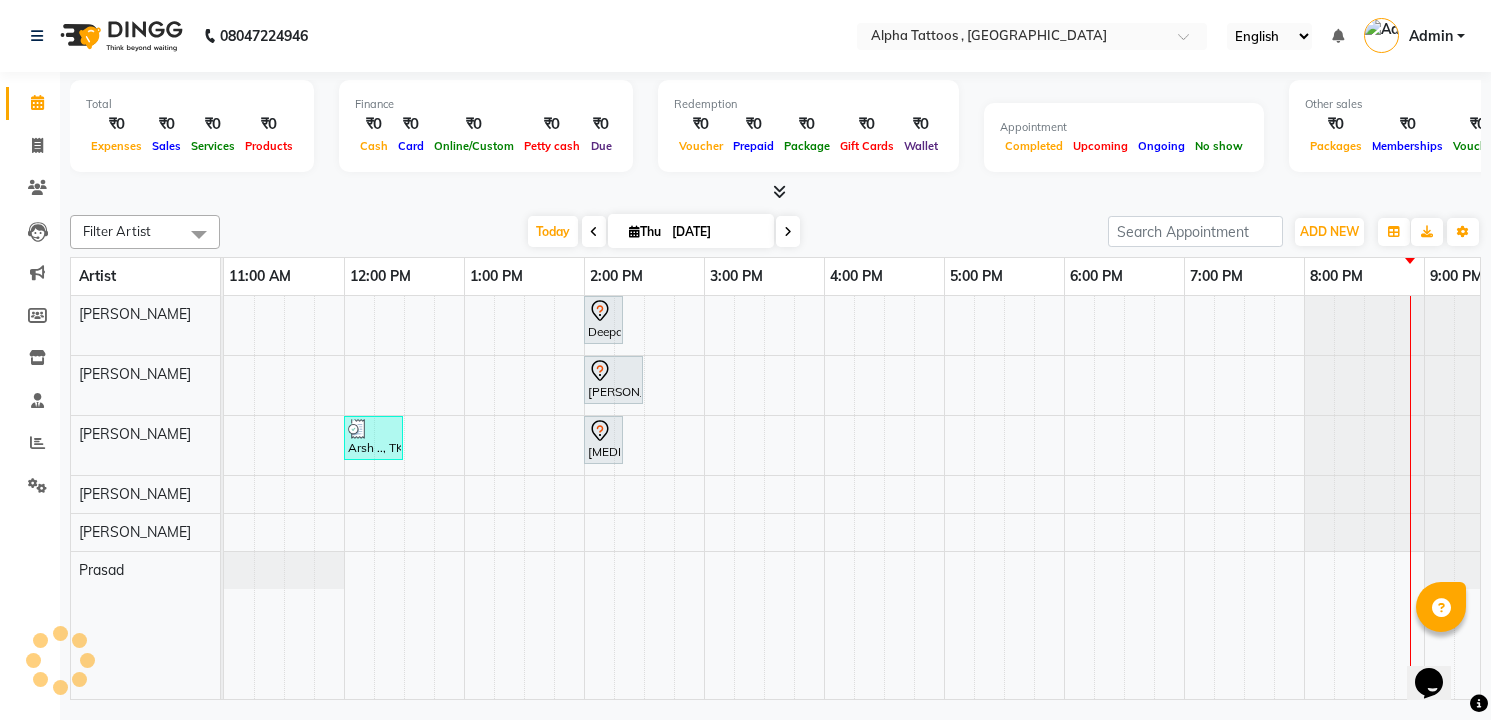 scroll, scrollTop: 0, scrollLeft: 0, axis: both 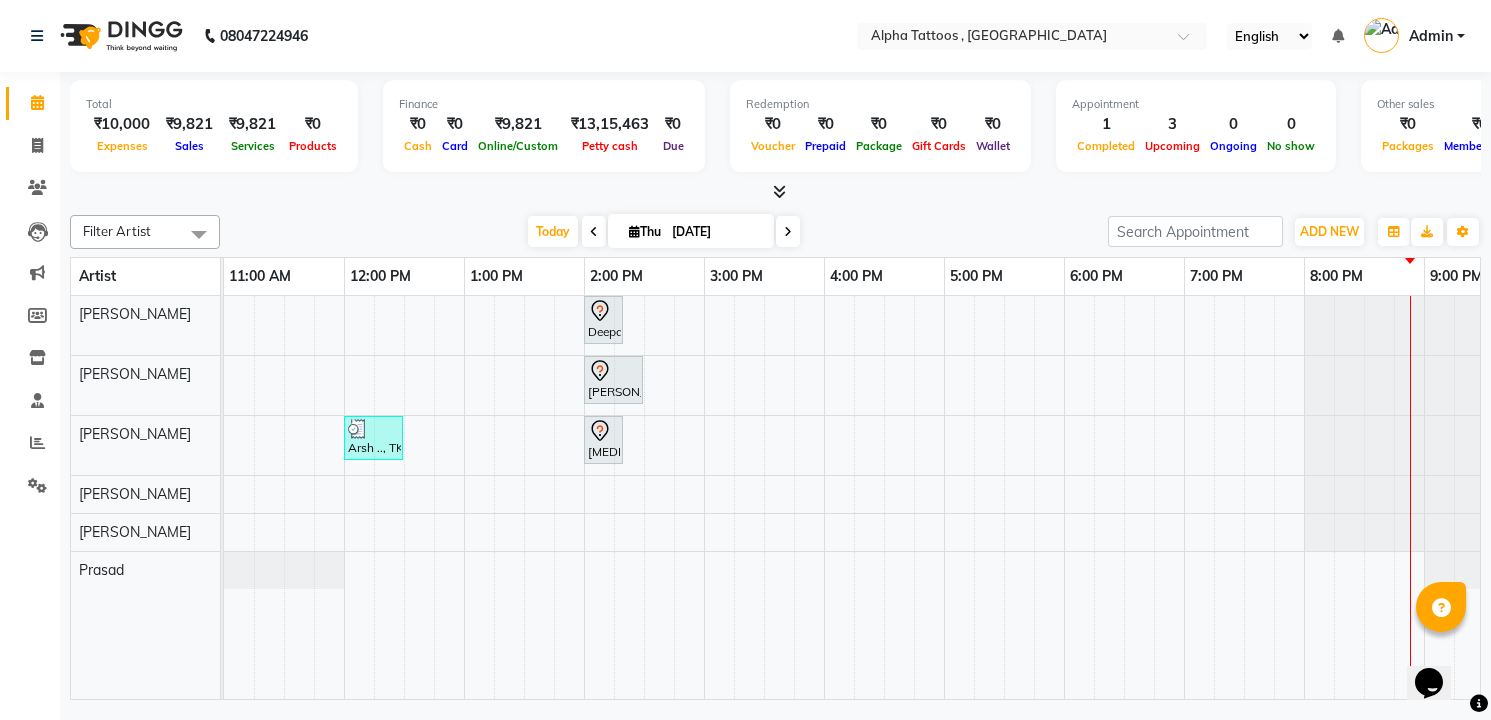 click on "08047224946 Select Location × Alpha Tattoos , Goregaon English ENGLISH Español العربية मराठी हिंदी ગુજરાતી தமிழ் 中文 Notifications nothing to show Admin Manage Profile Change Password Sign out  Version:3.15.4" 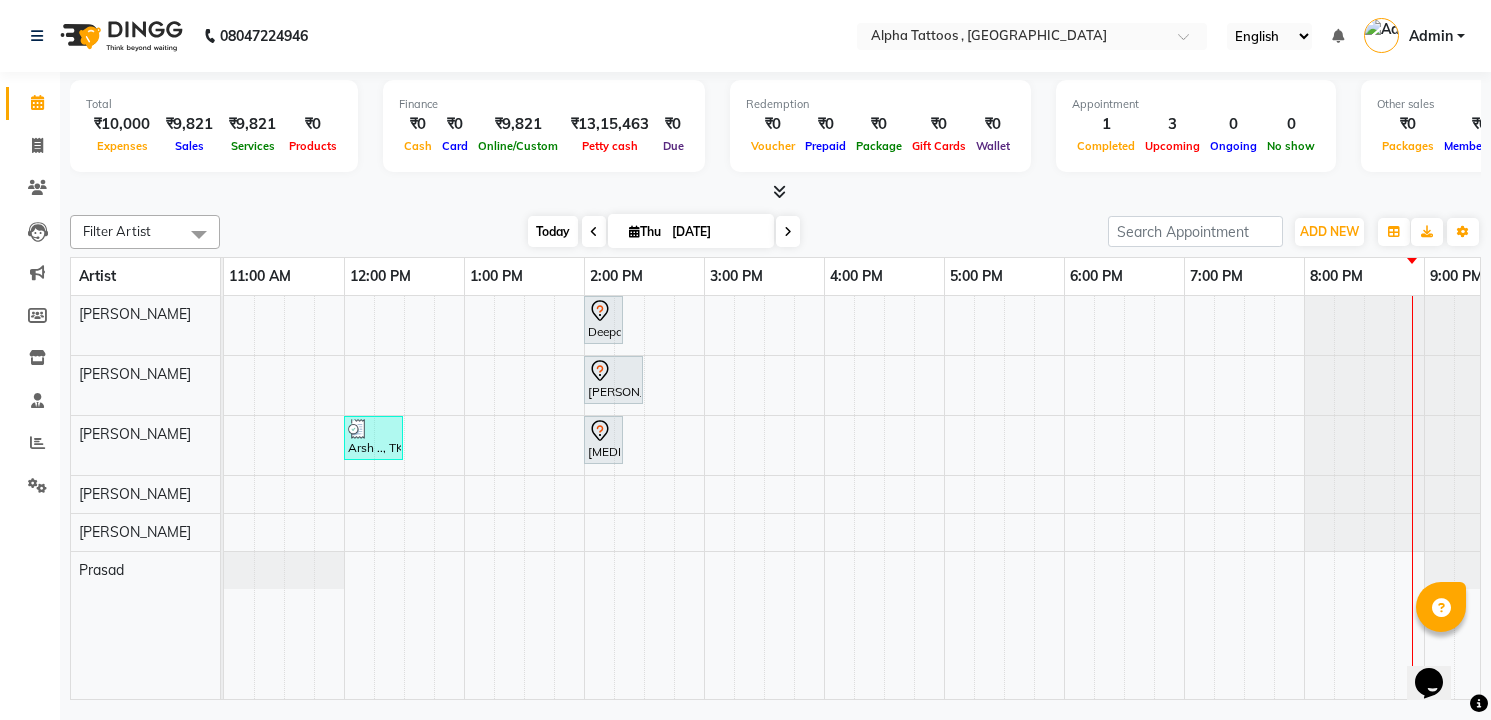 click on "Today" at bounding box center (553, 231) 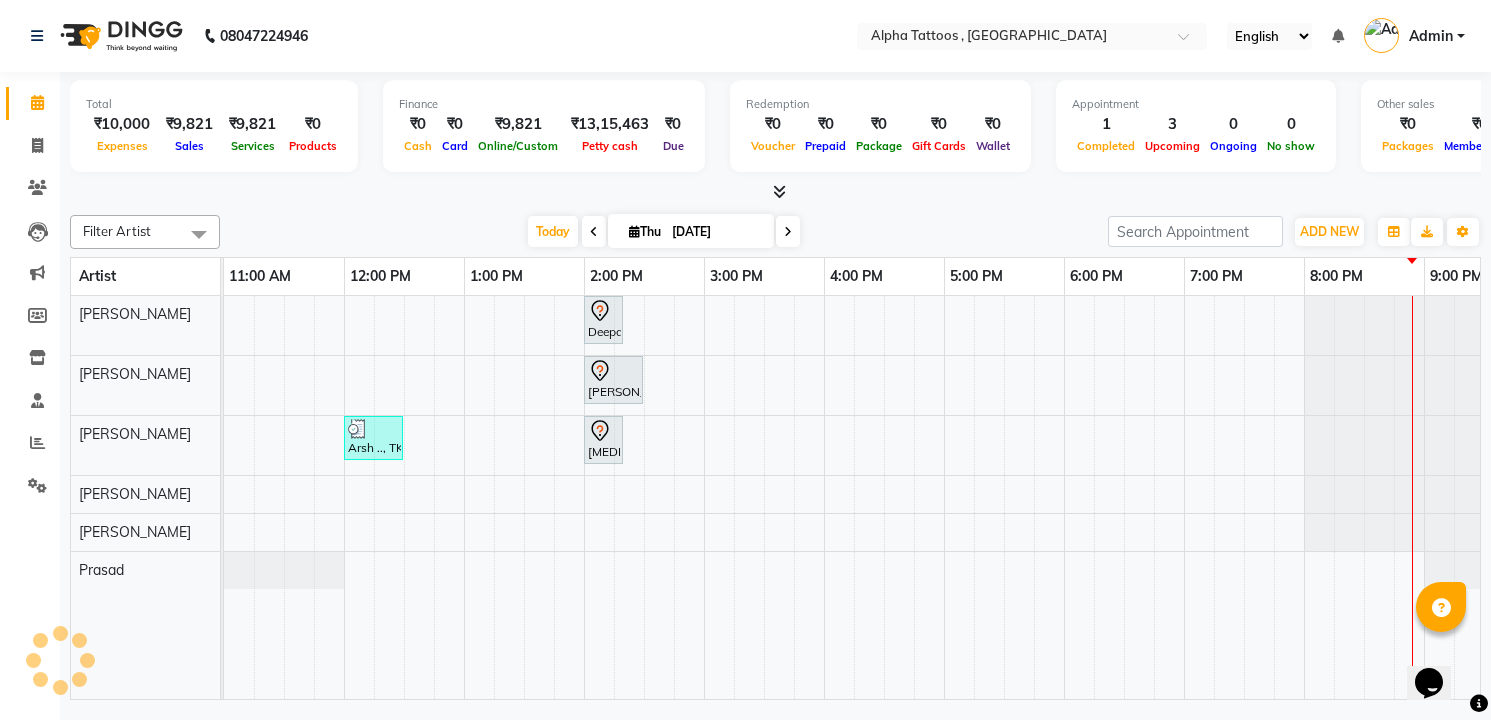 scroll, scrollTop: 0, scrollLeft: 64, axis: horizontal 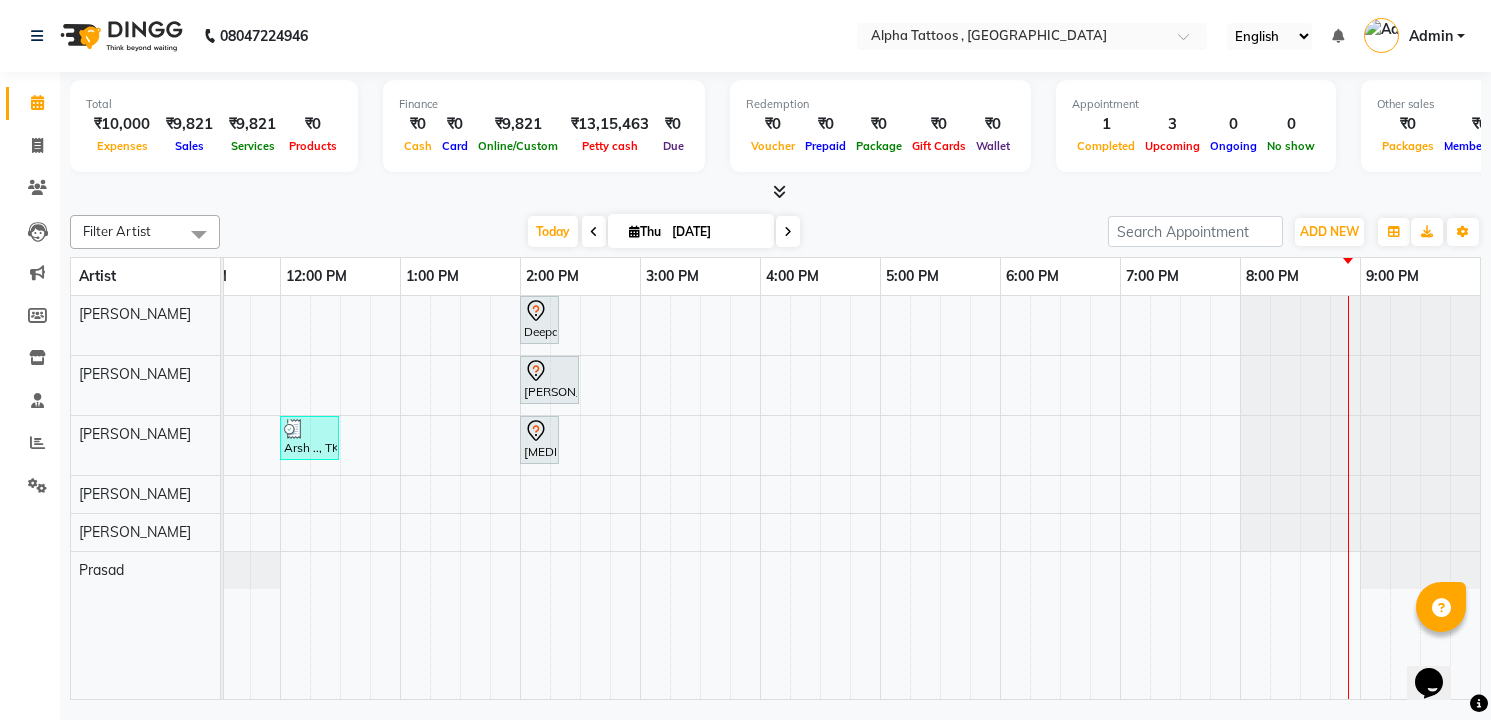 click at bounding box center [788, 231] 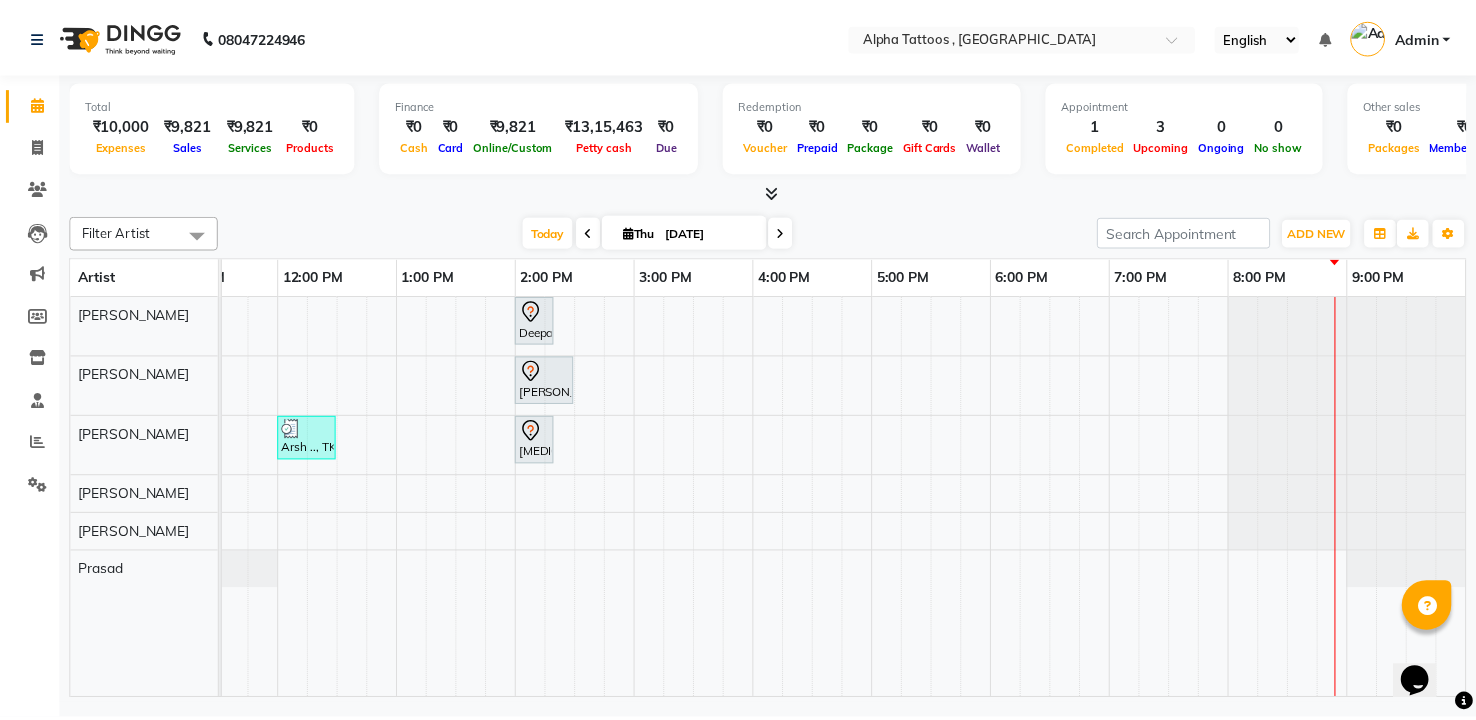 scroll, scrollTop: 0, scrollLeft: 64, axis: horizontal 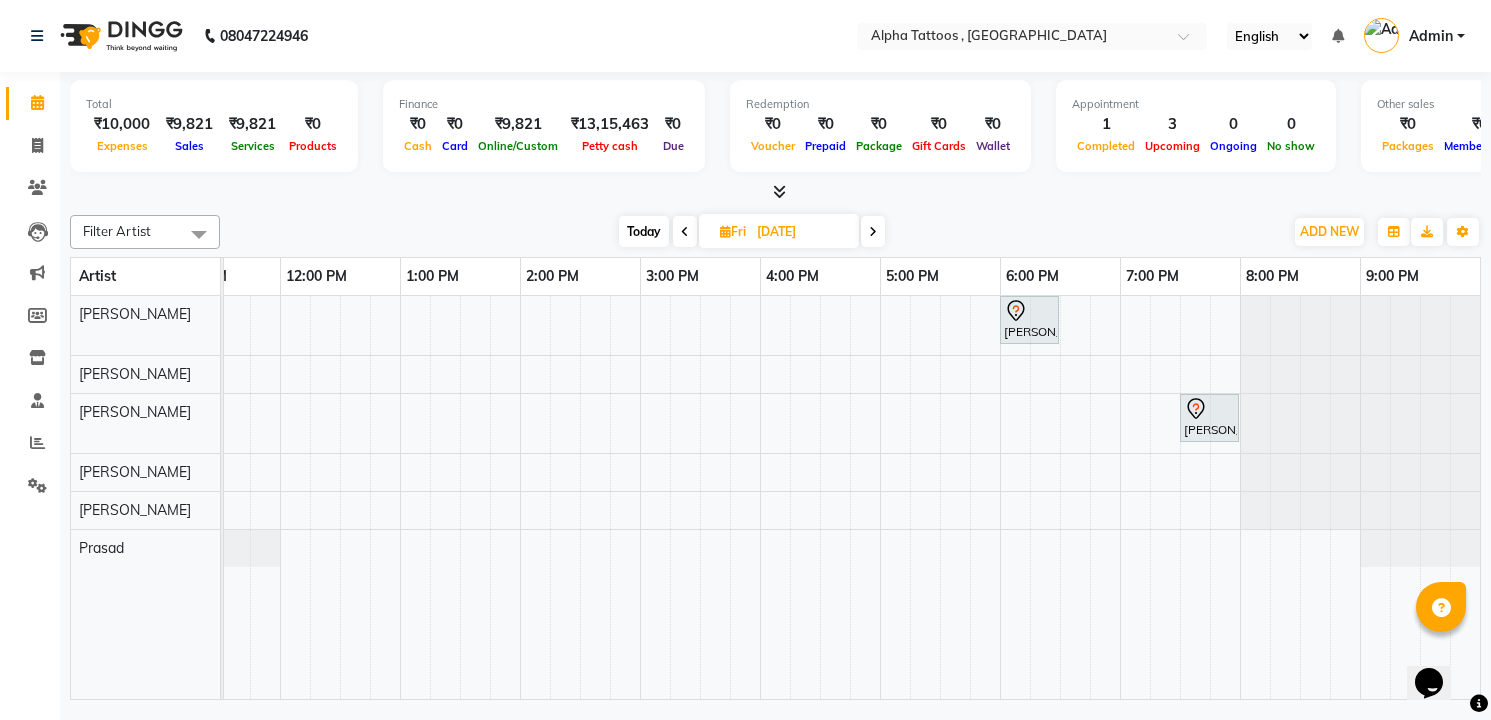 click on "Filter Artist Select All Bhoumik Trivedi Chirag  Dev Vasani Maverick Fernz Parth Vasani Prasad Today  Fri 11-07-2025 Toggle Dropdown Add Appointment Add Invoice Add Expense Add Attendance Add Client Add Transaction Toggle Dropdown Add Appointment Add Invoice Add Expense Add Attendance Add Client ADD NEW Toggle Dropdown Add Appointment Add Invoice Add Expense Add Attendance Add Client Add Transaction Filter Artist Select All Bhoumik Trivedi Chirag  Dev Vasani Maverick Fernz Parth Vasani Prasad Group By  Staff View   Room View  View as Vertical  Vertical - Week View  Horizontal  Horizontal - Week View  List  Toggle Dropdown Calendar Settings Manage Tags   Arrange Artists   Reset Artists  Full Screen Appointment Form Zoom 100% Artist 11:00 AM 12:00 PM 1:00 PM 2:00 PM 3:00 PM 4:00 PM 5:00 PM 6:00 PM 7:00 PM 8:00 PM 9:00 PM Parth Vasani Maverick Fernz Dev Vasani Chirag  Bhoumik Trivedi Prasad             Anubhuti .., 06:00 PM-06:30 PM, Minimal              Tony .., 07:30 PM-08:00 PM, Minimal" 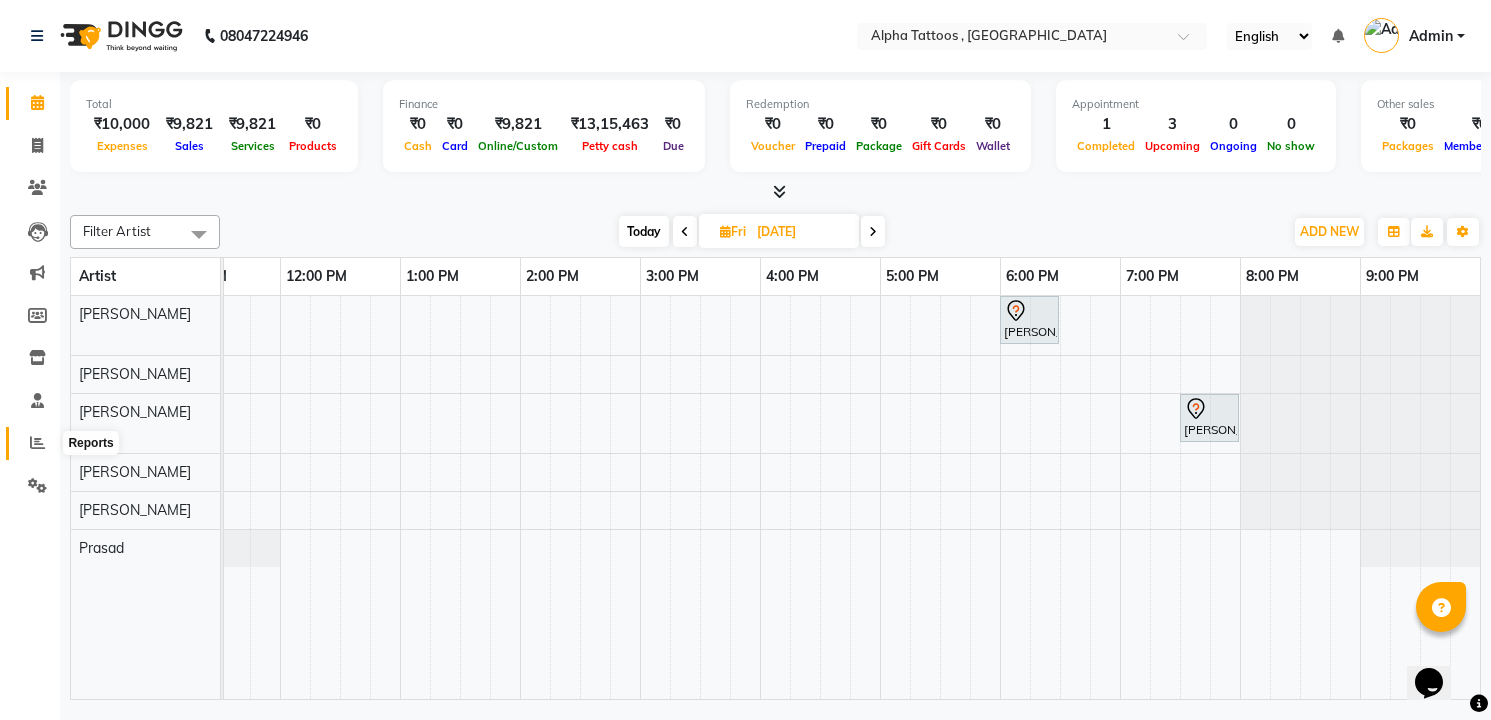 click 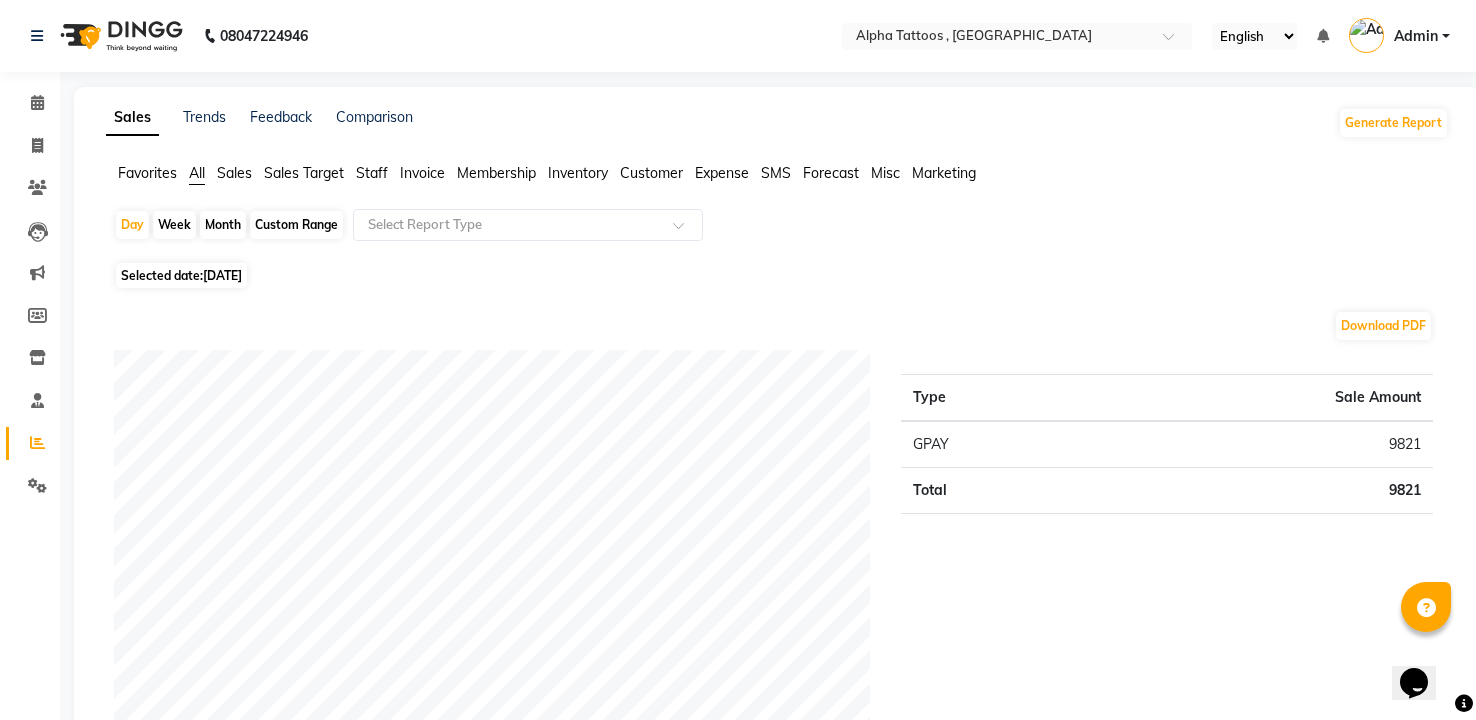 click on "Expense" 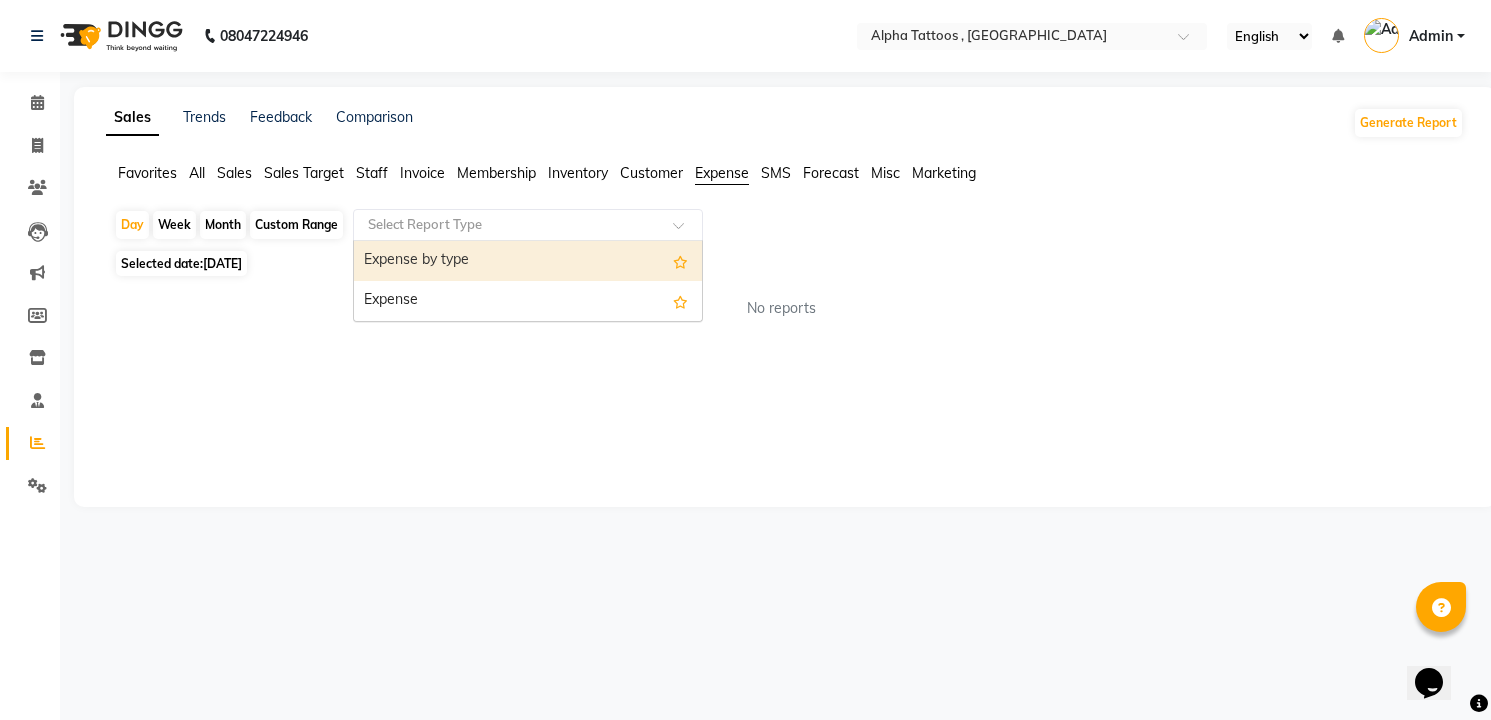 click 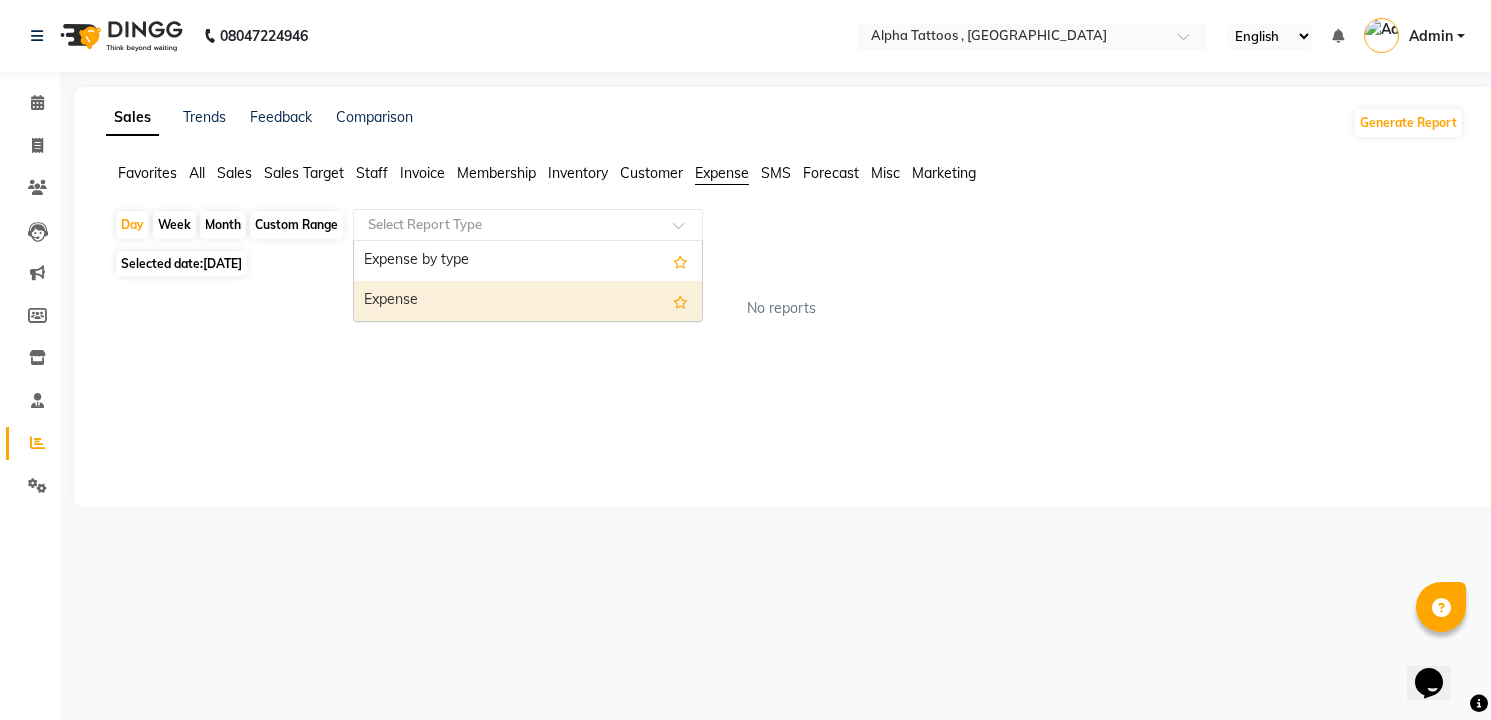 click on "Expense" at bounding box center [528, 301] 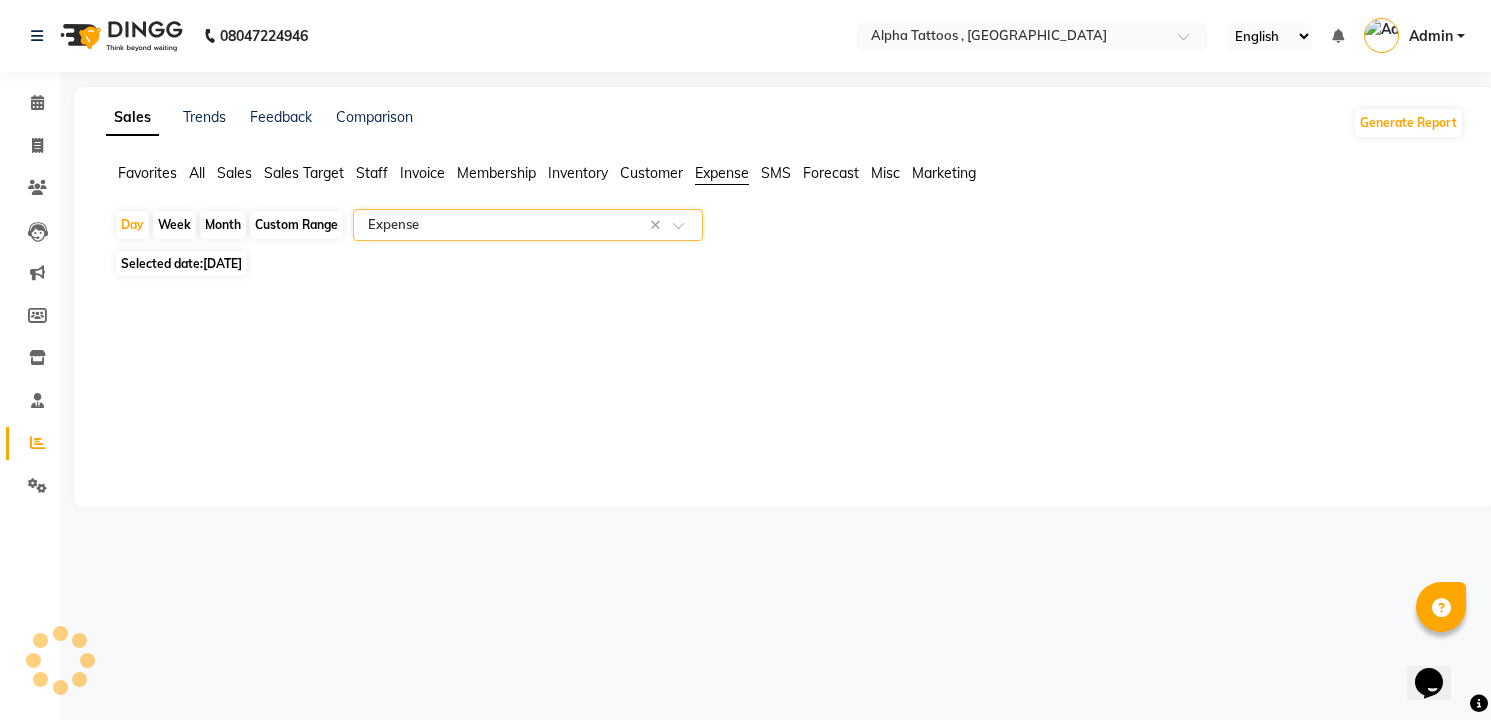 select on "filtered_report" 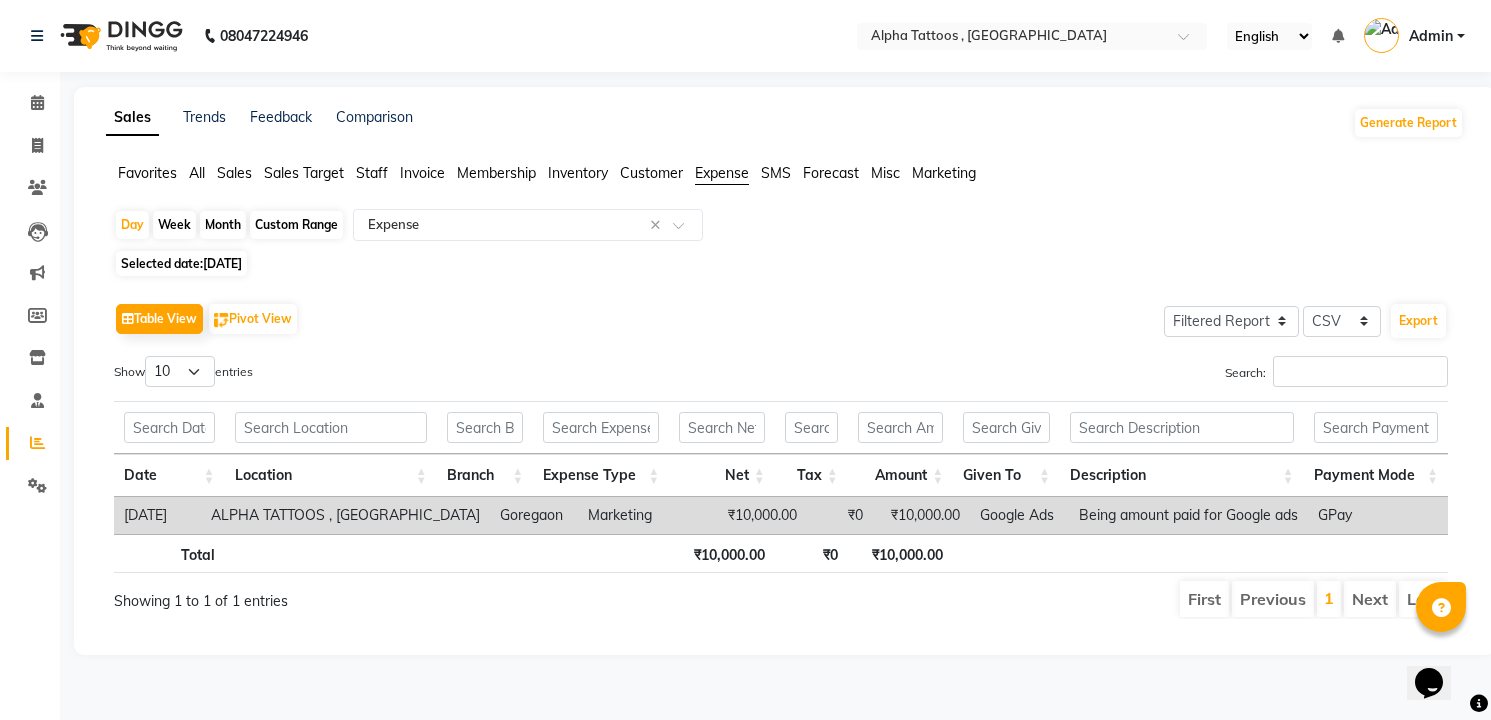 click on "Month" 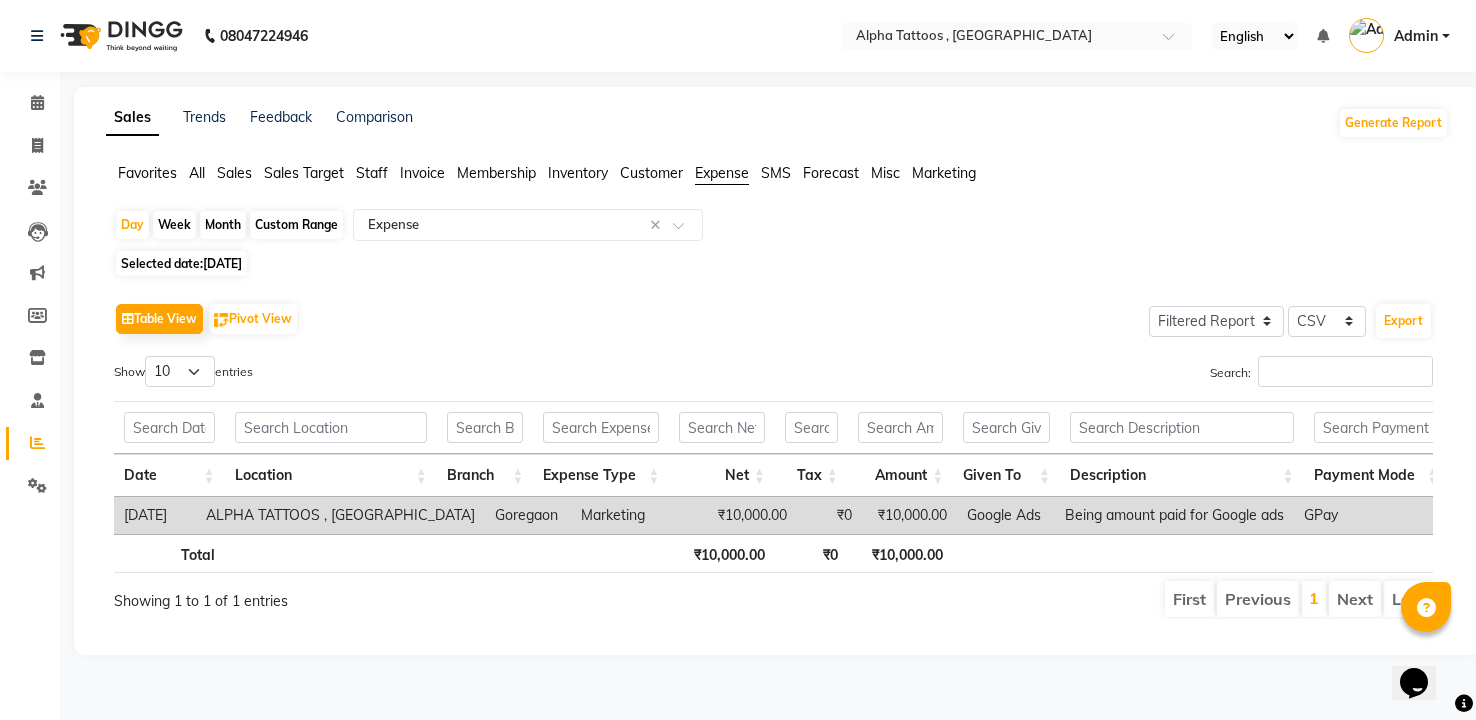 select on "7" 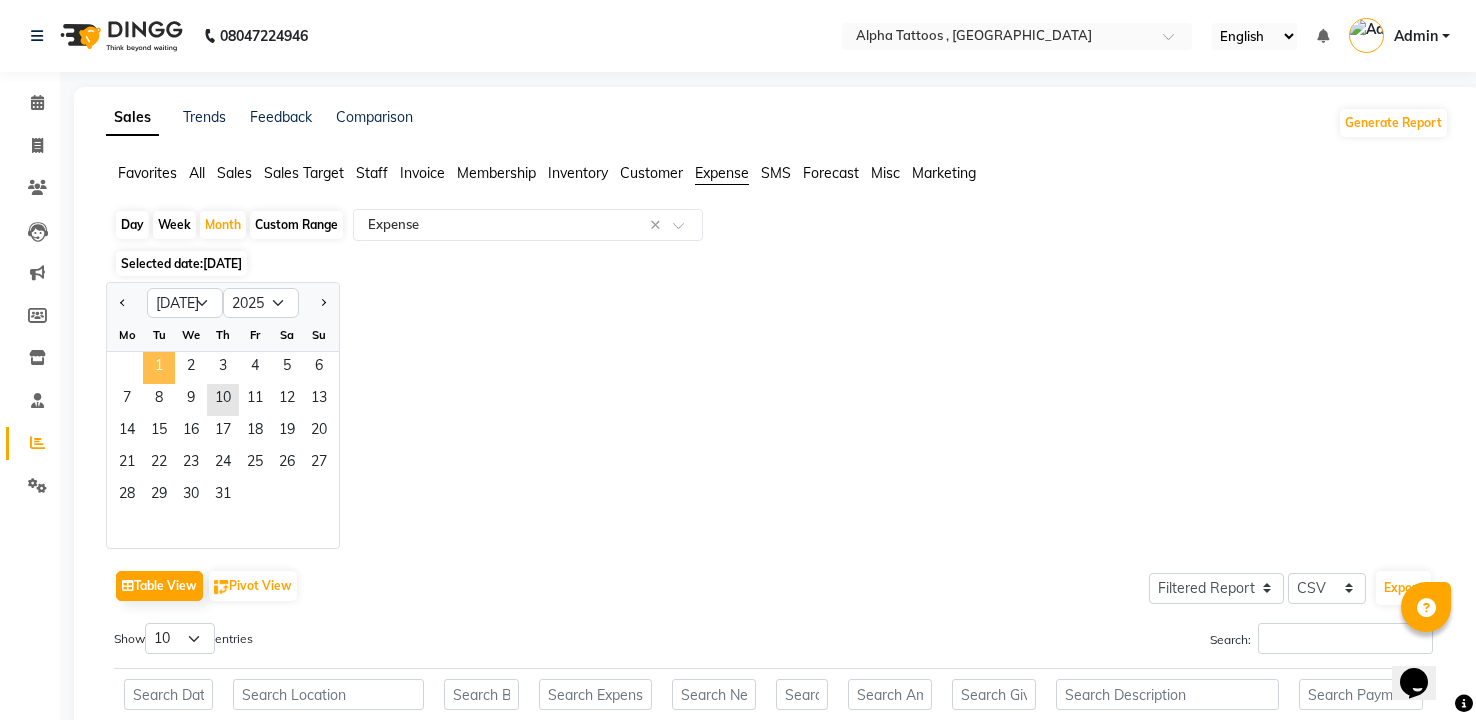 click on "1" 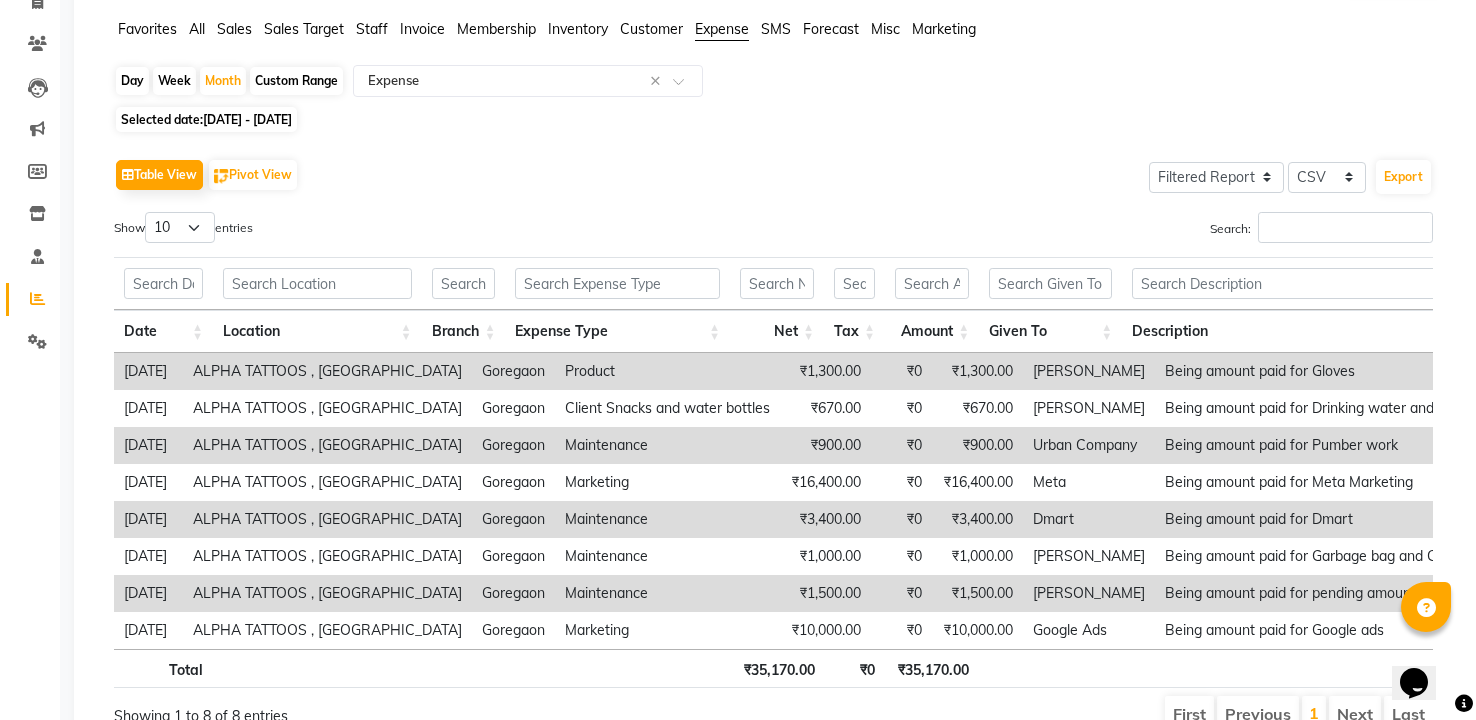 scroll, scrollTop: 0, scrollLeft: 0, axis: both 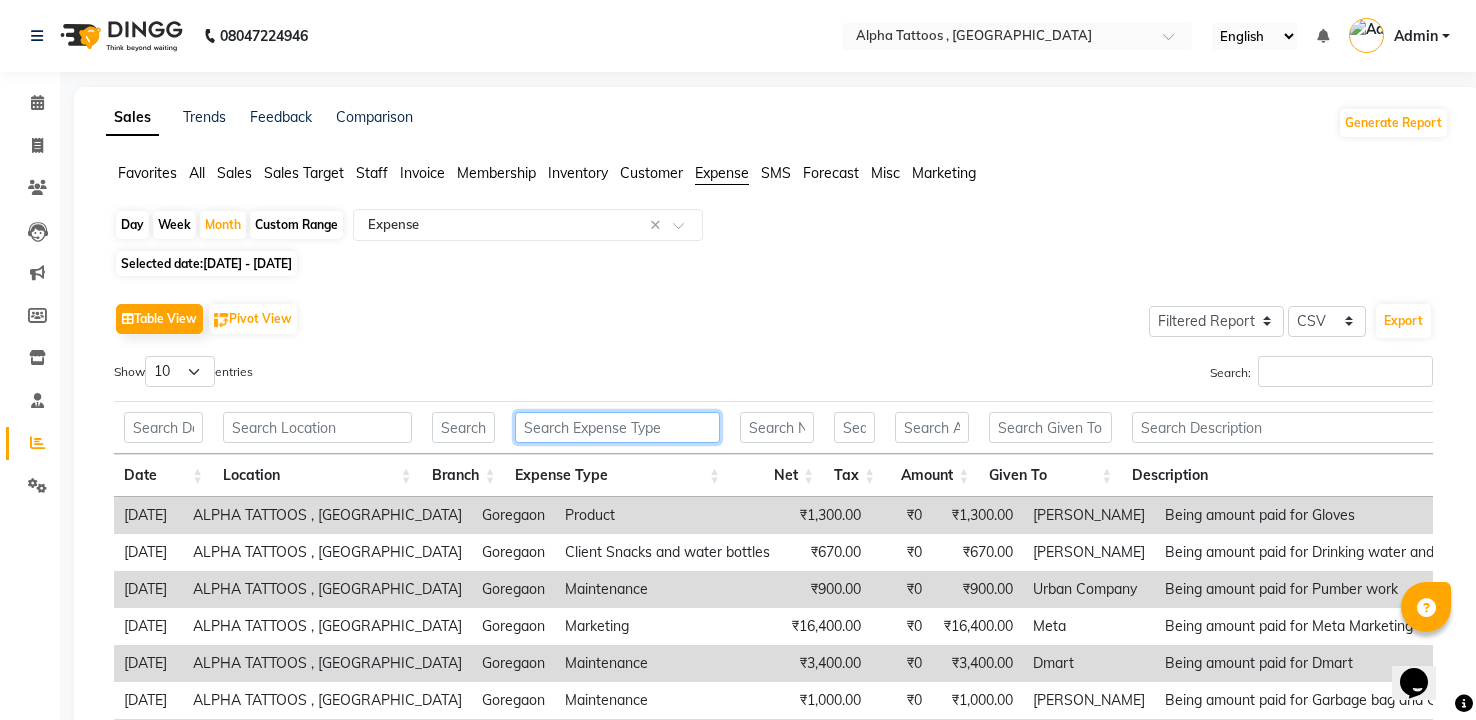 click at bounding box center (617, 427) 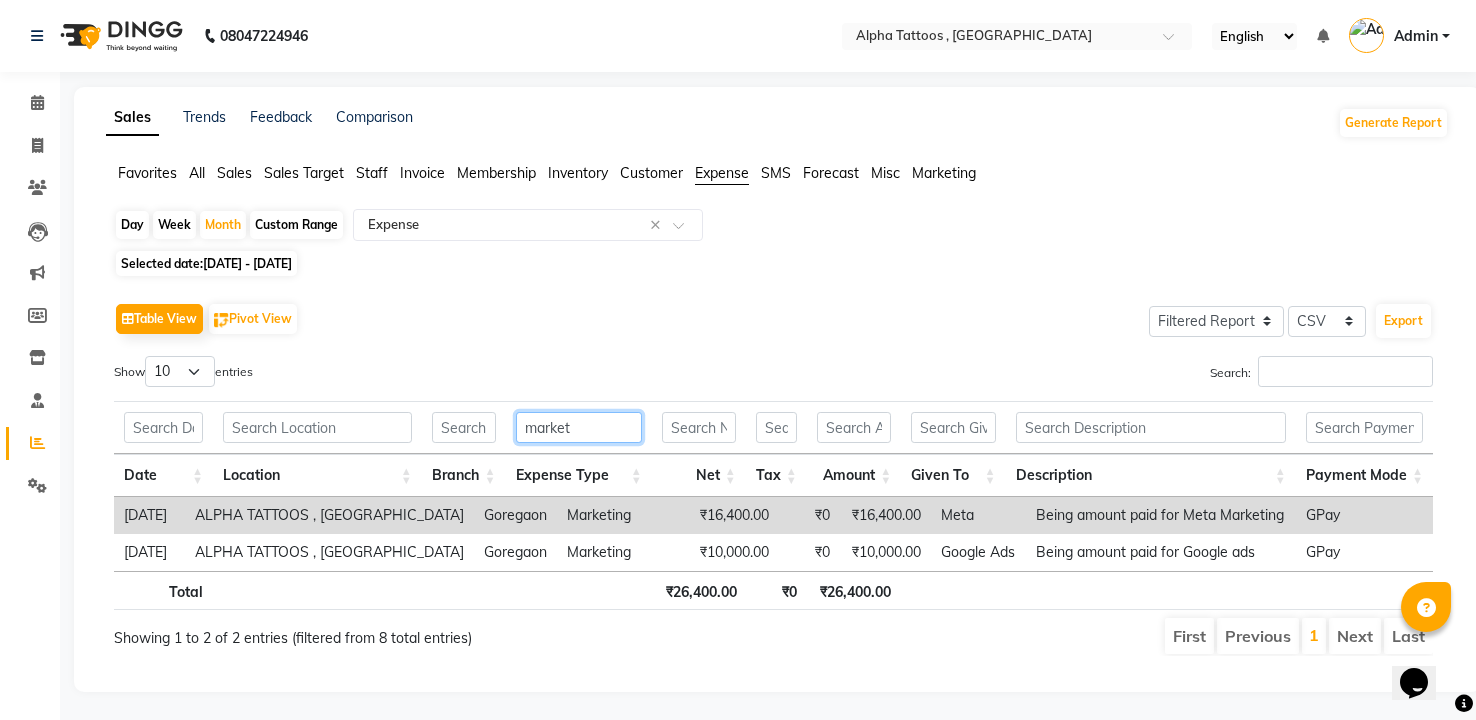 type on "marketi" 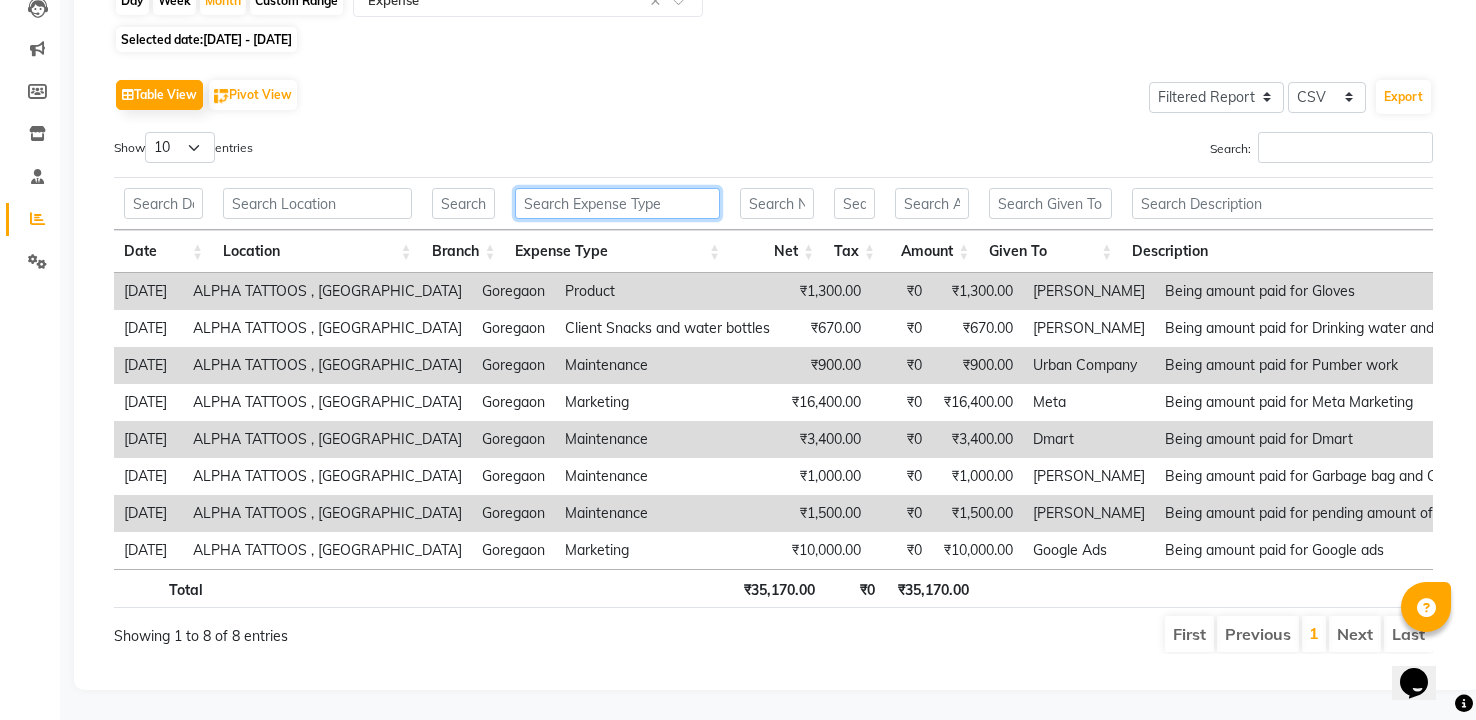 scroll, scrollTop: 254, scrollLeft: 0, axis: vertical 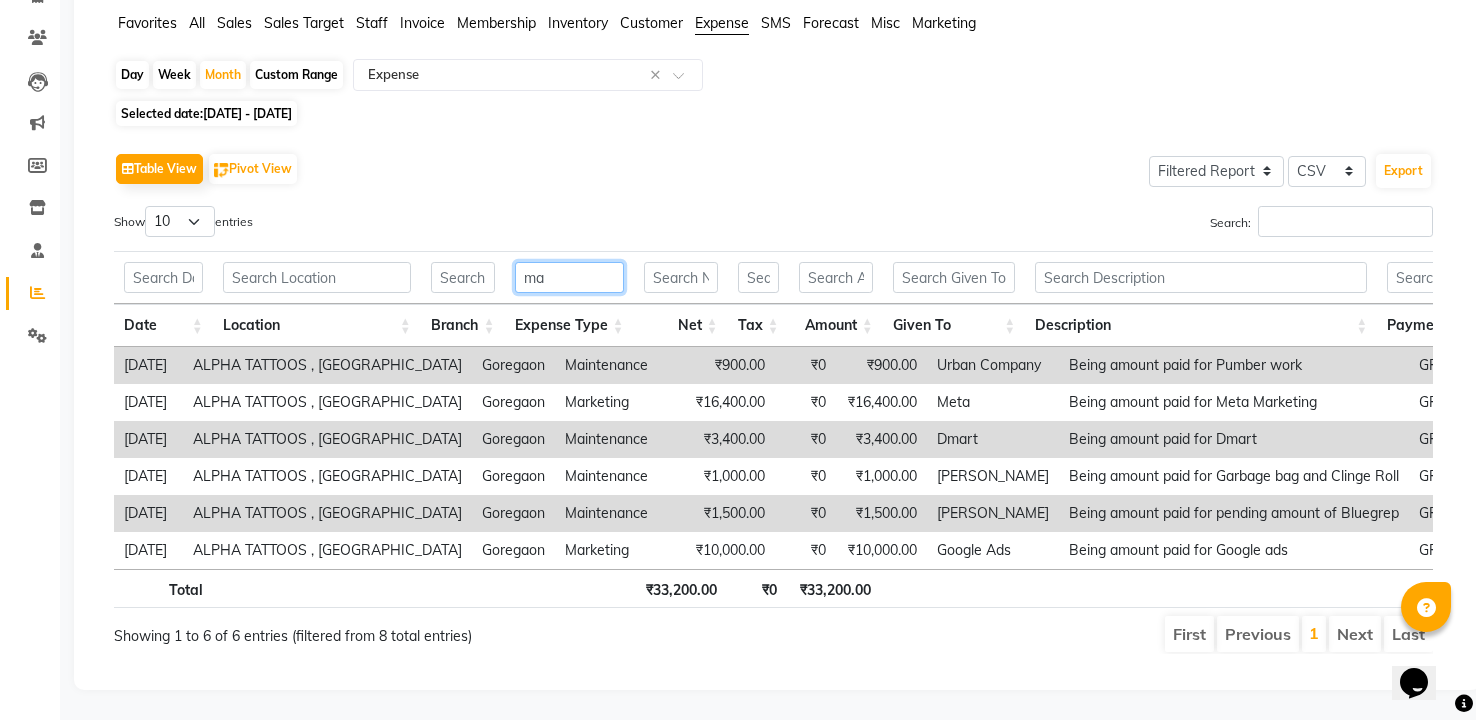 type on "mar" 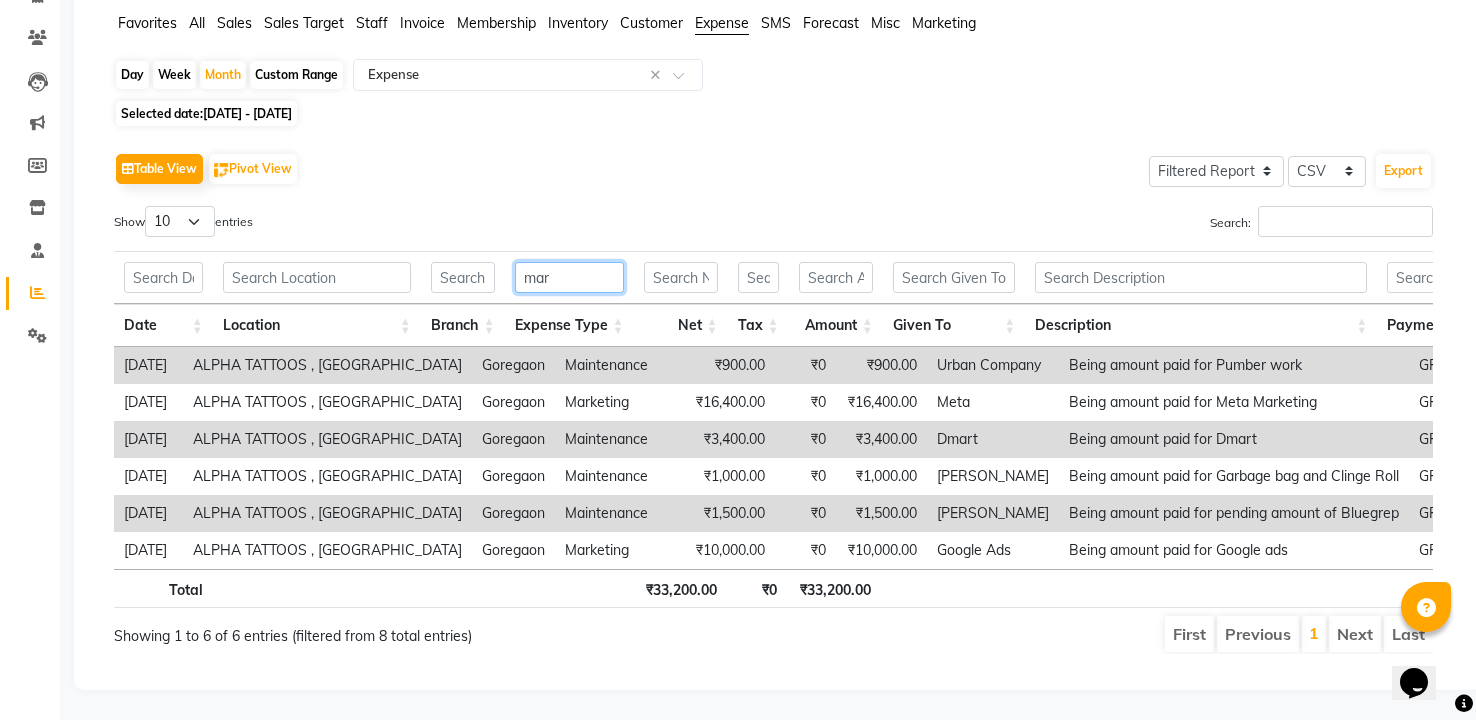 scroll, scrollTop: 17, scrollLeft: 0, axis: vertical 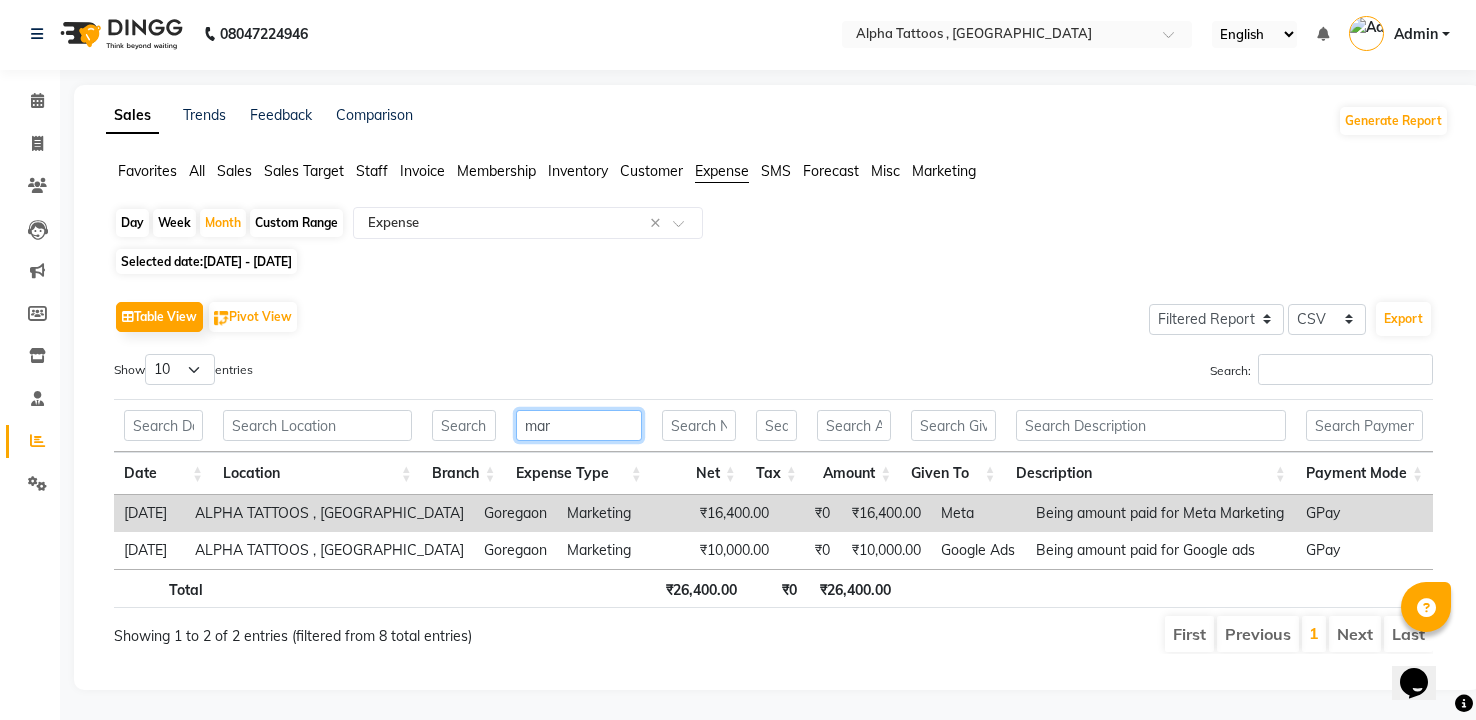 type 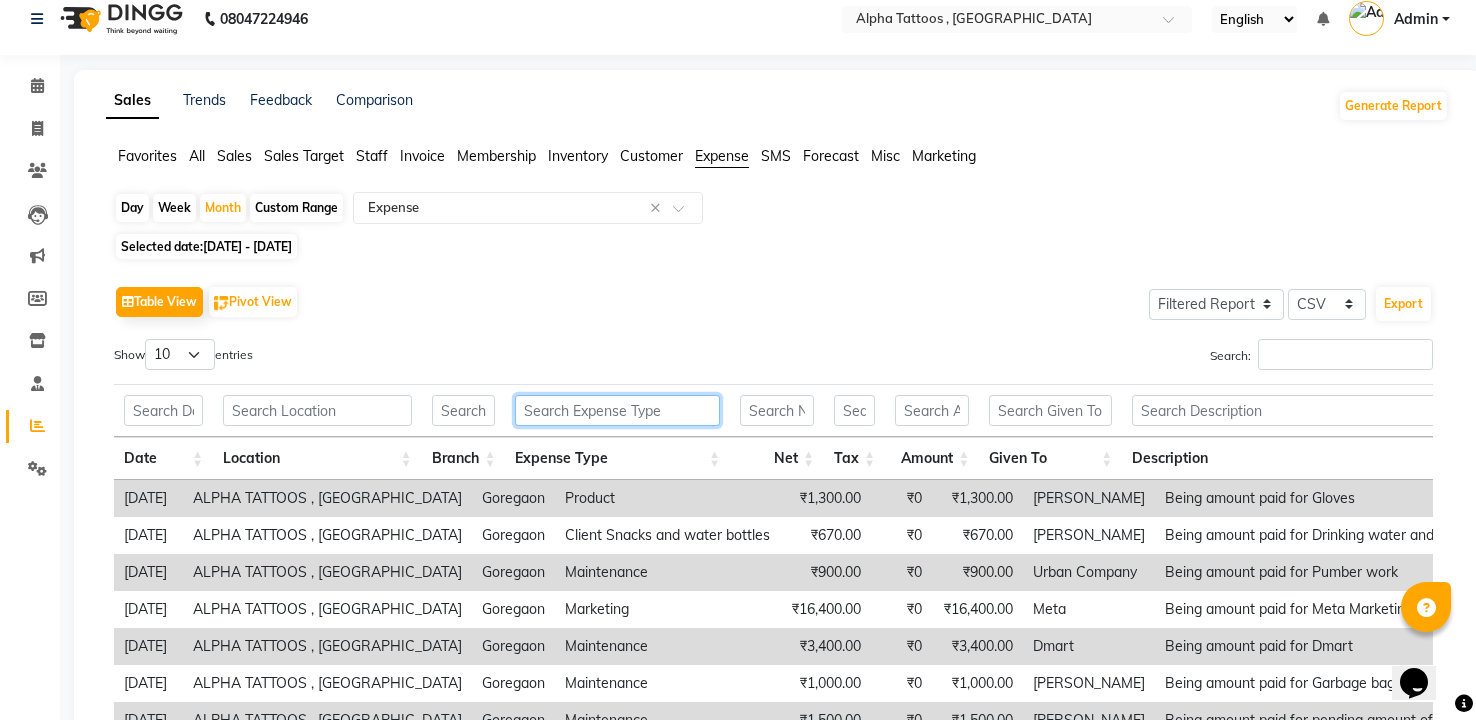 scroll, scrollTop: 254, scrollLeft: 0, axis: vertical 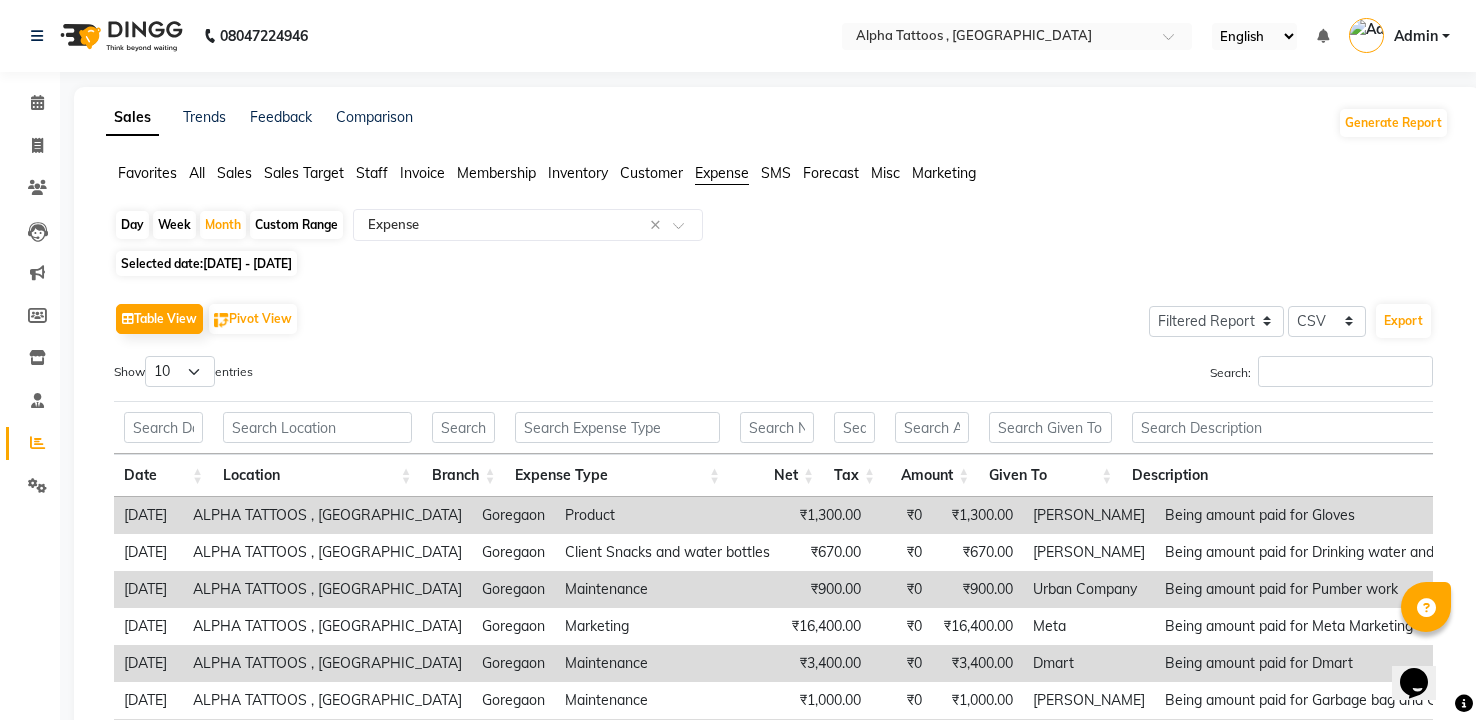 click on "Sales" 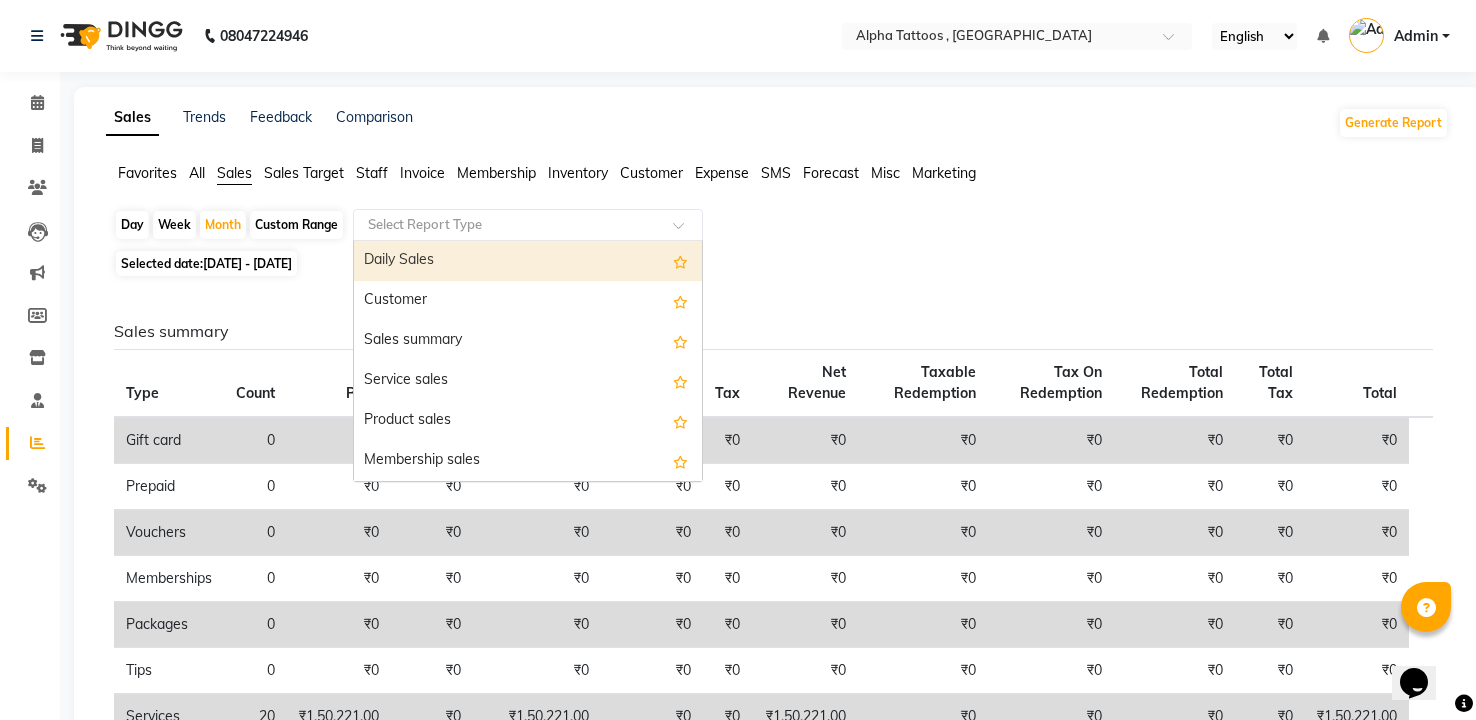 click 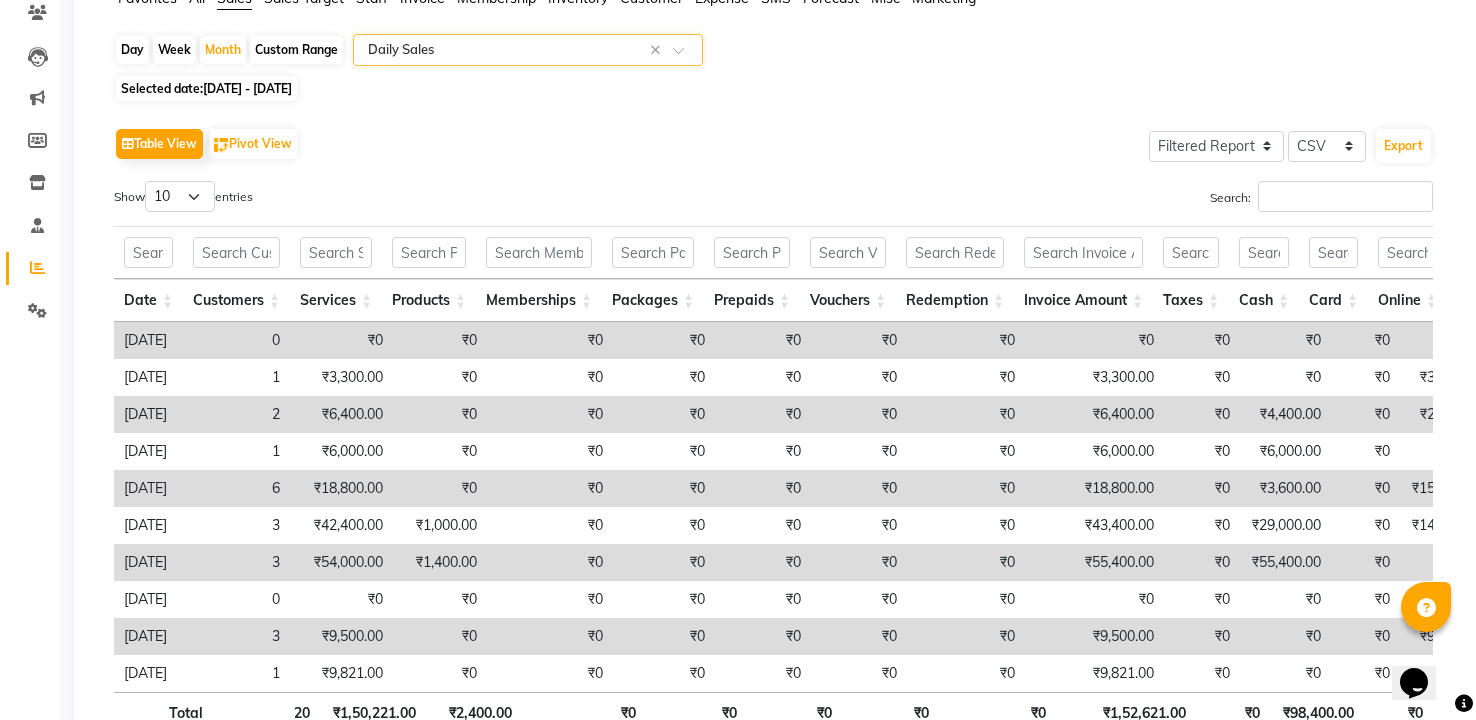 scroll, scrollTop: 328, scrollLeft: 0, axis: vertical 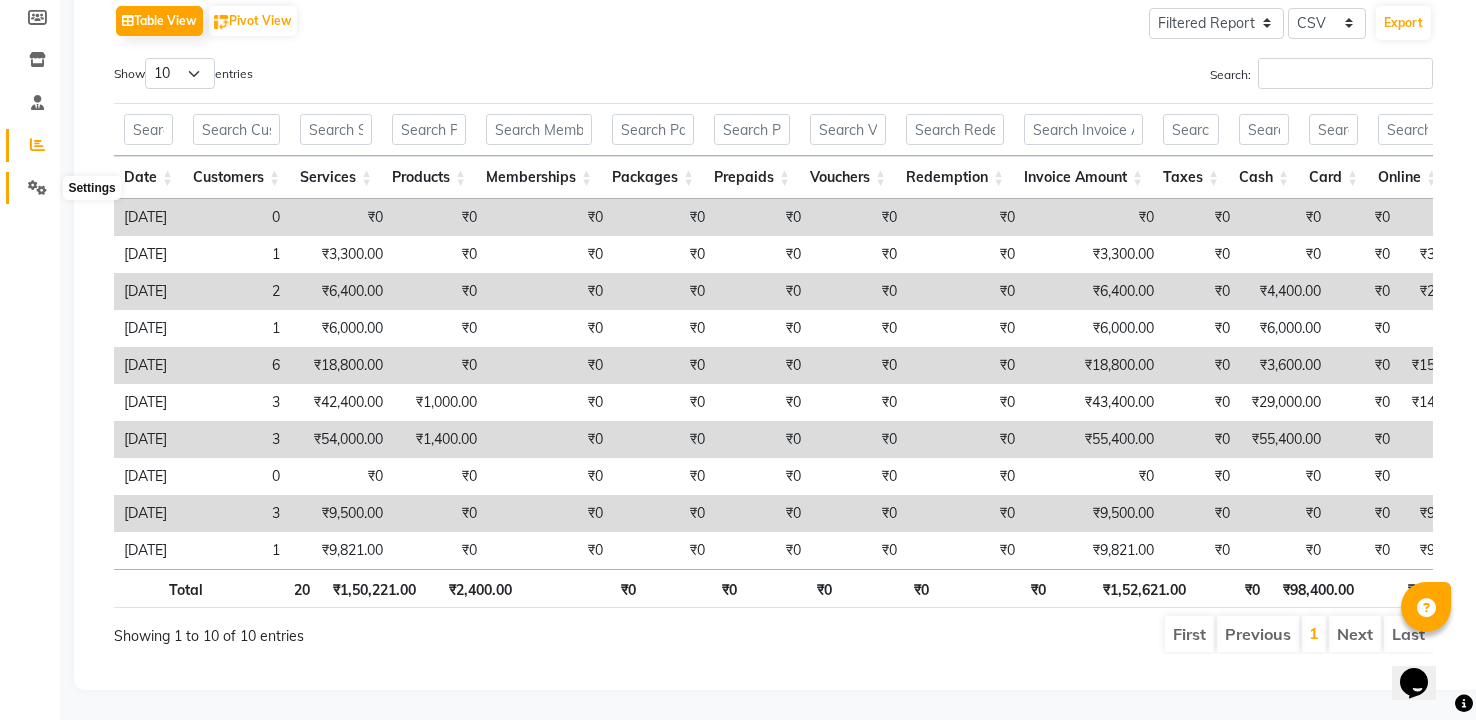 click 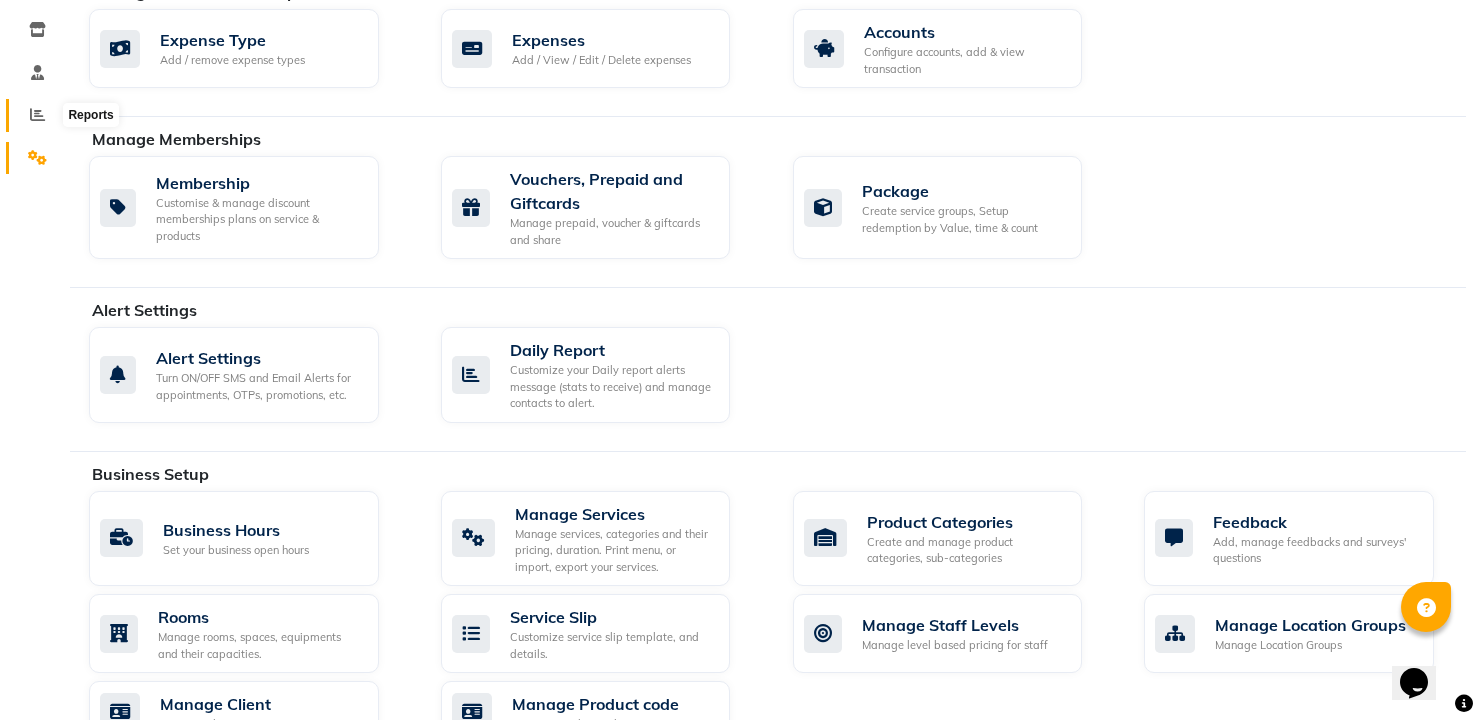 click 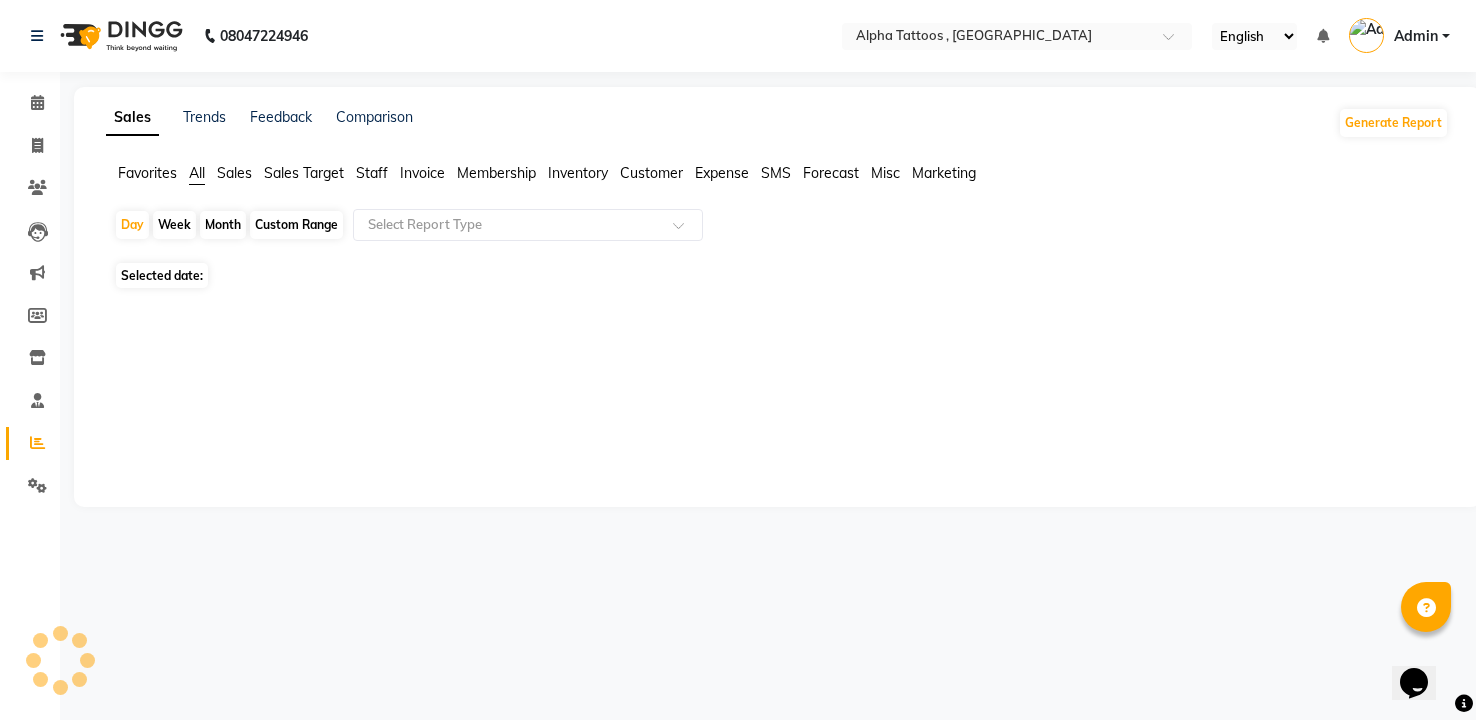 scroll, scrollTop: 0, scrollLeft: 0, axis: both 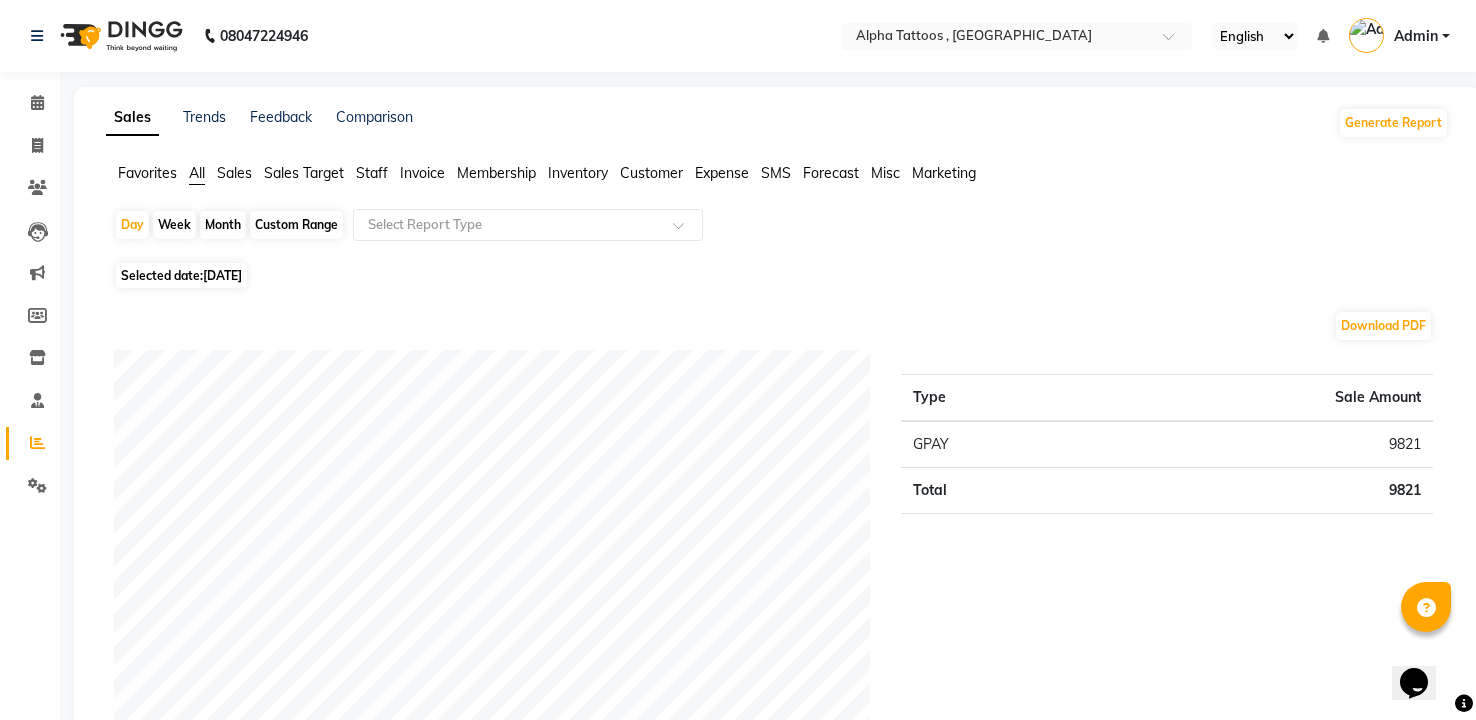 click on "Expense" 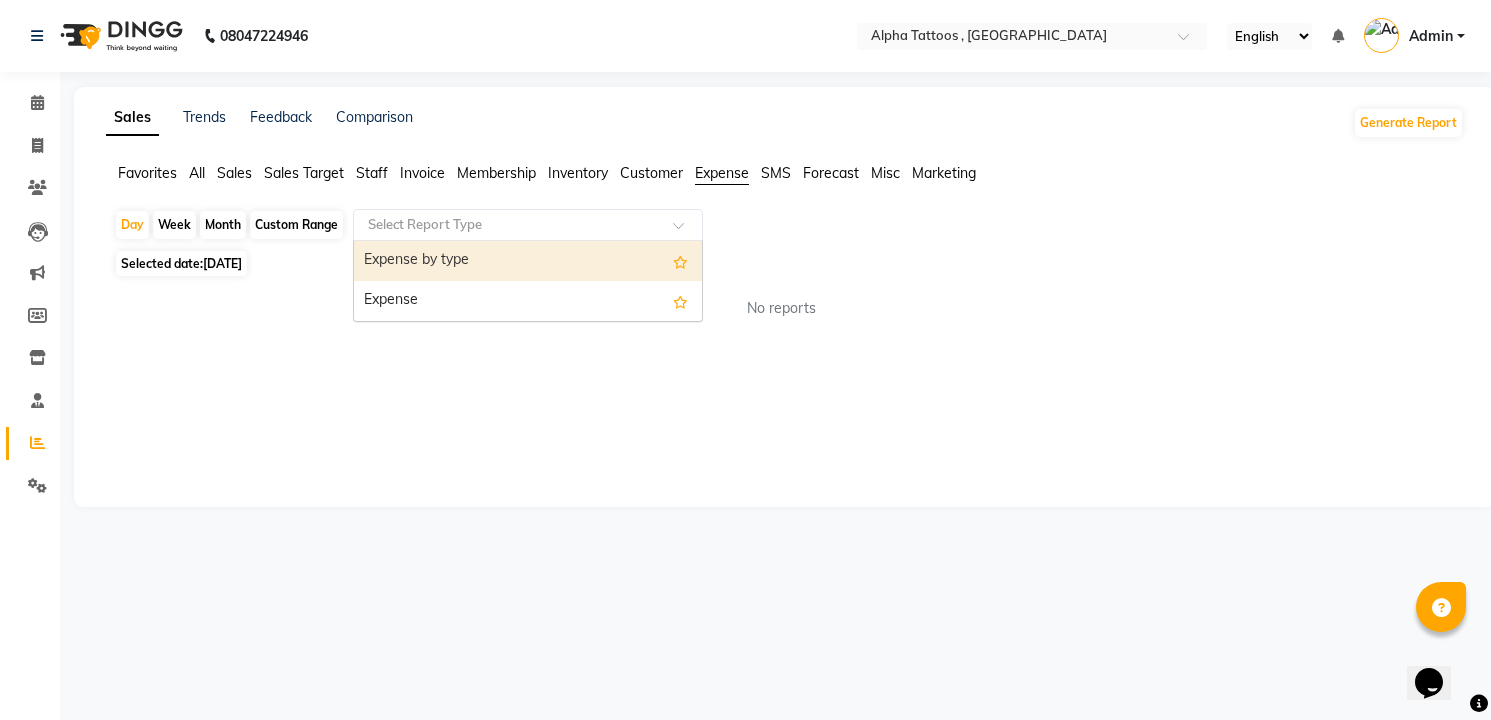 click on "Select Report Type" 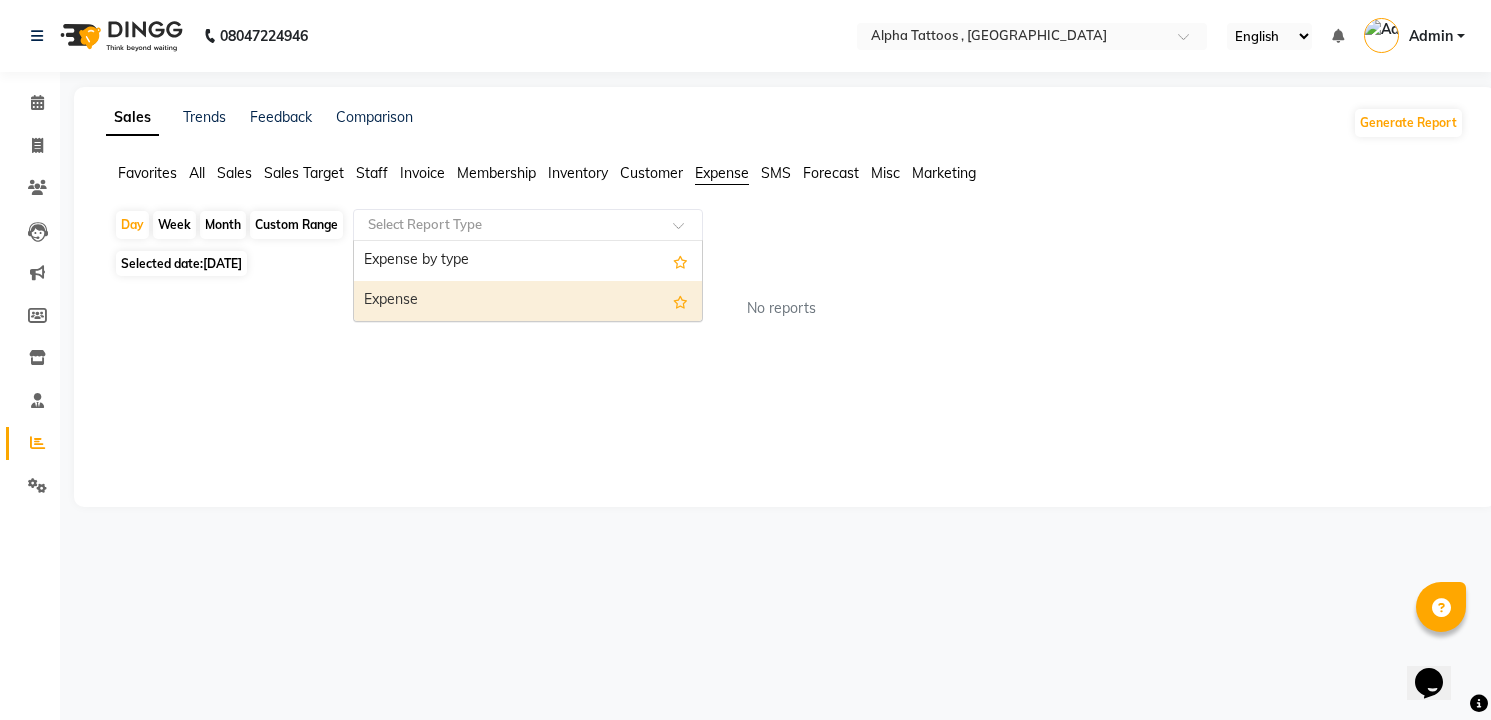 click on "Expense" at bounding box center [528, 301] 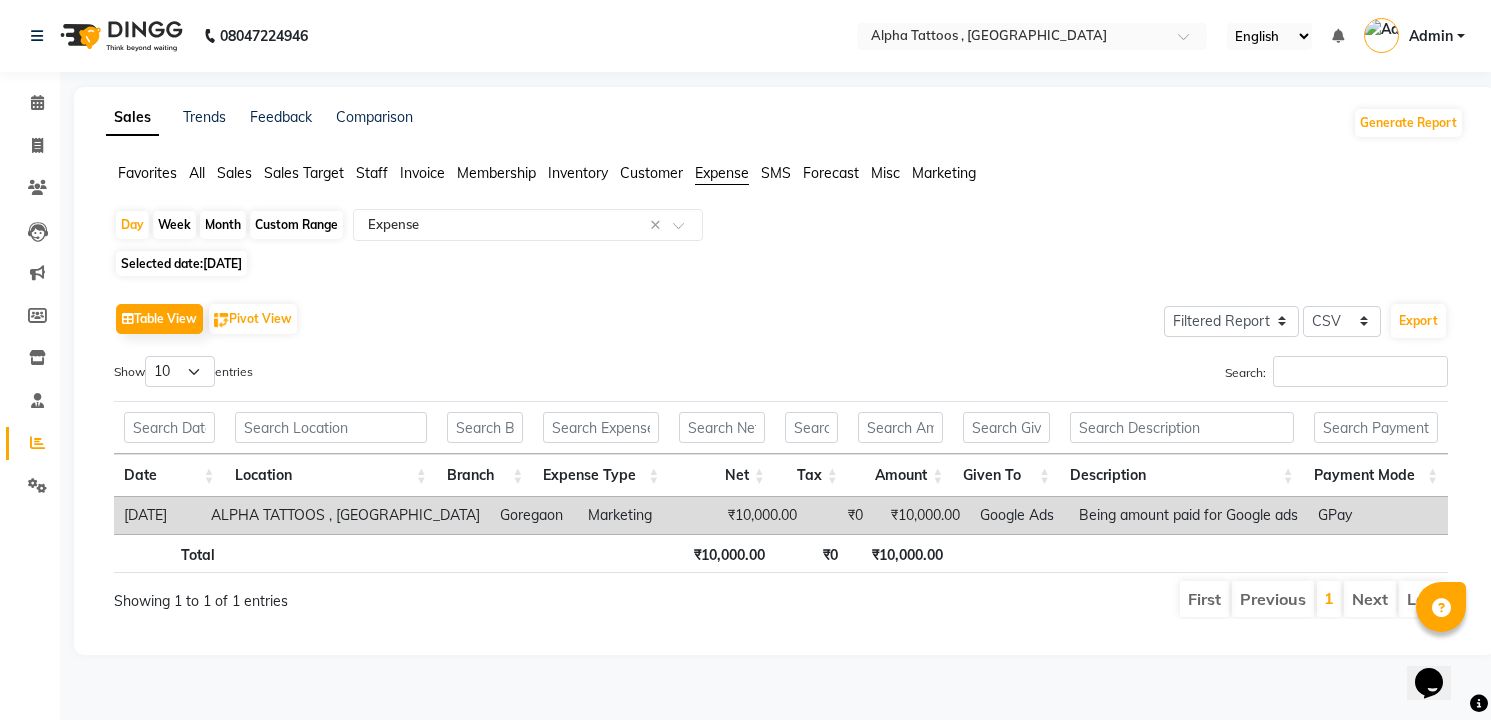 click on "Month" 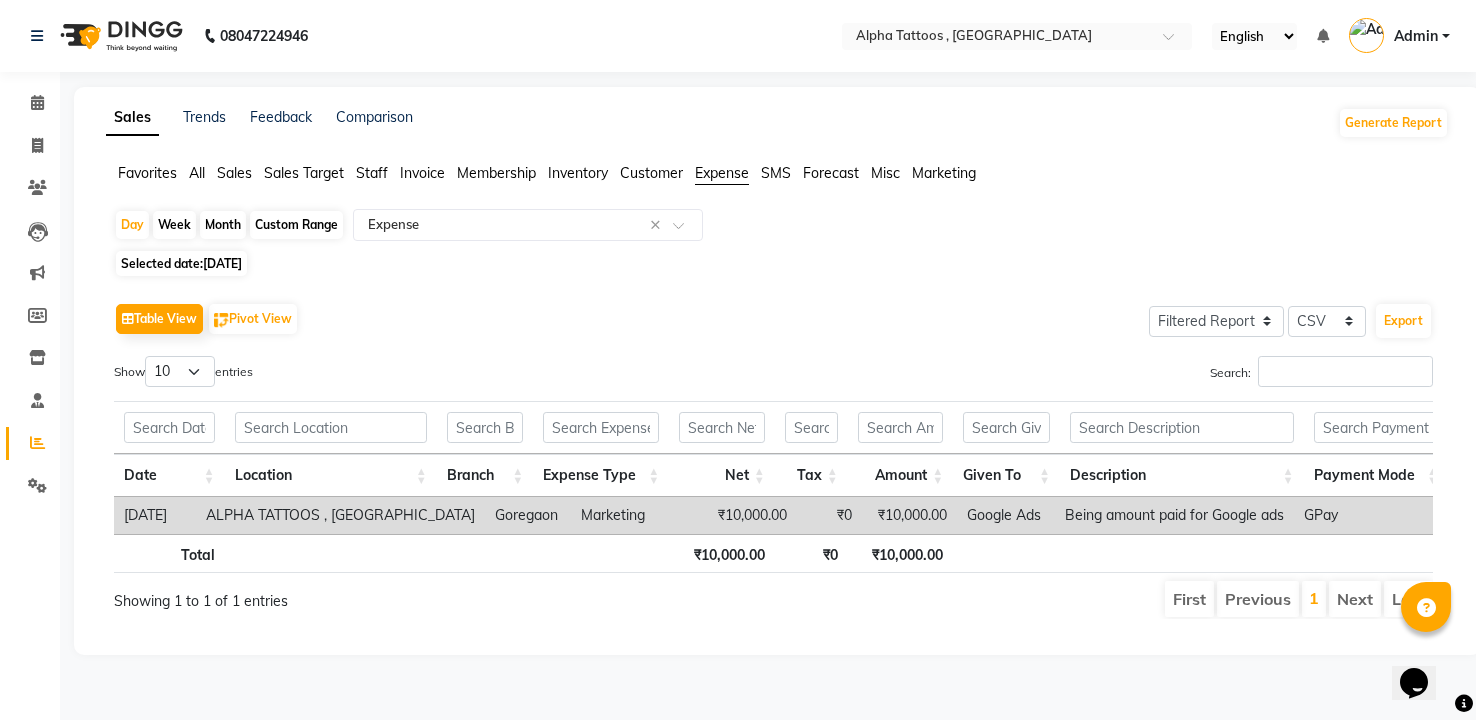 select on "7" 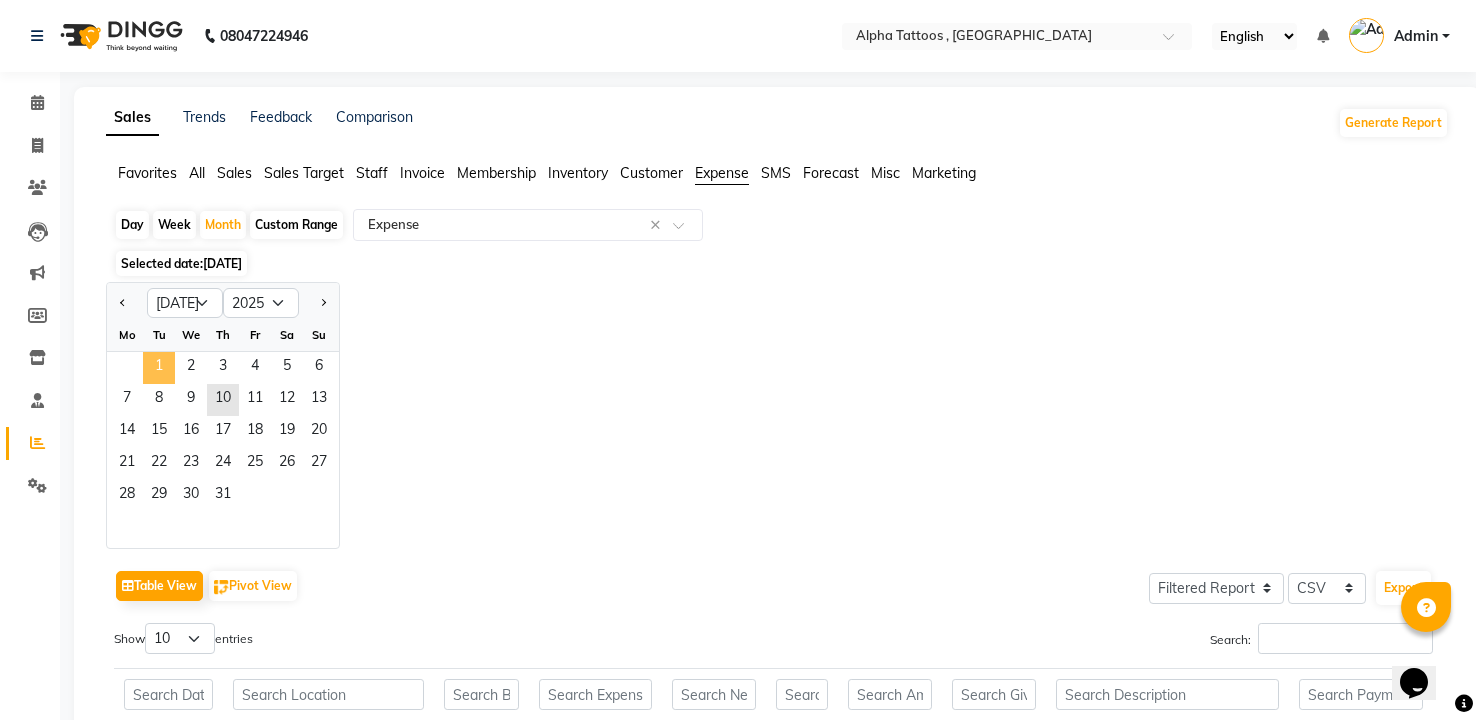 click on "1" 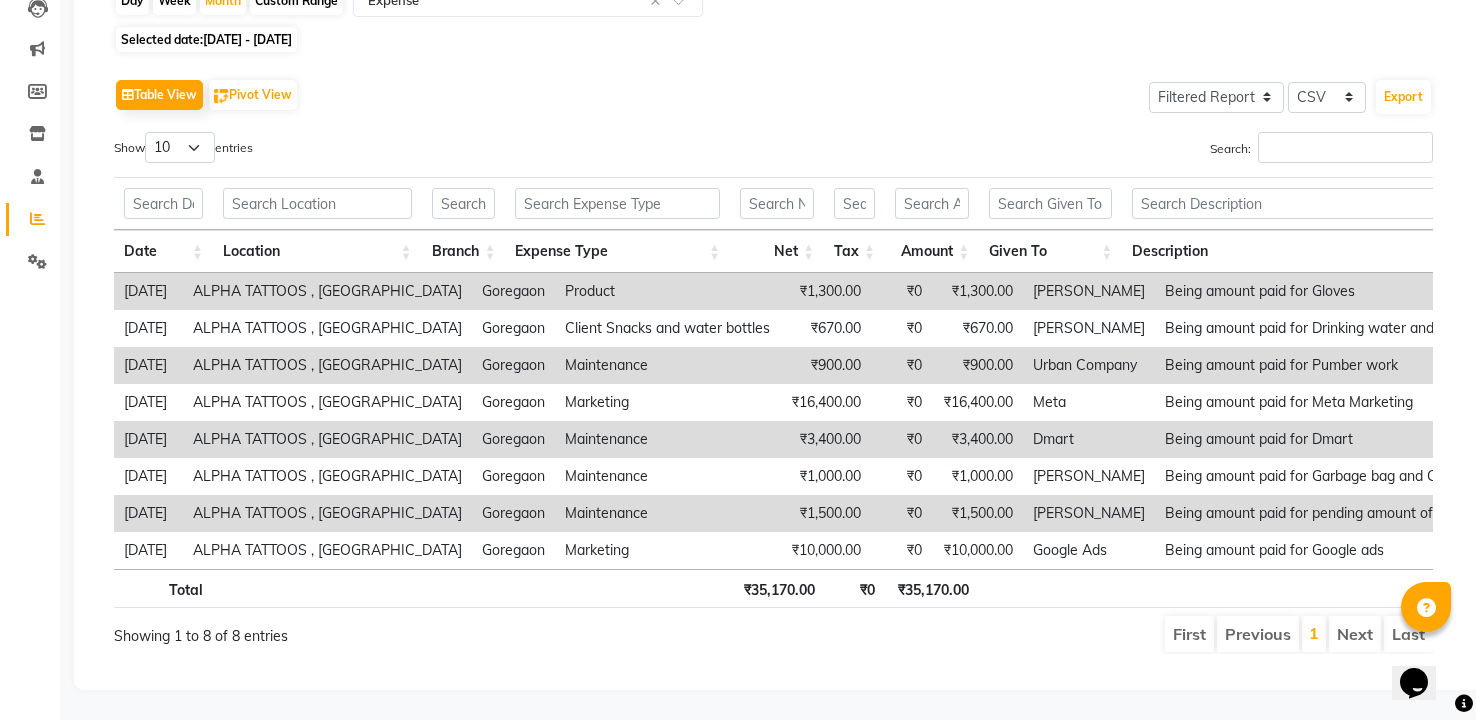 scroll, scrollTop: 254, scrollLeft: 0, axis: vertical 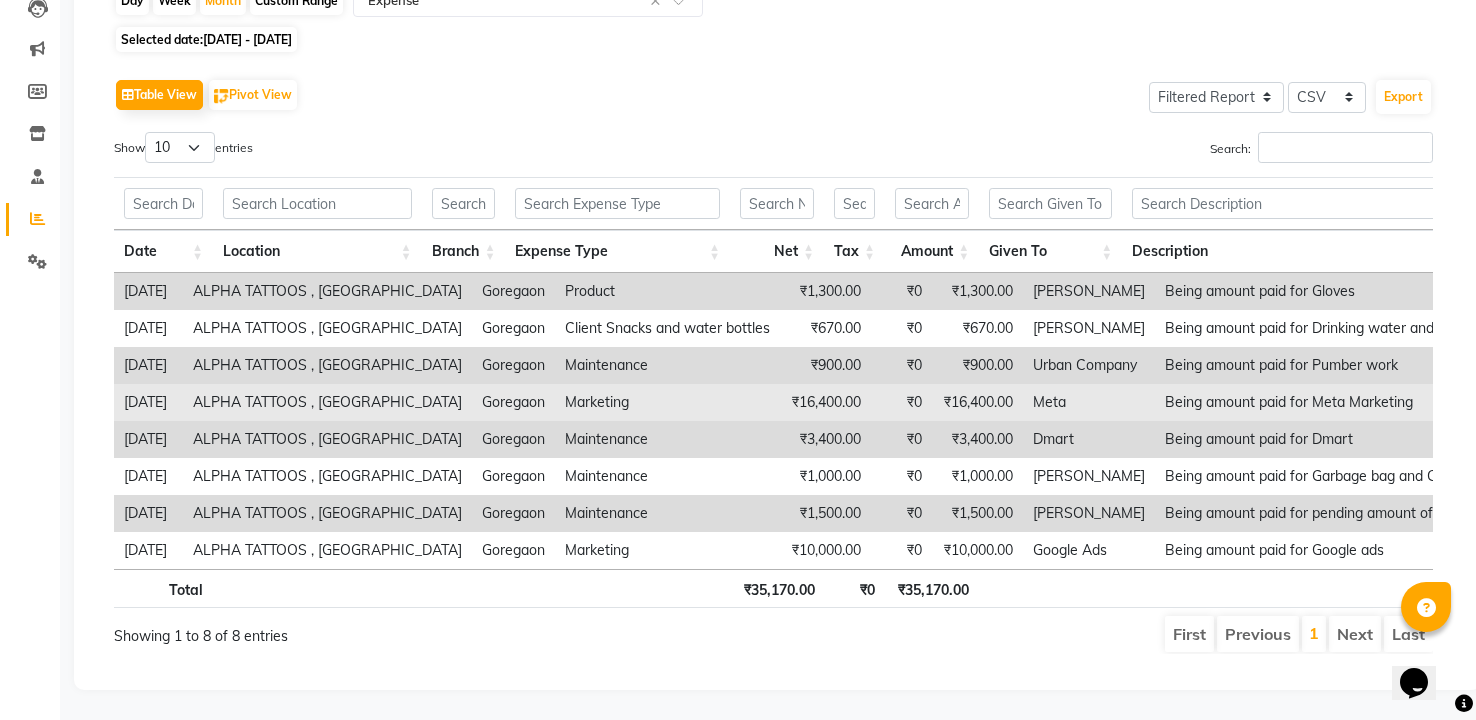click on "Marketing" at bounding box center (667, 402) 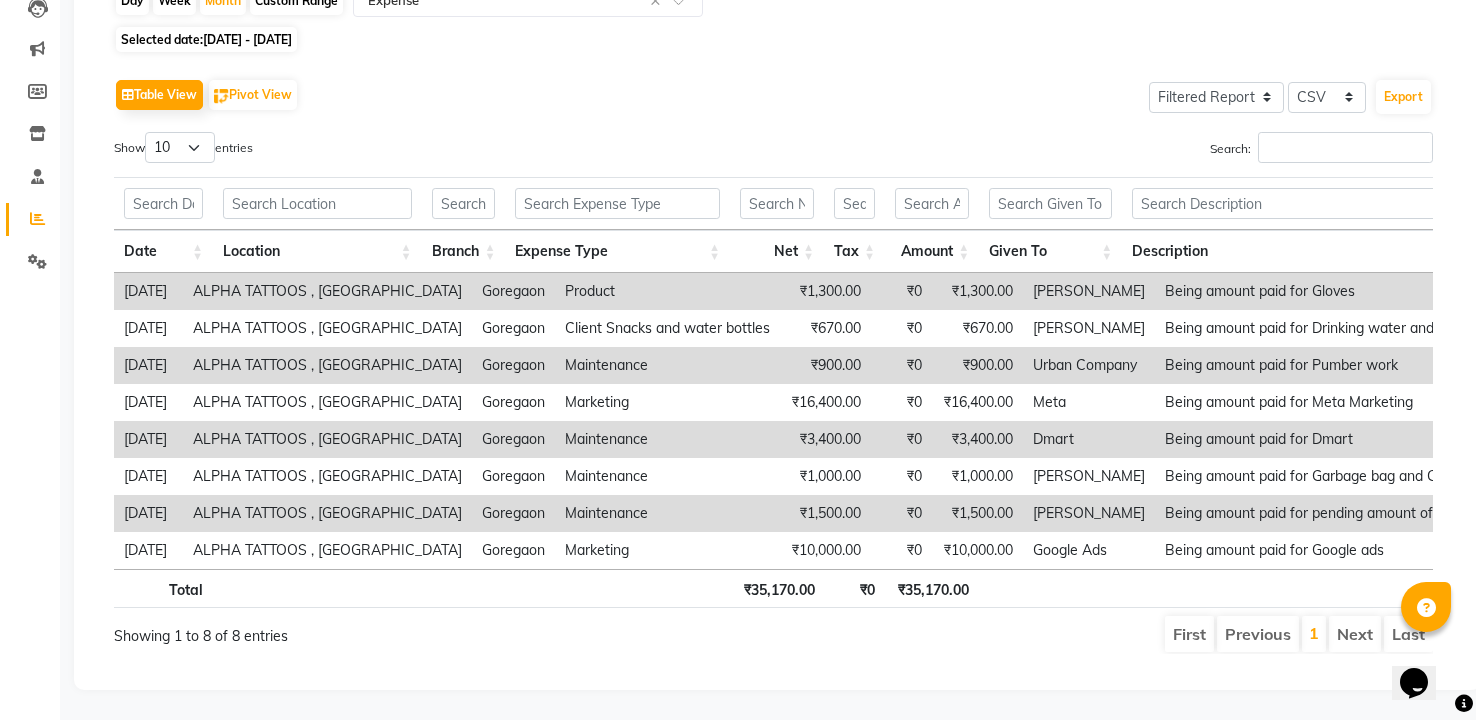 scroll, scrollTop: 0, scrollLeft: 206, axis: horizontal 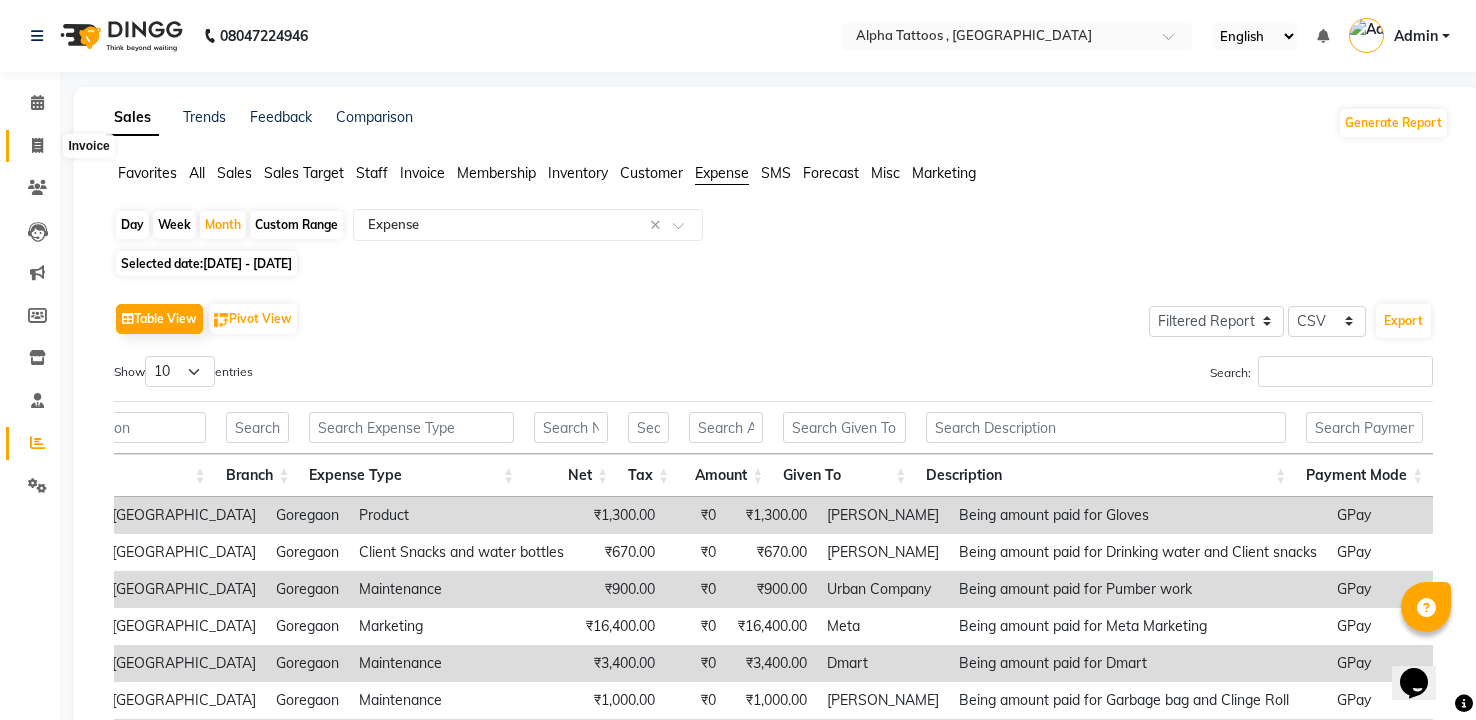 click 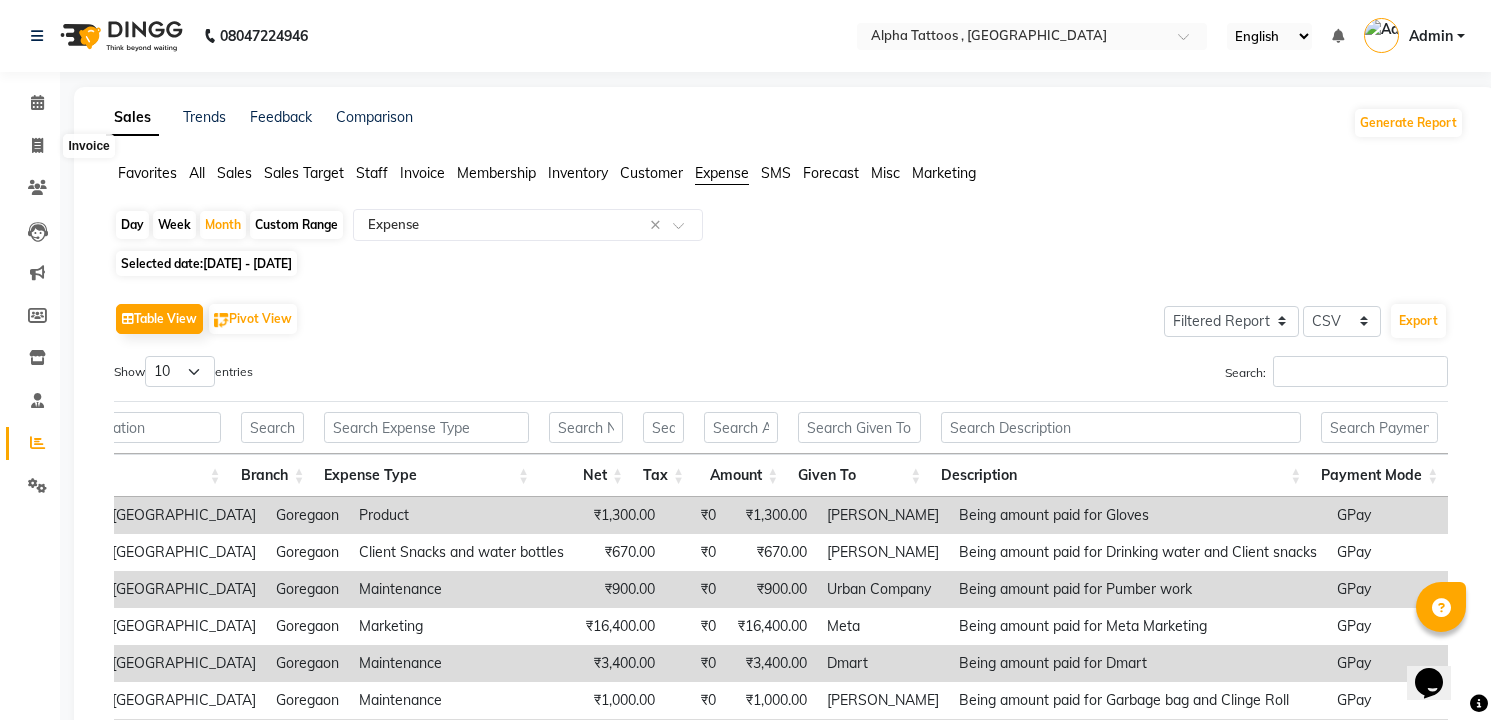 select on "5140" 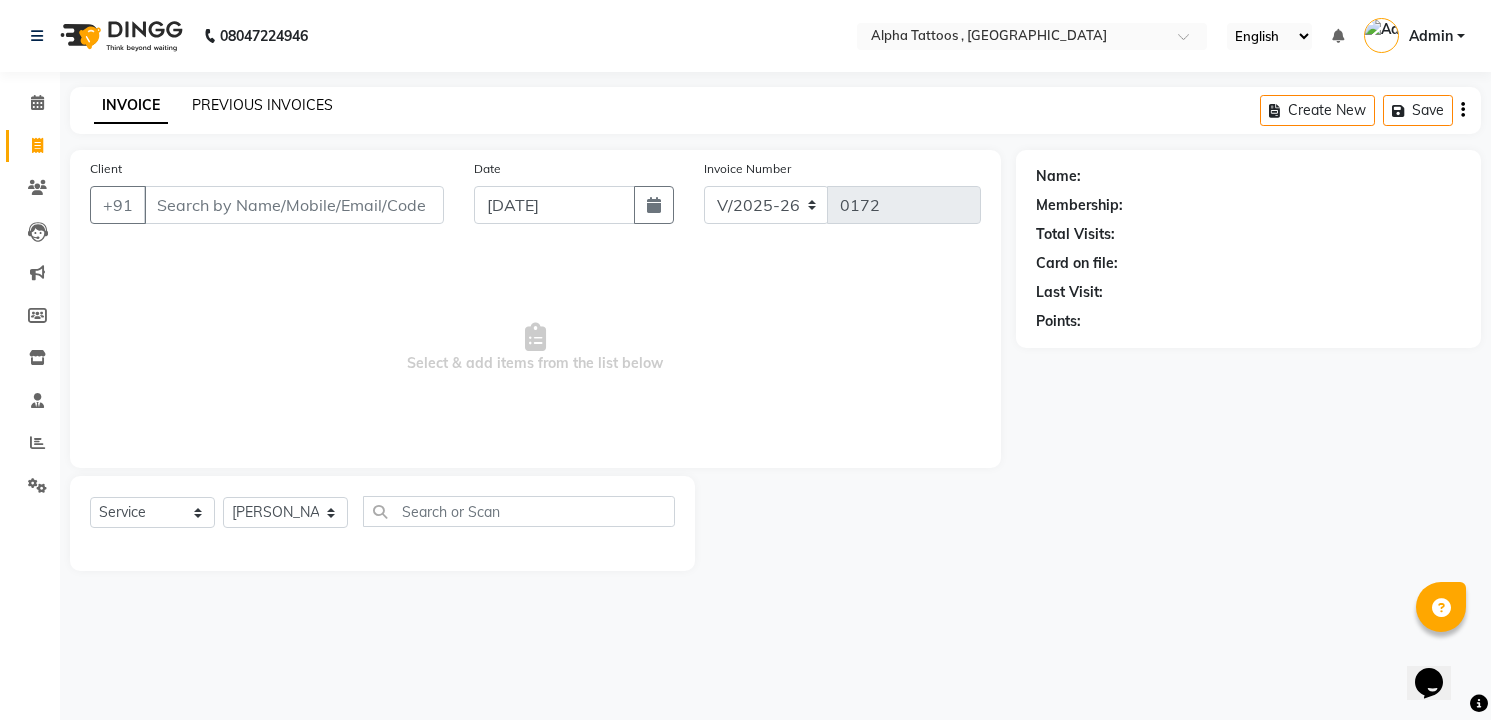 click on "PREVIOUS INVOICES" 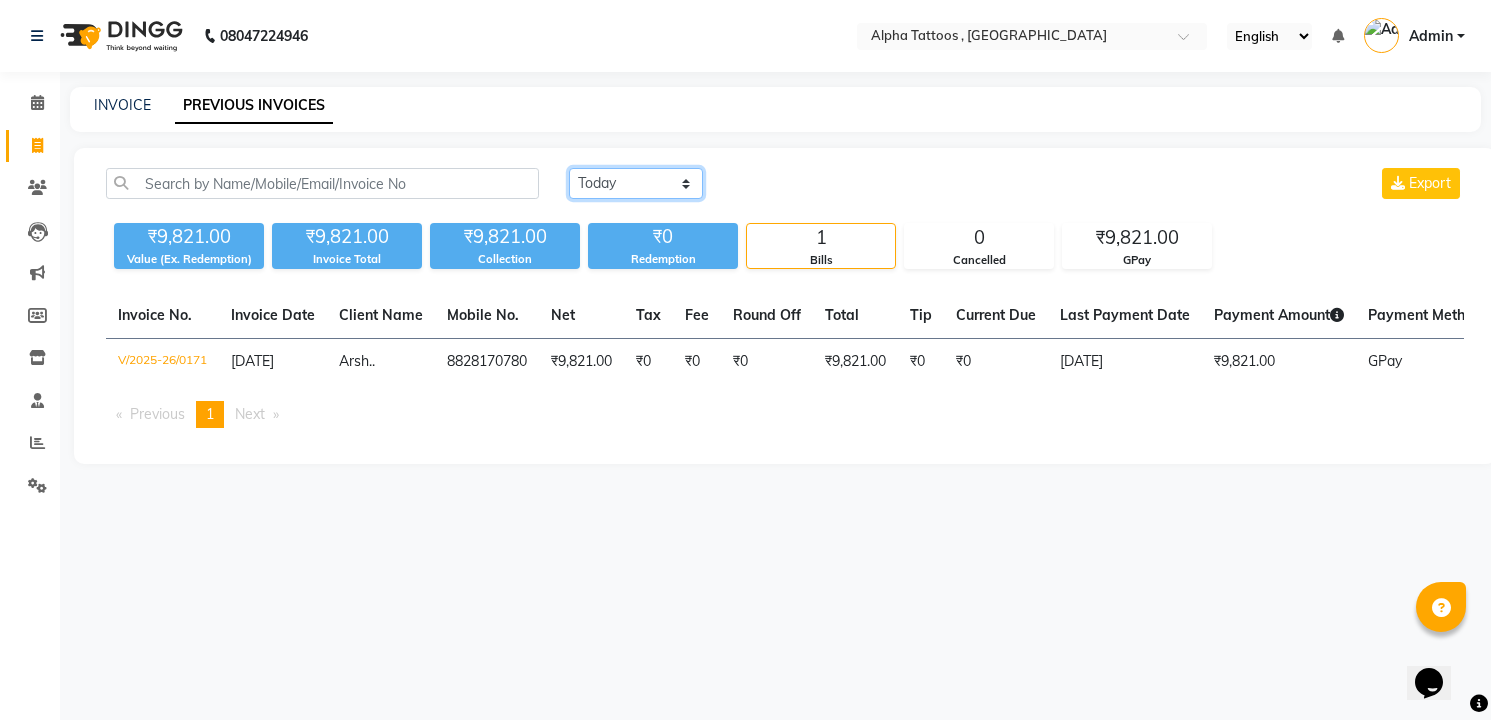 click on "Today Yesterday Custom Range" 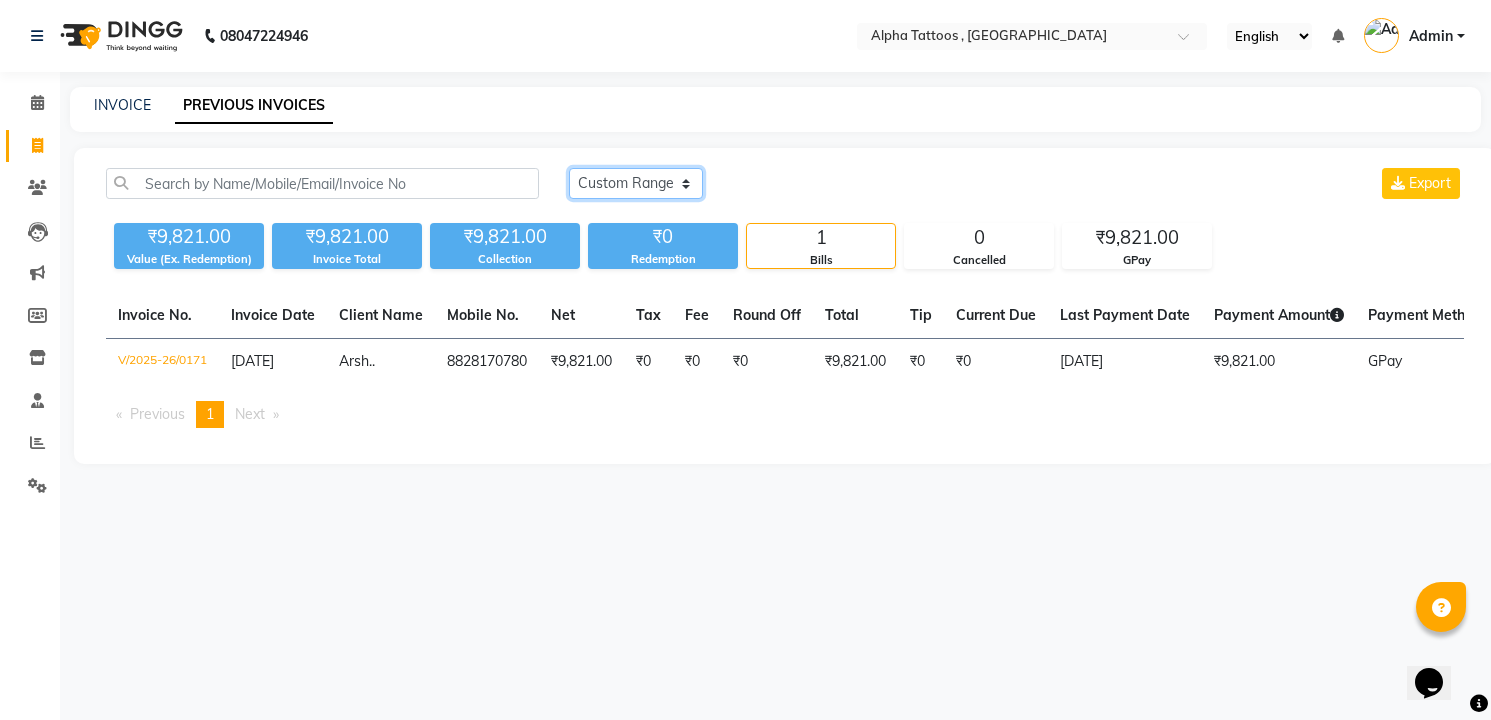 click on "Today Yesterday Custom Range" 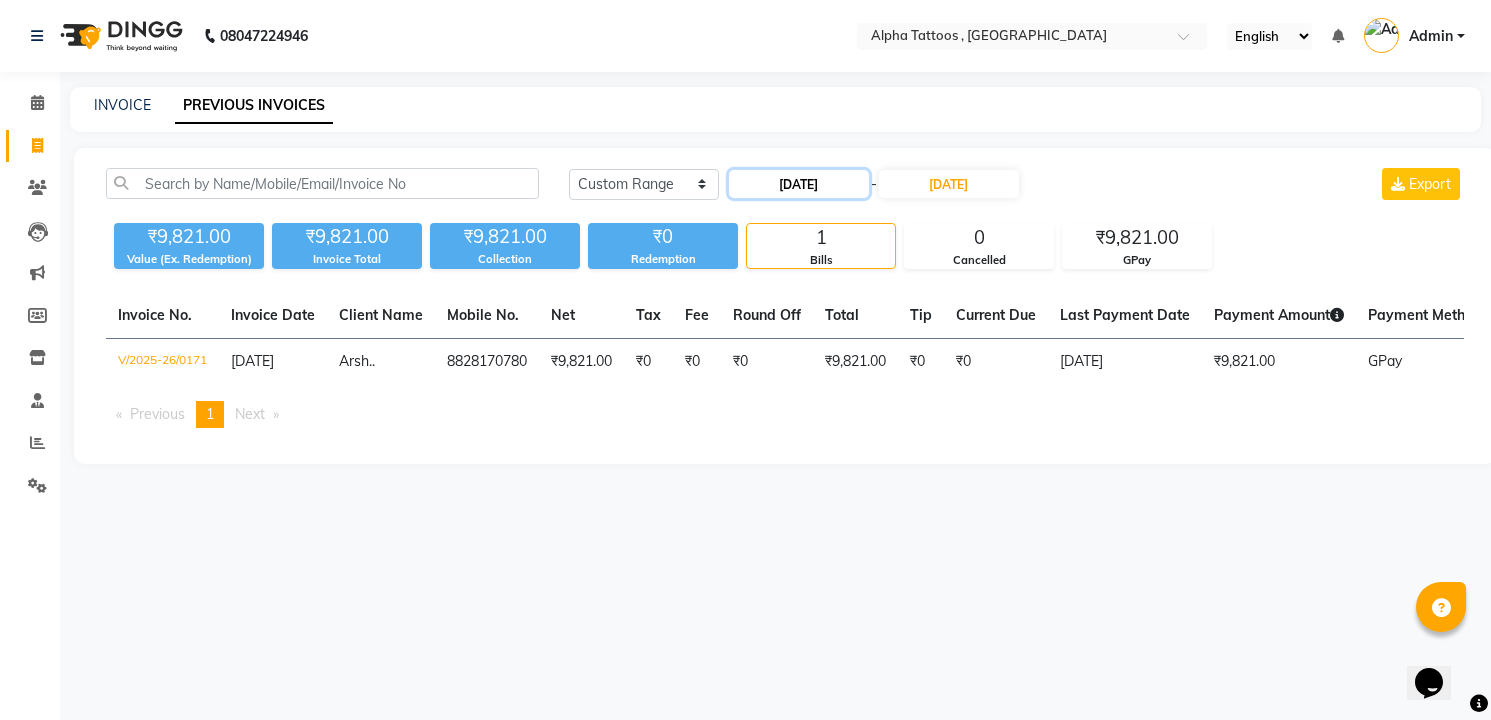click on "[DATE]" 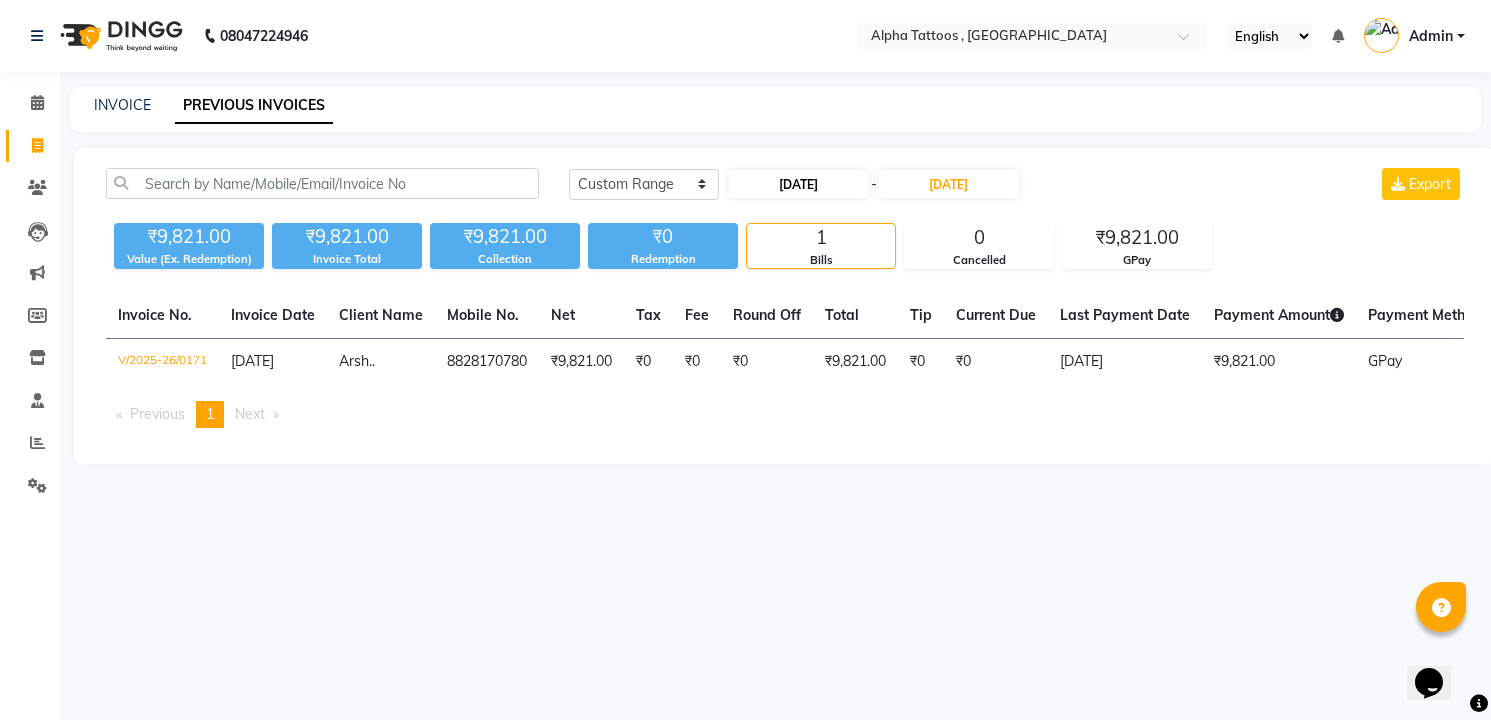 select on "7" 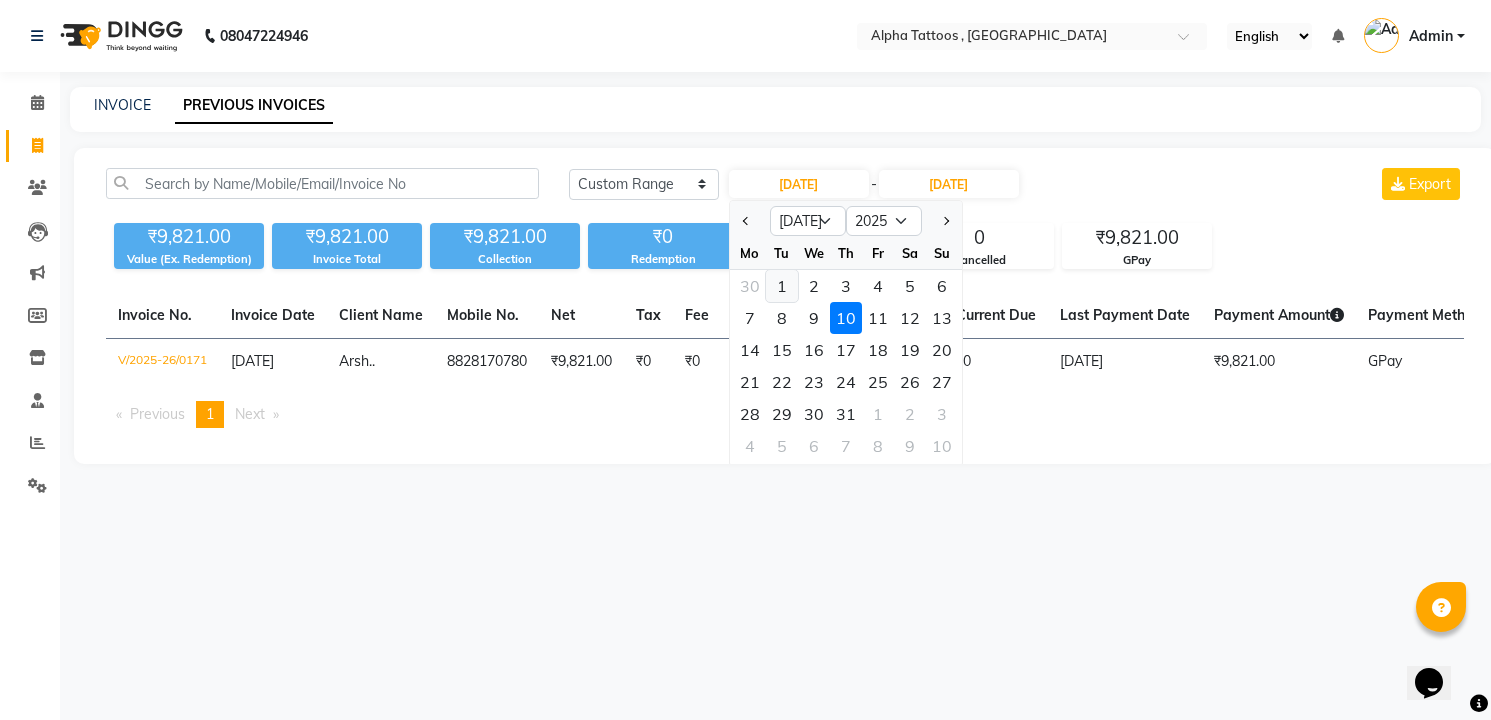 click on "1" 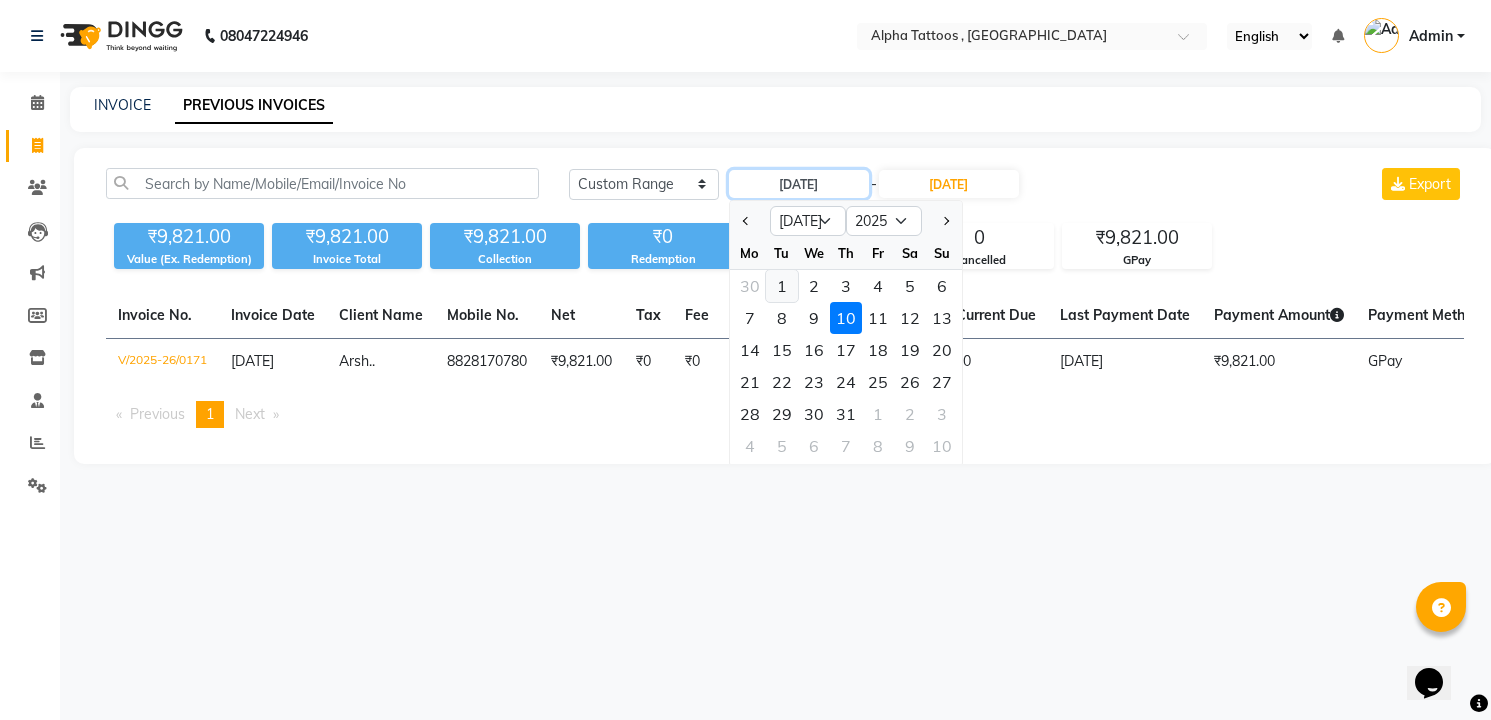 type on "01-07-2025" 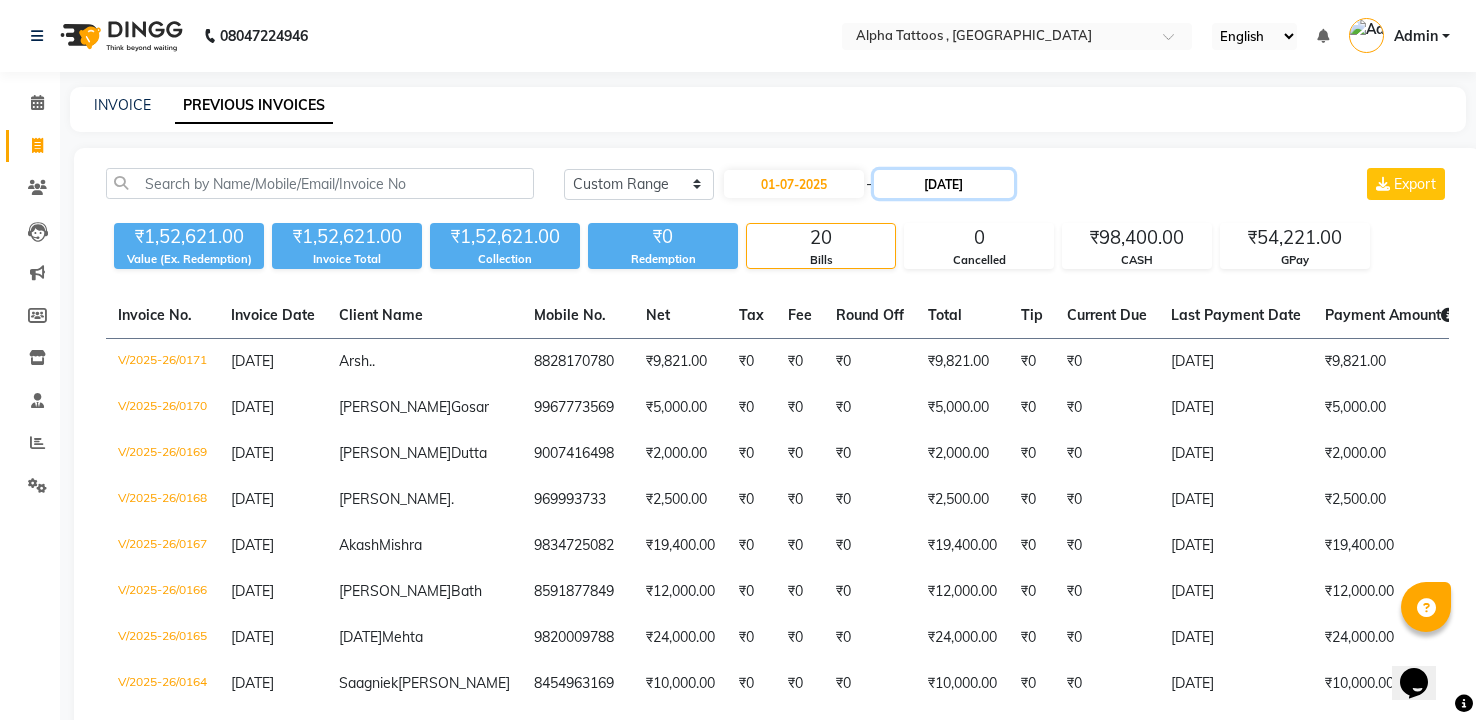 click on "[DATE]" 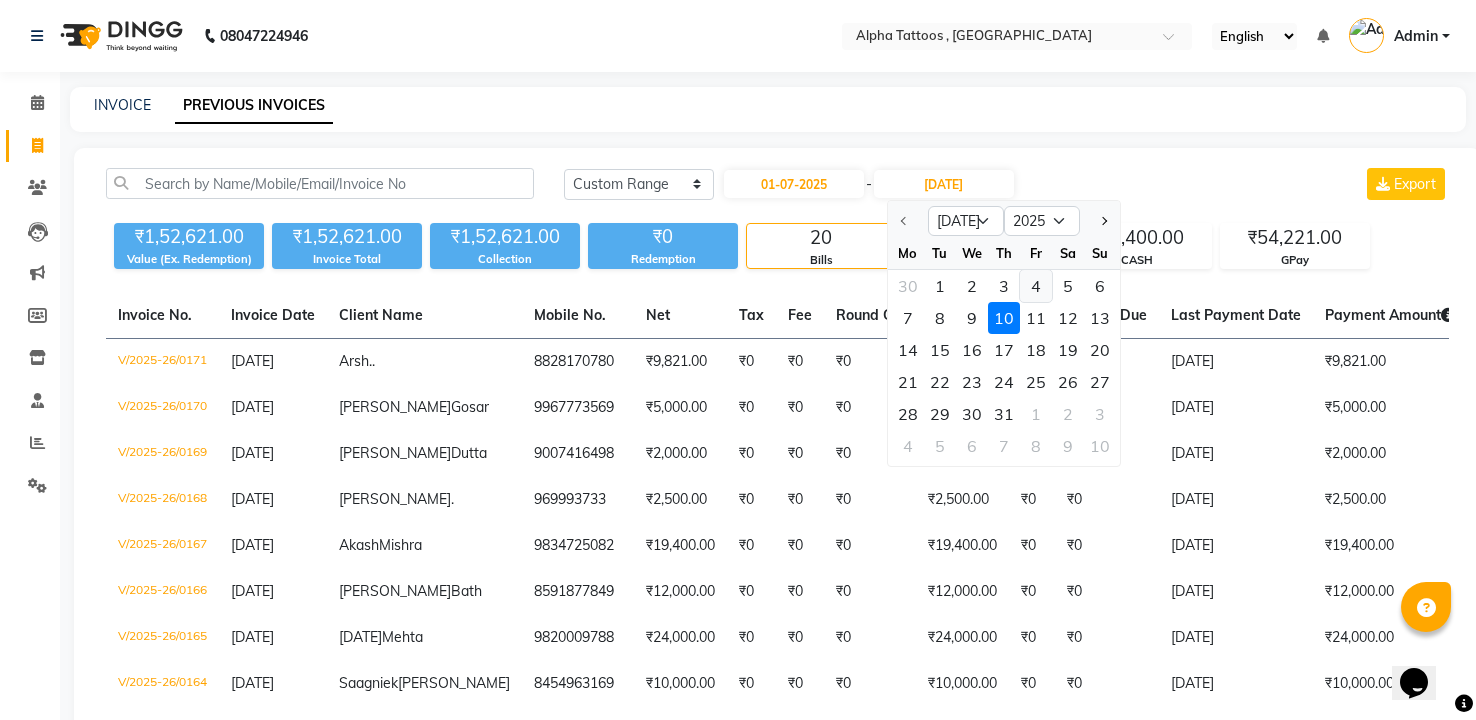 click on "4" 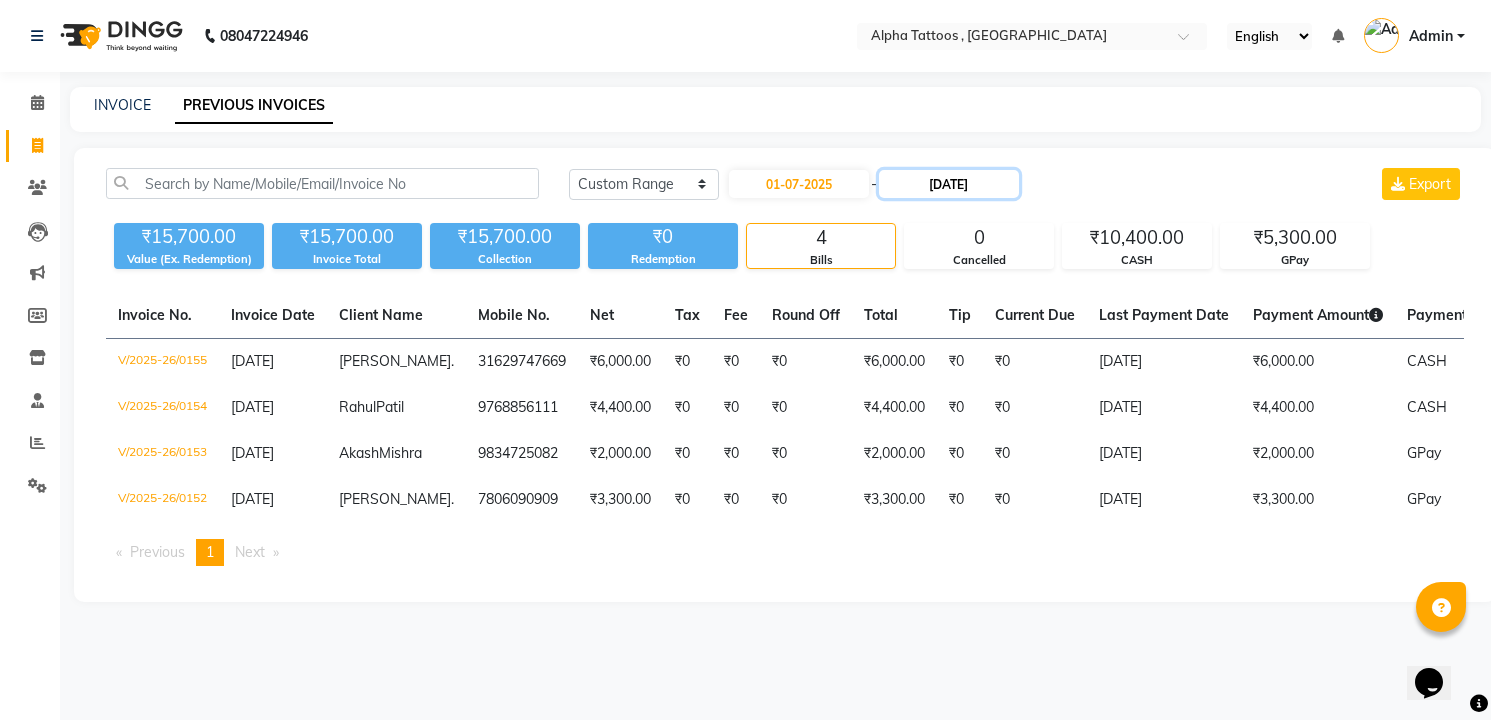click on "04-07-2025" 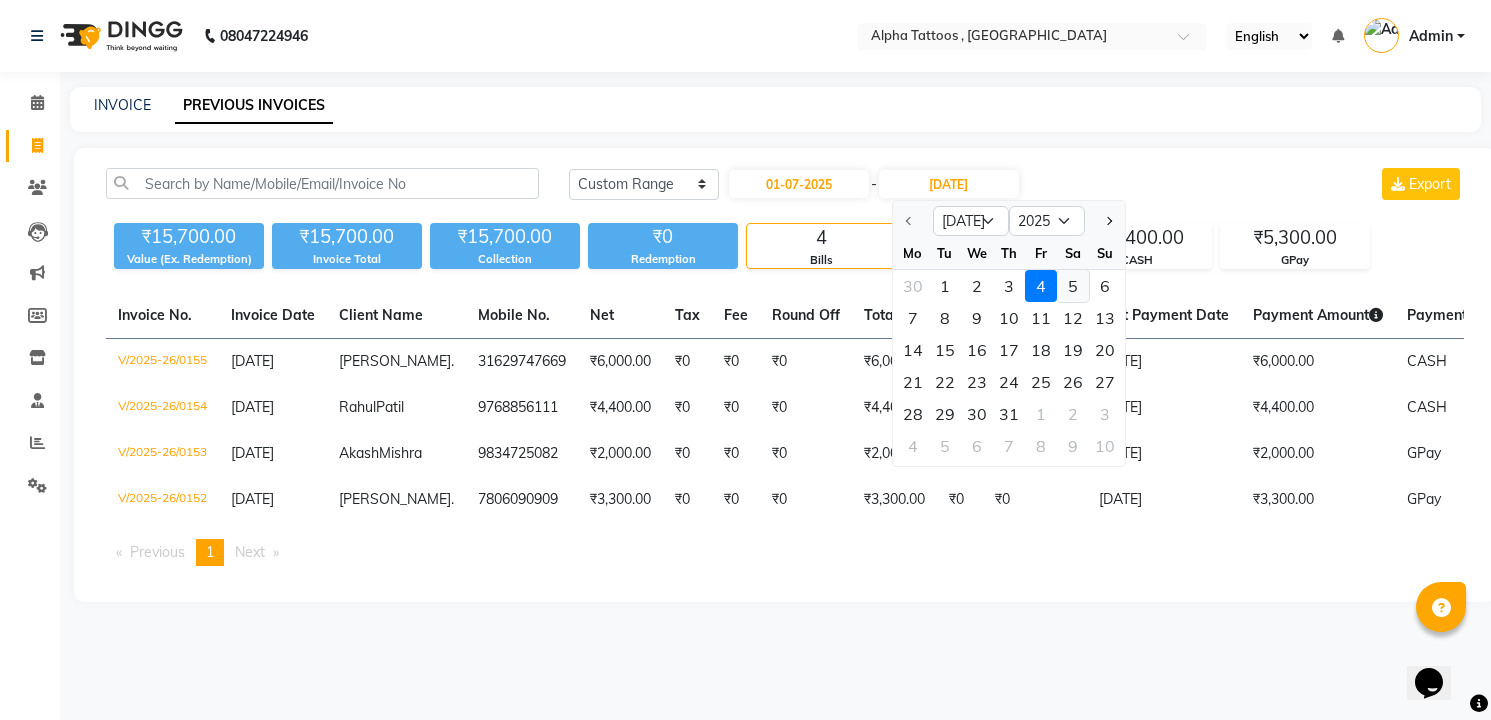click on "5" 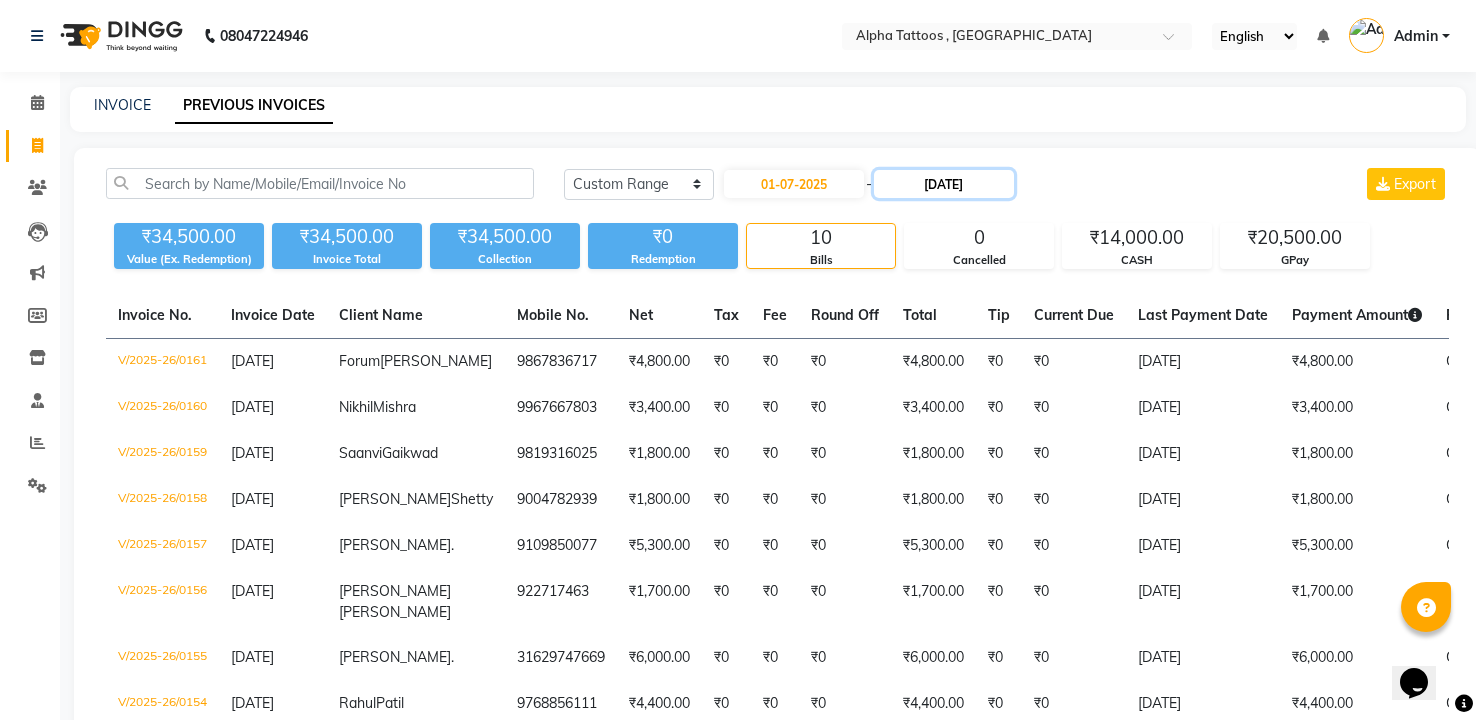 click on "05-07-2025" 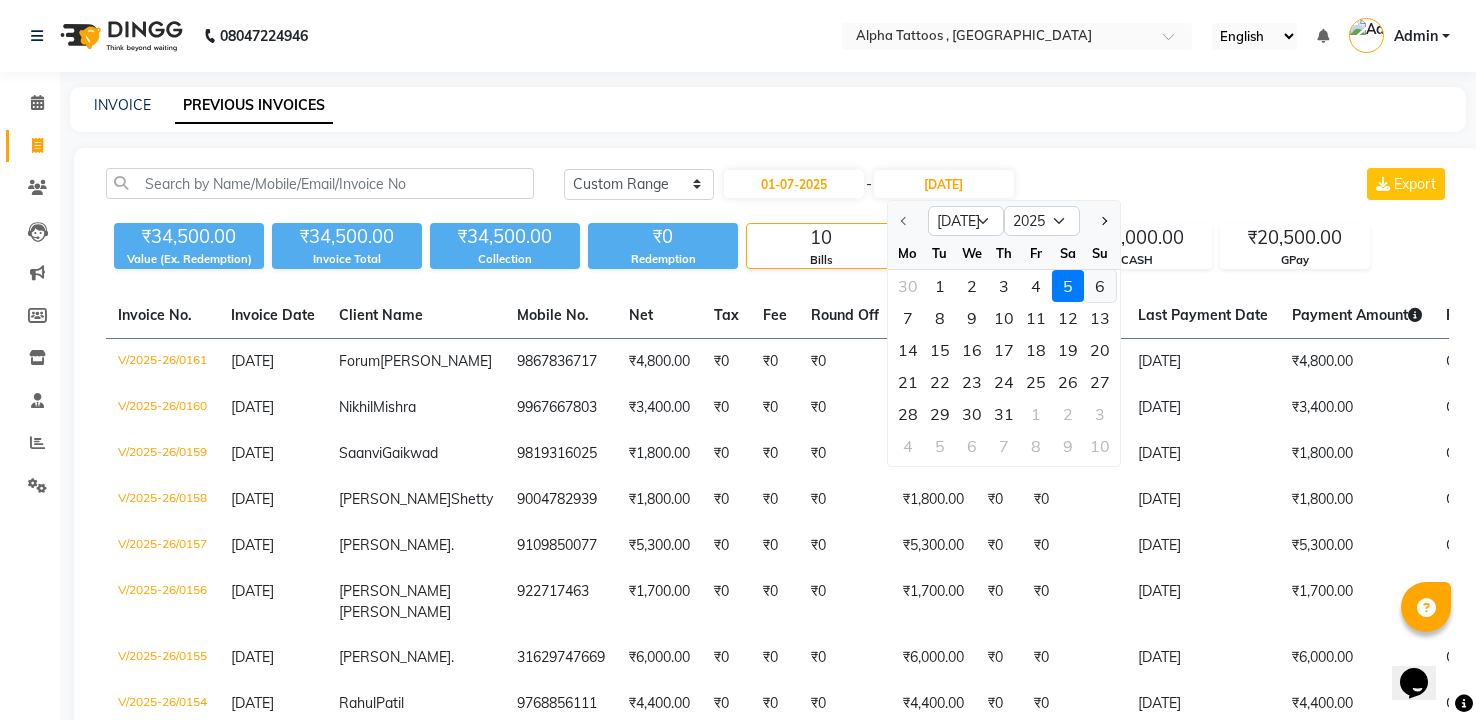 click on "6" 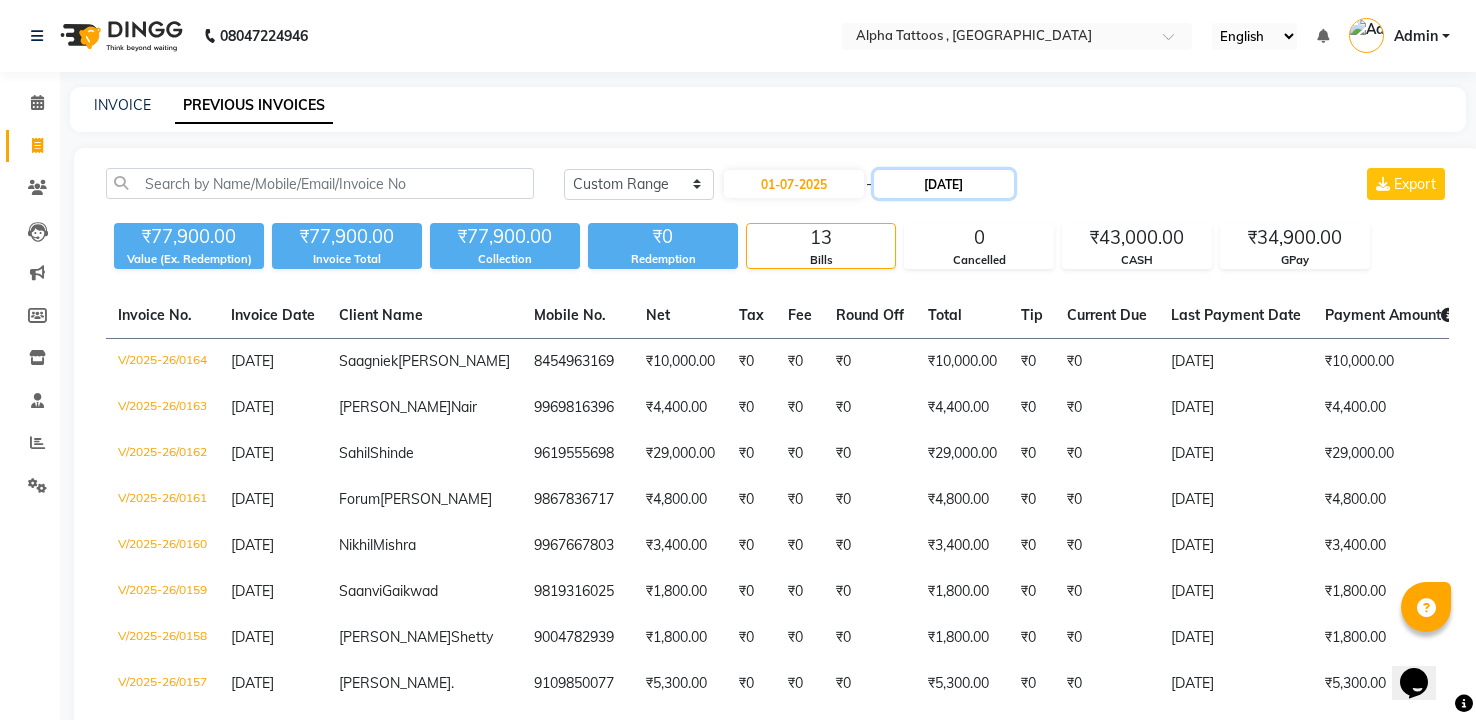 click on "06-07-2025" 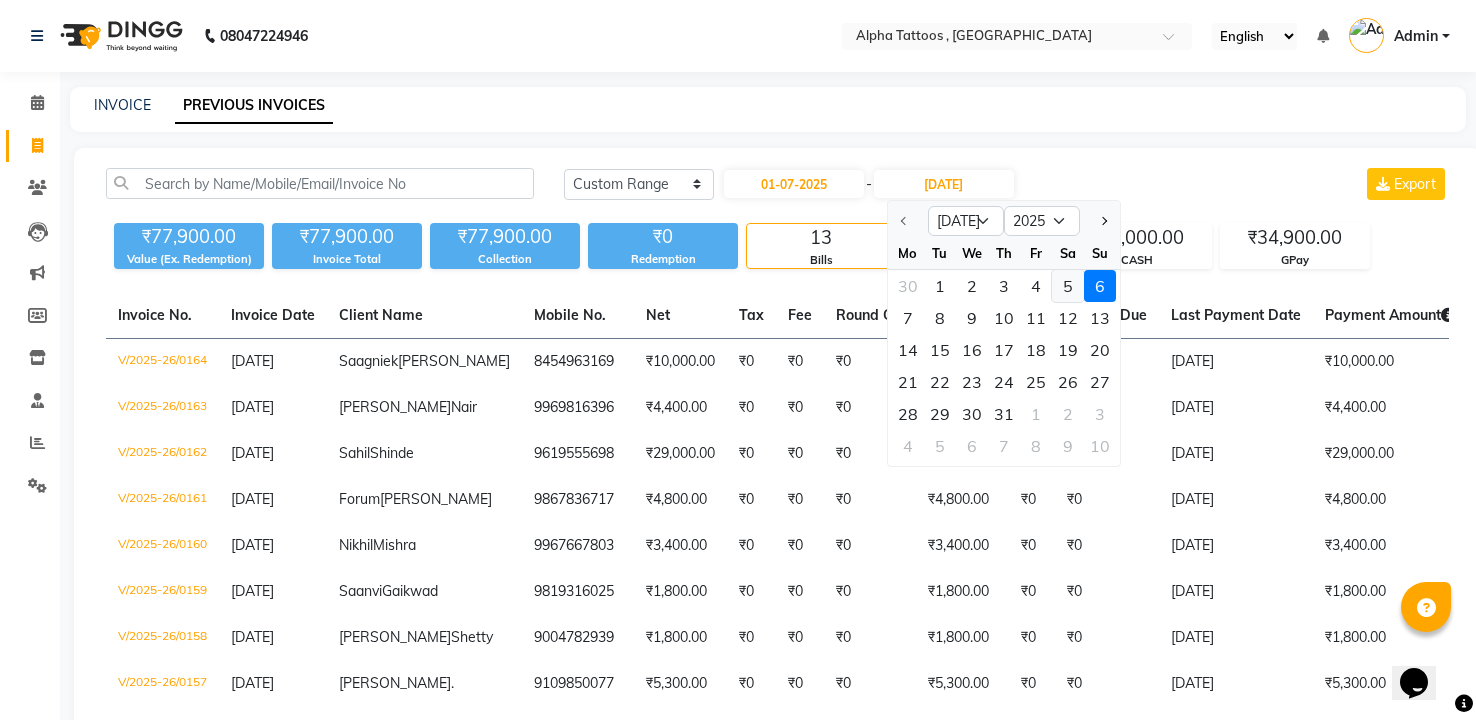 click on "5" 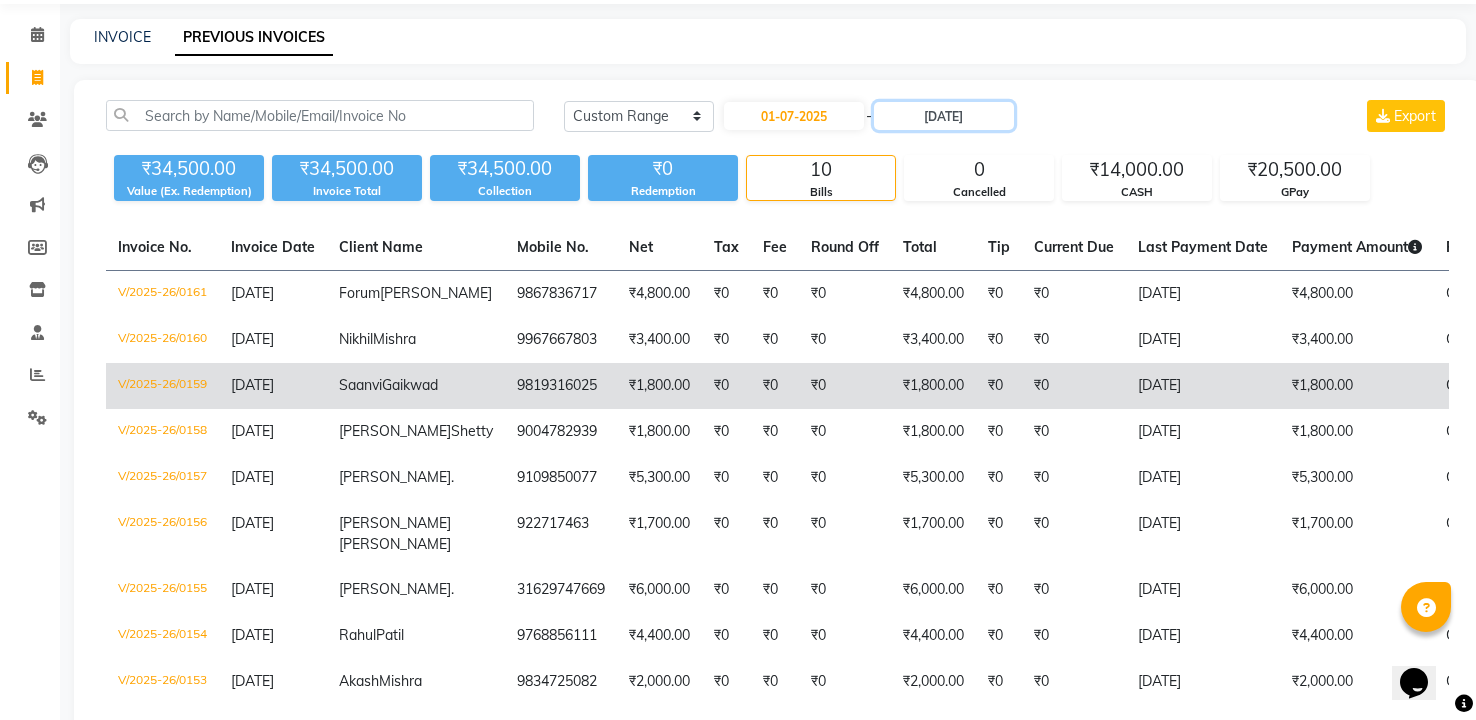 scroll, scrollTop: 40, scrollLeft: 0, axis: vertical 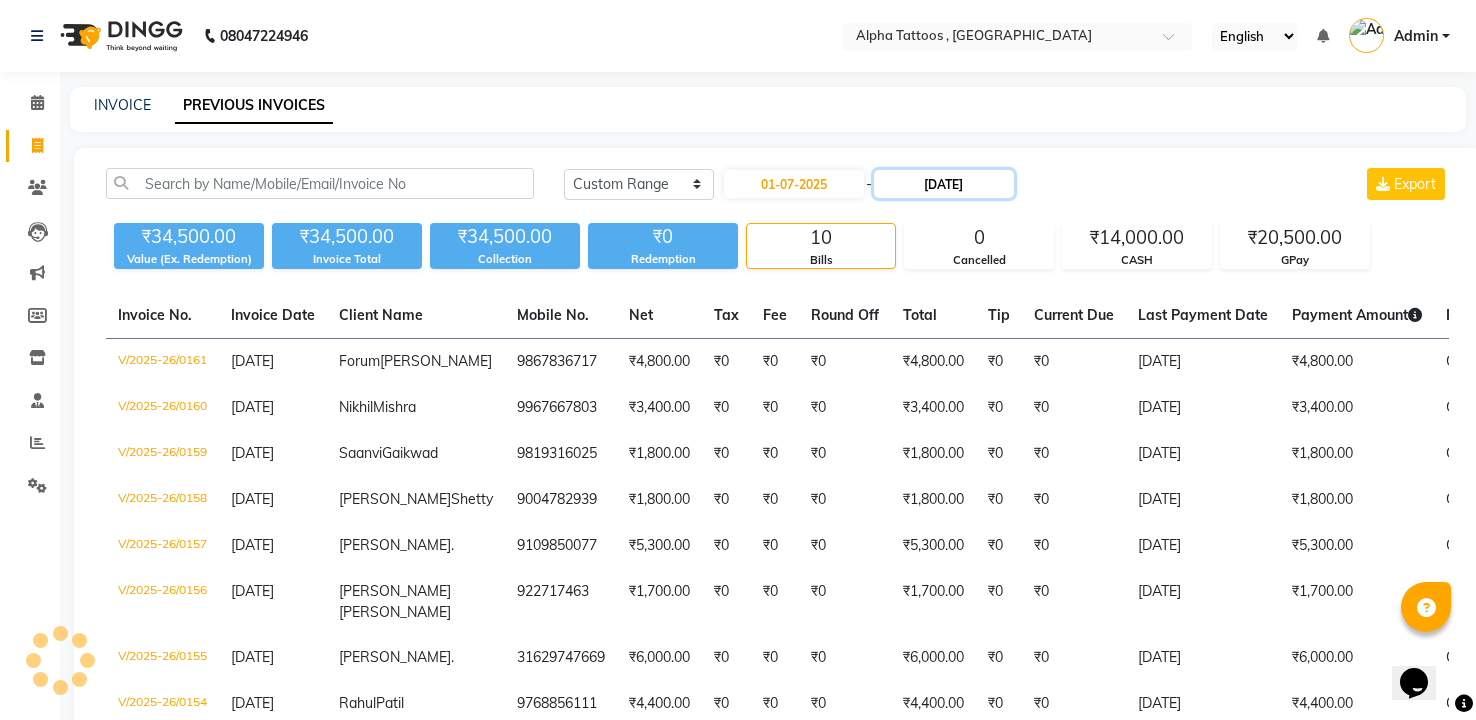 click on "05-07-2025" 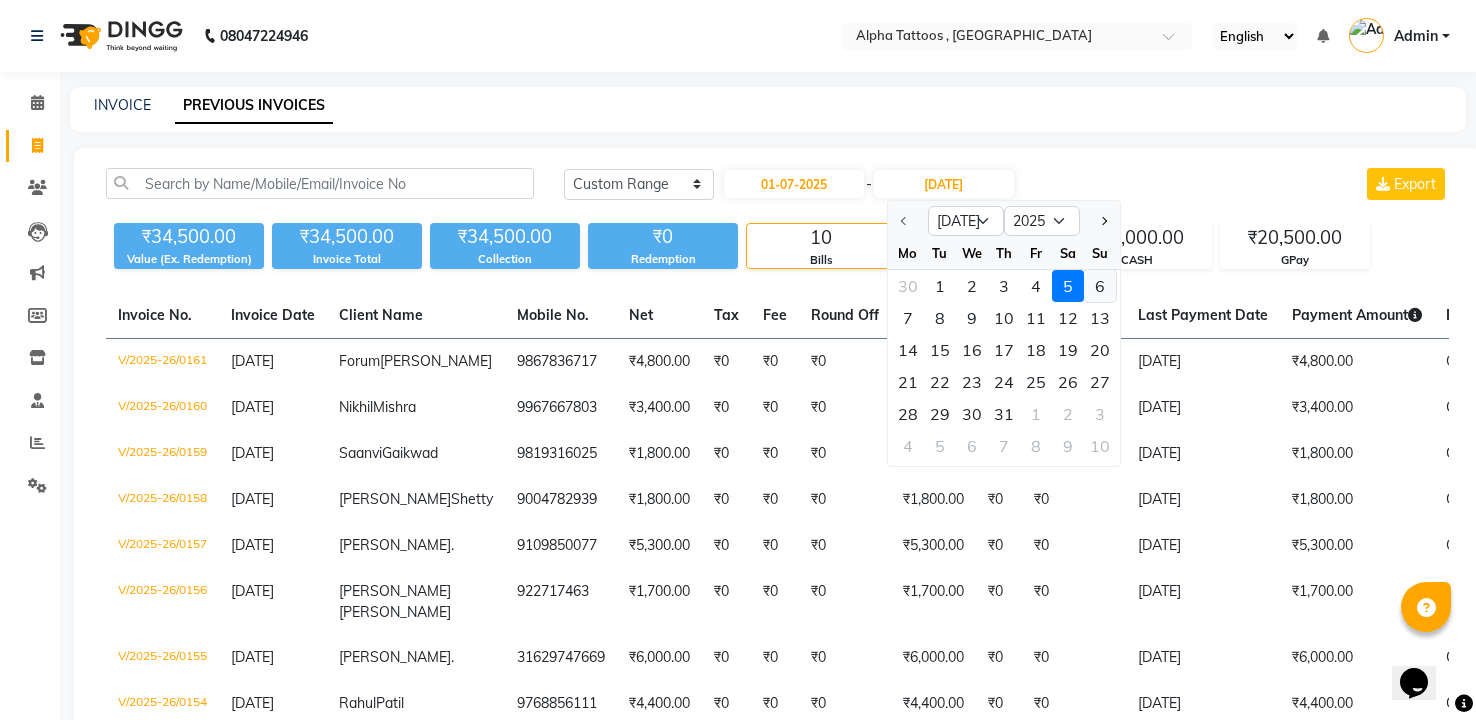 click on "6" 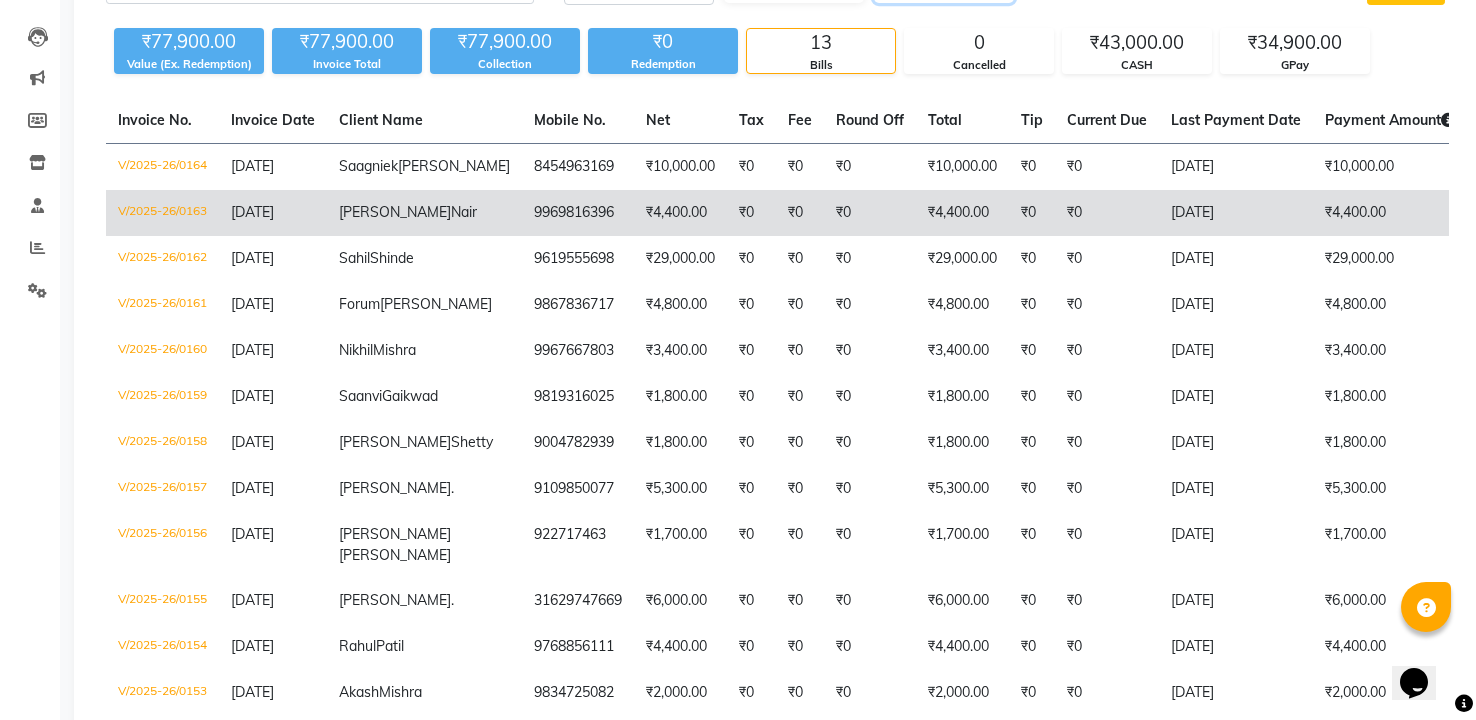 scroll, scrollTop: 183, scrollLeft: 0, axis: vertical 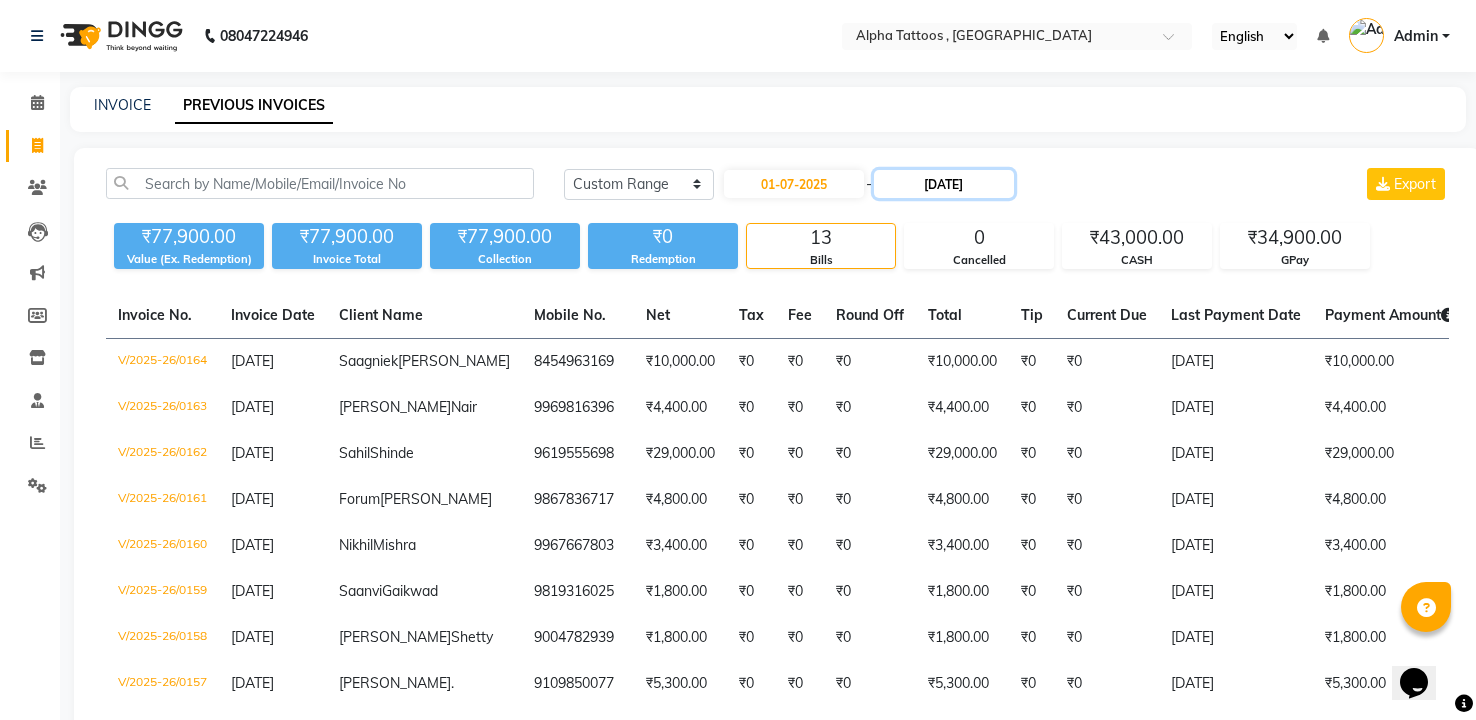 click on "06-07-2025" 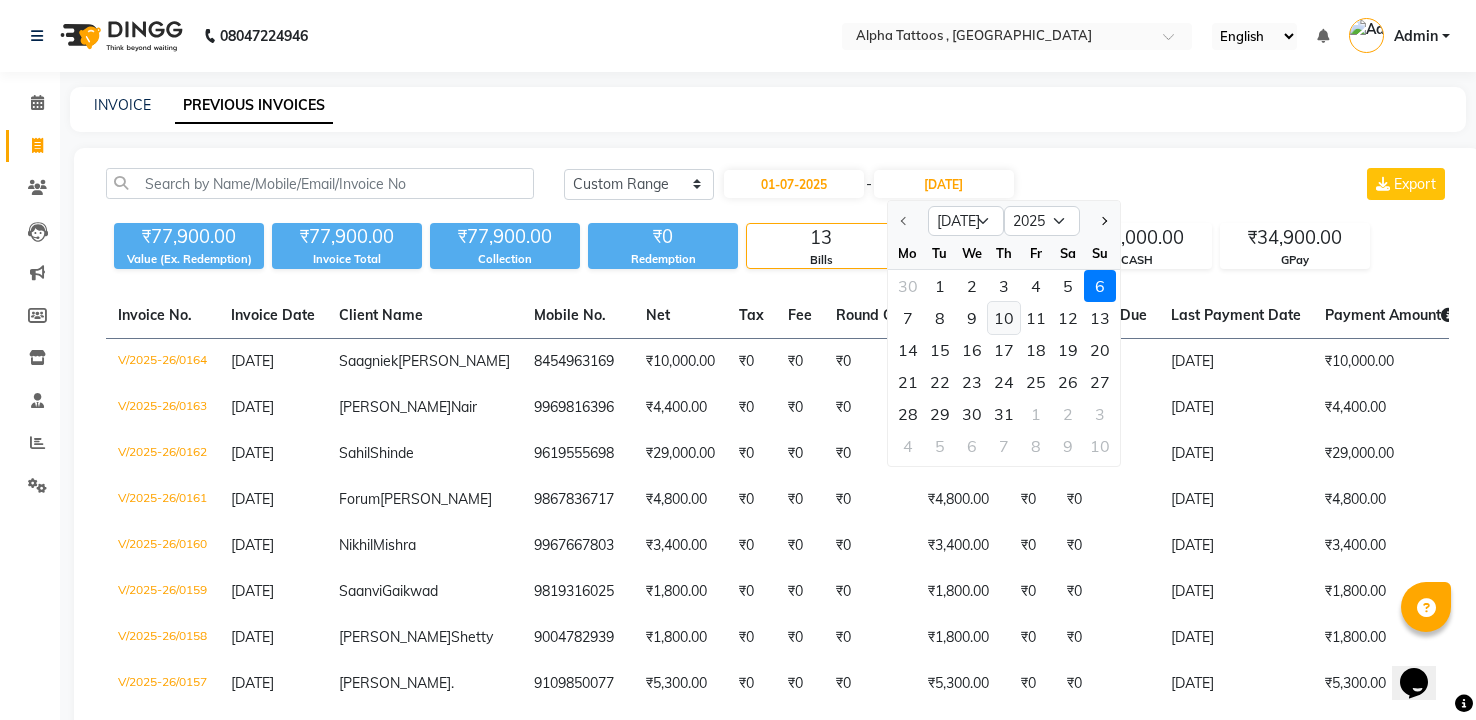 click on "10" 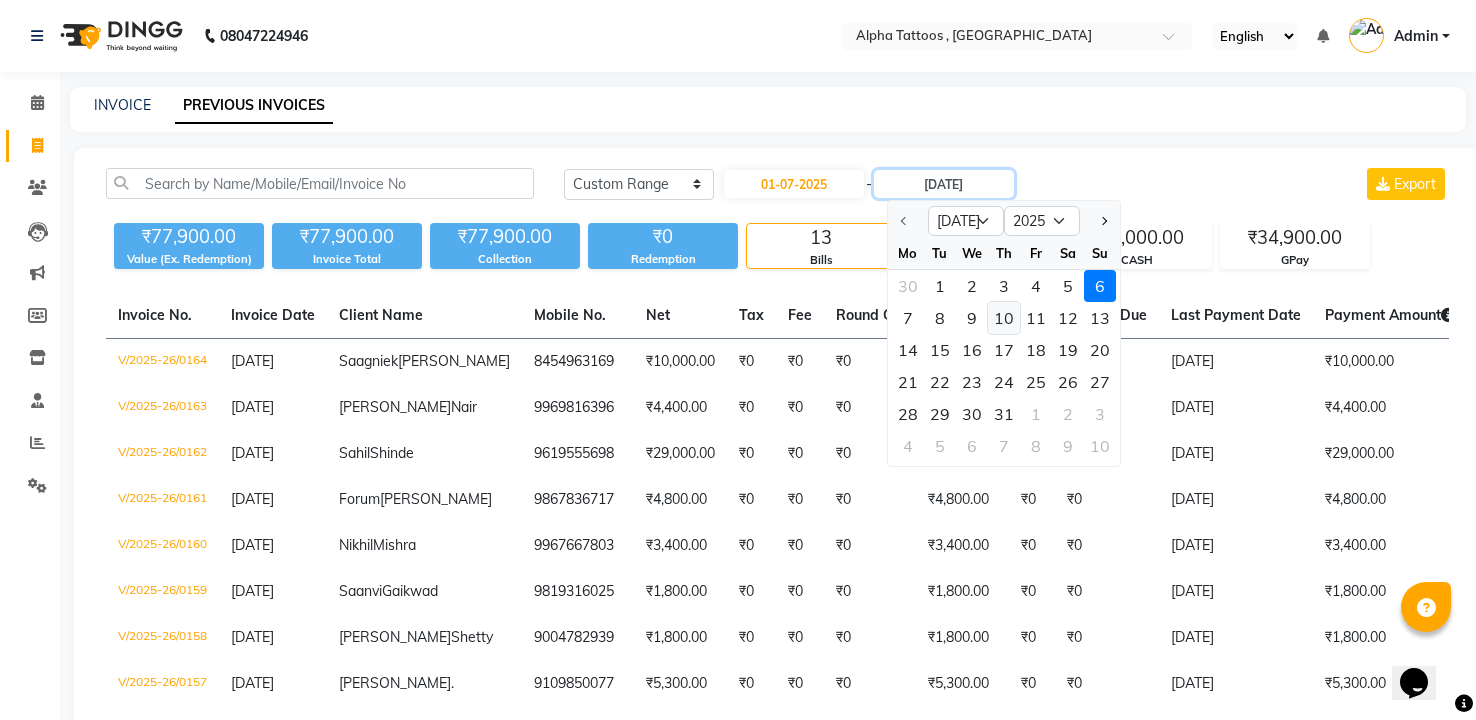 type on "[DATE]" 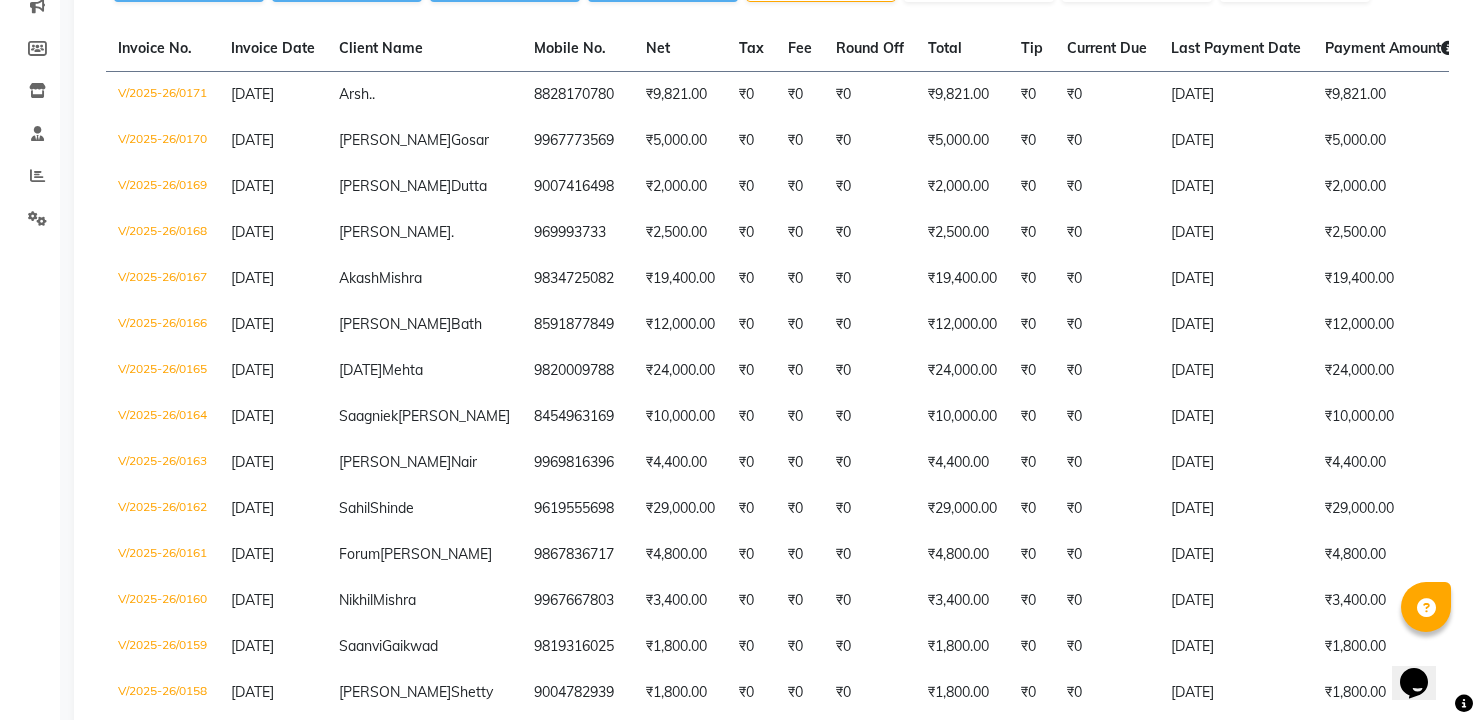 scroll, scrollTop: 268, scrollLeft: 0, axis: vertical 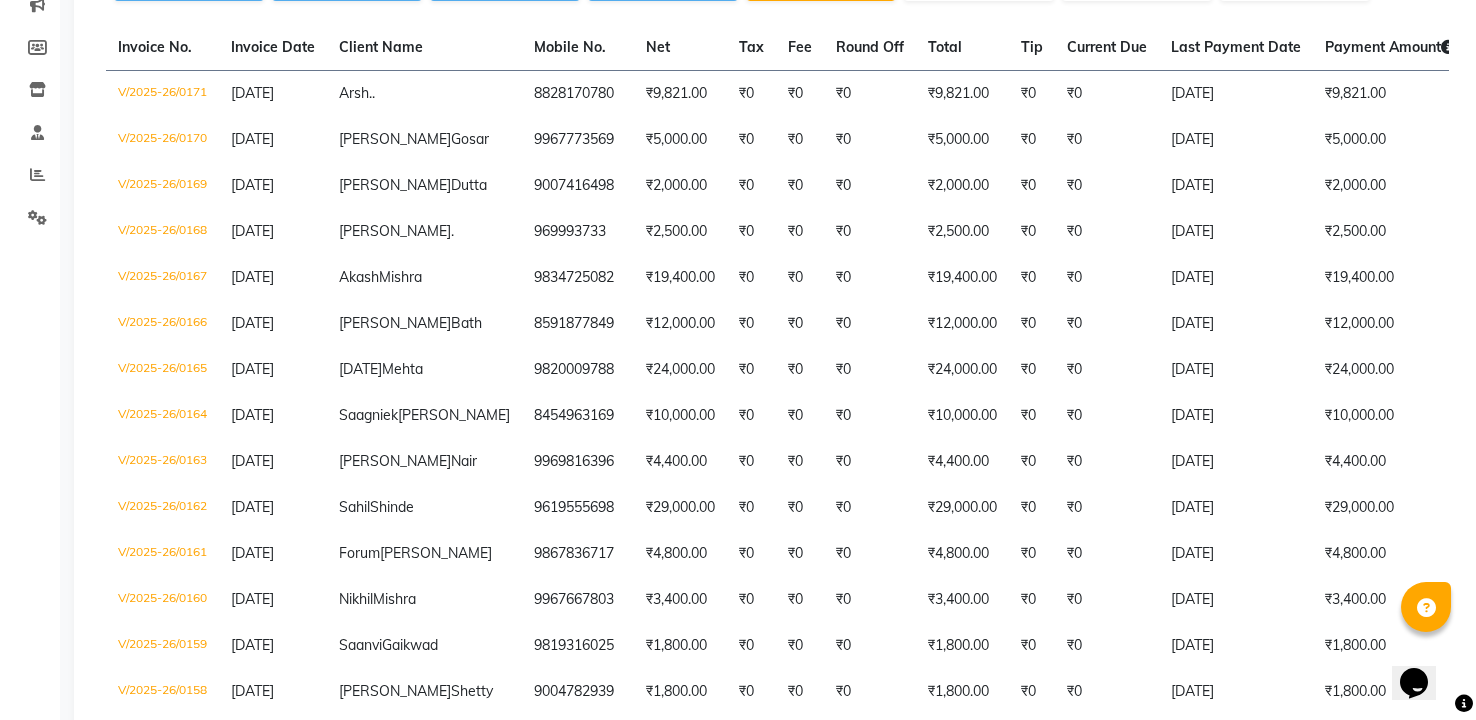 click on "Payment Methods" 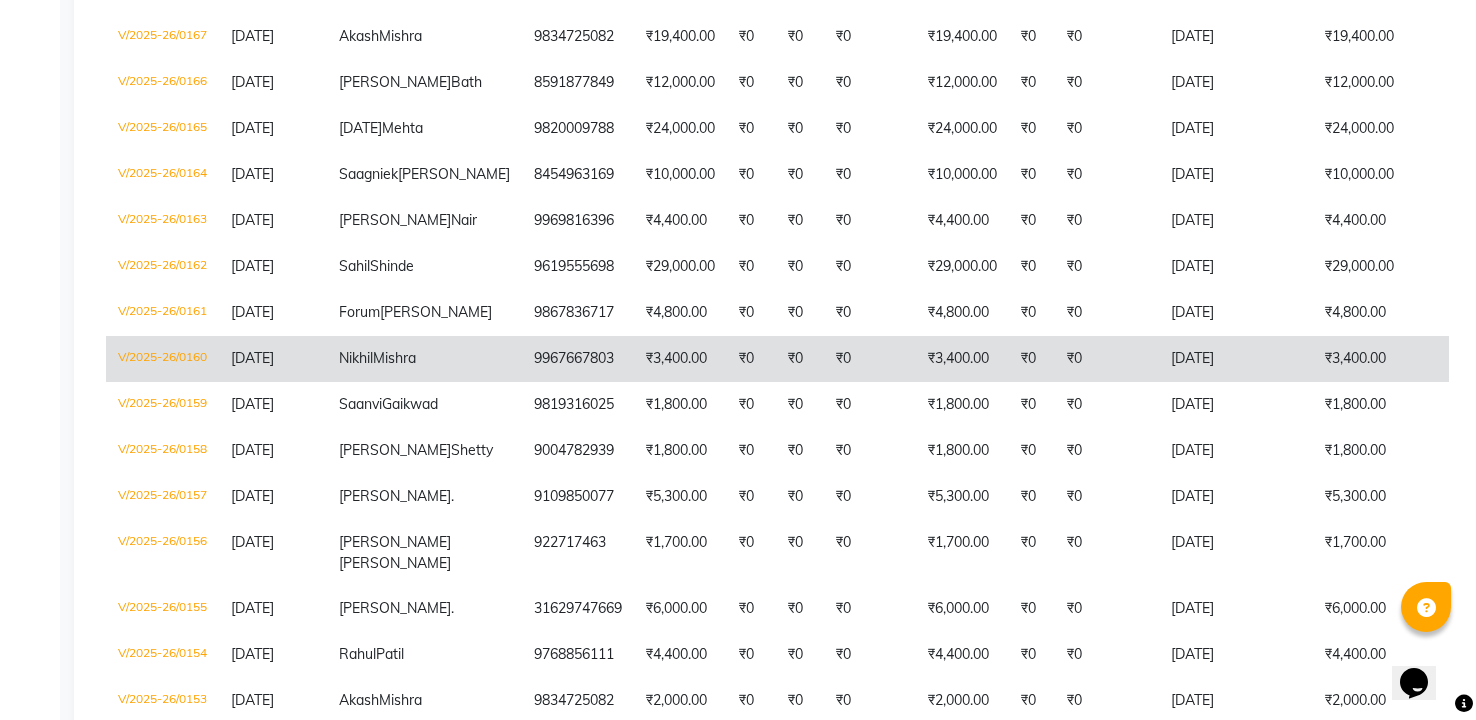 scroll, scrollTop: 518, scrollLeft: 0, axis: vertical 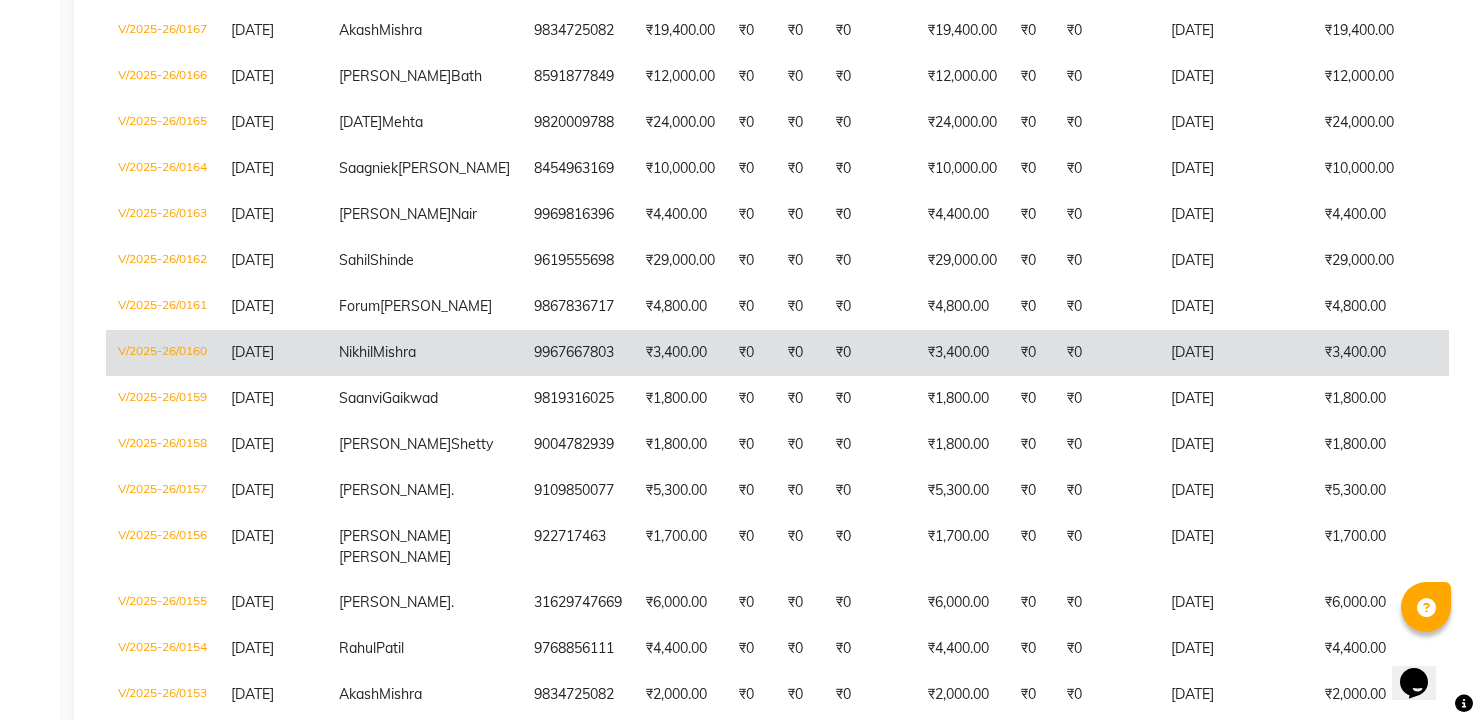 click on "₹0" 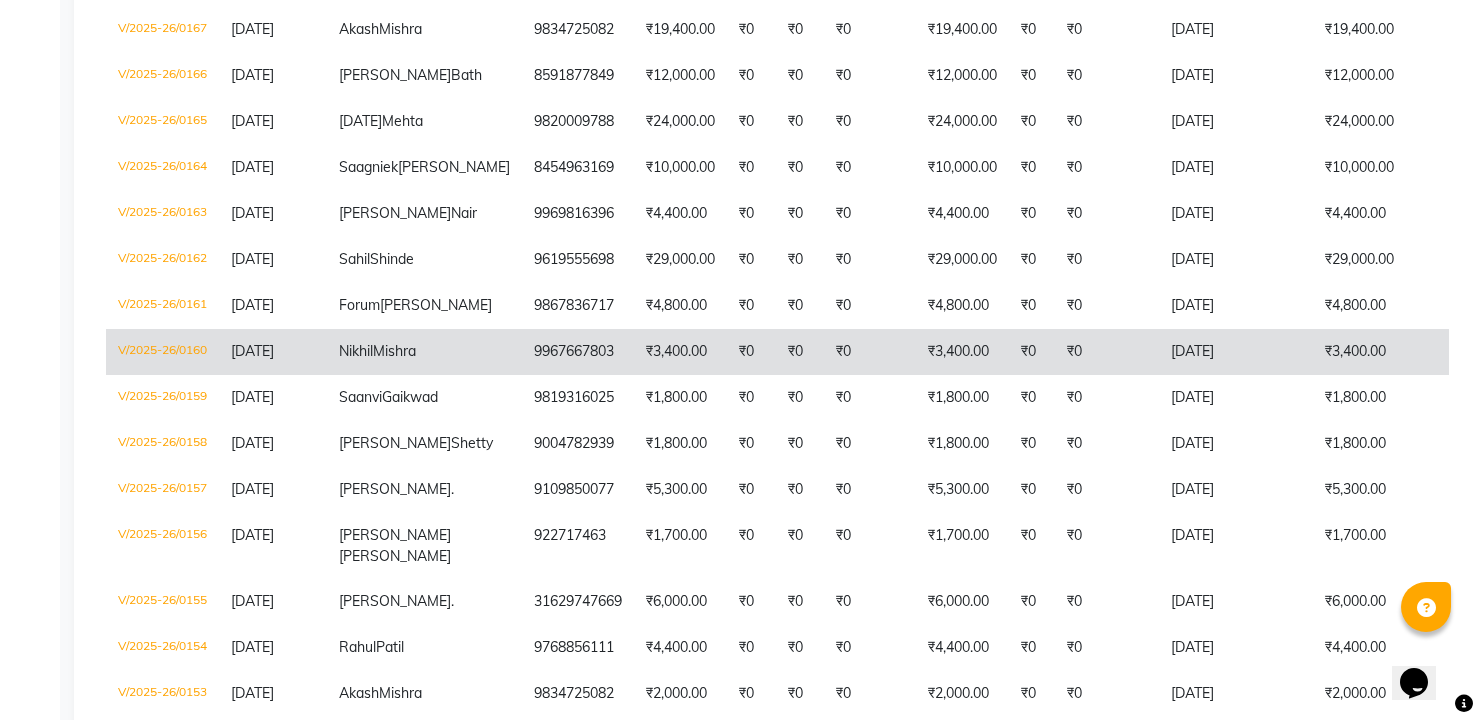 click on "₹0" 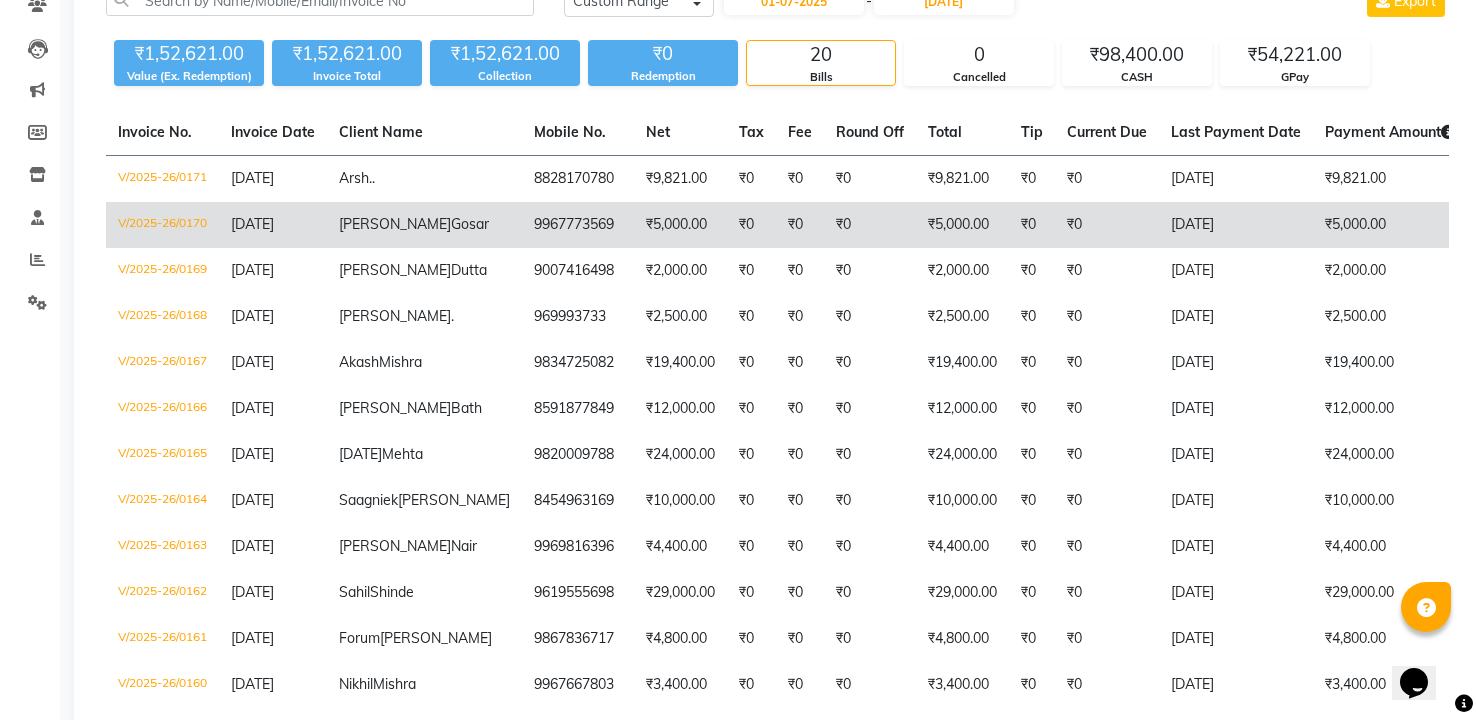 scroll, scrollTop: 207, scrollLeft: 0, axis: vertical 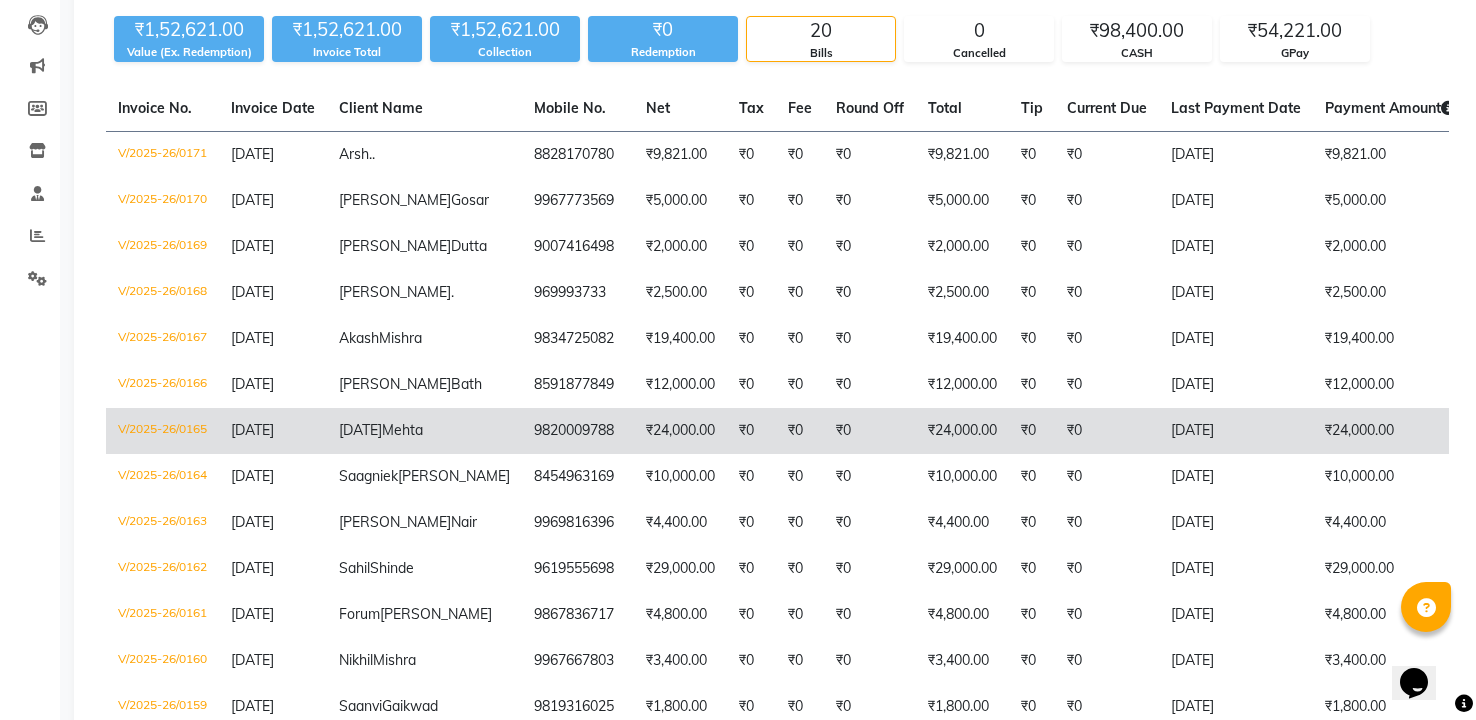click on "₹0" 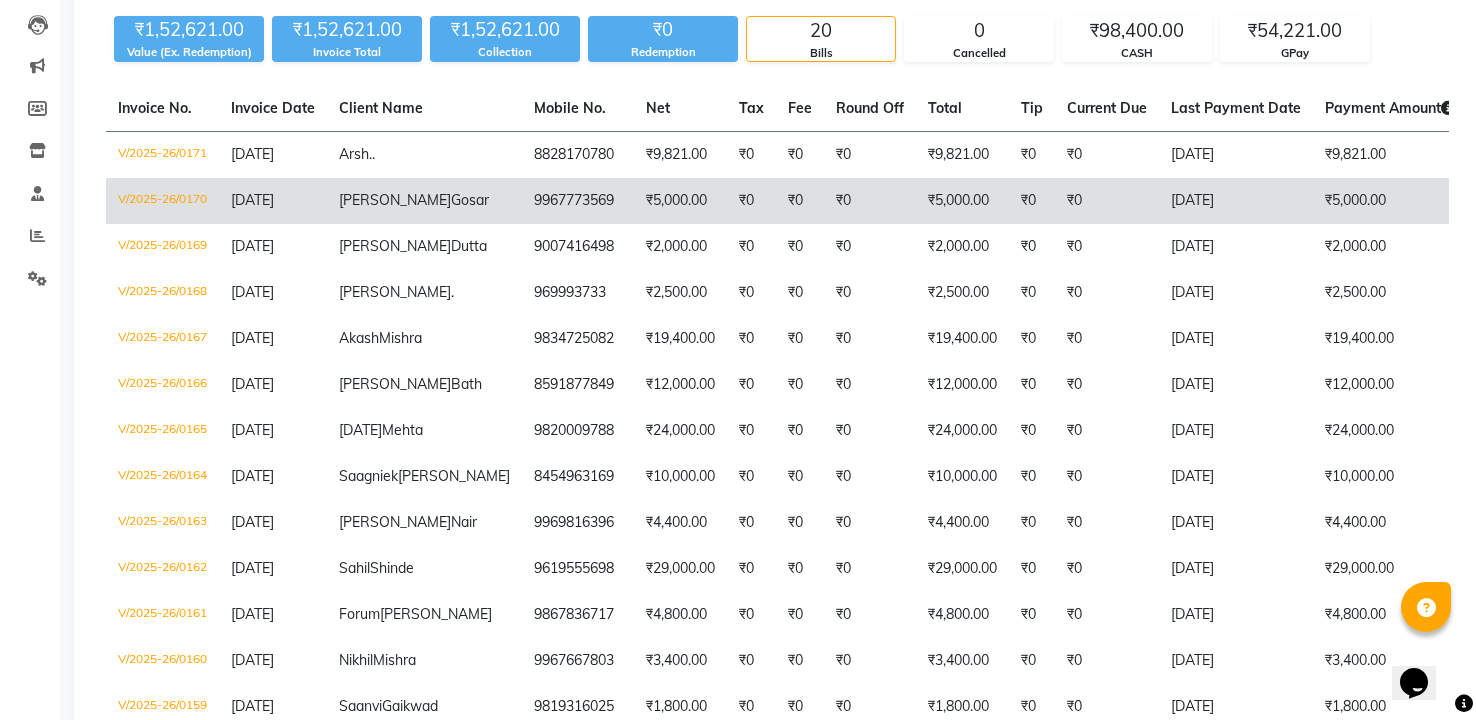 click on "₹5,000.00" 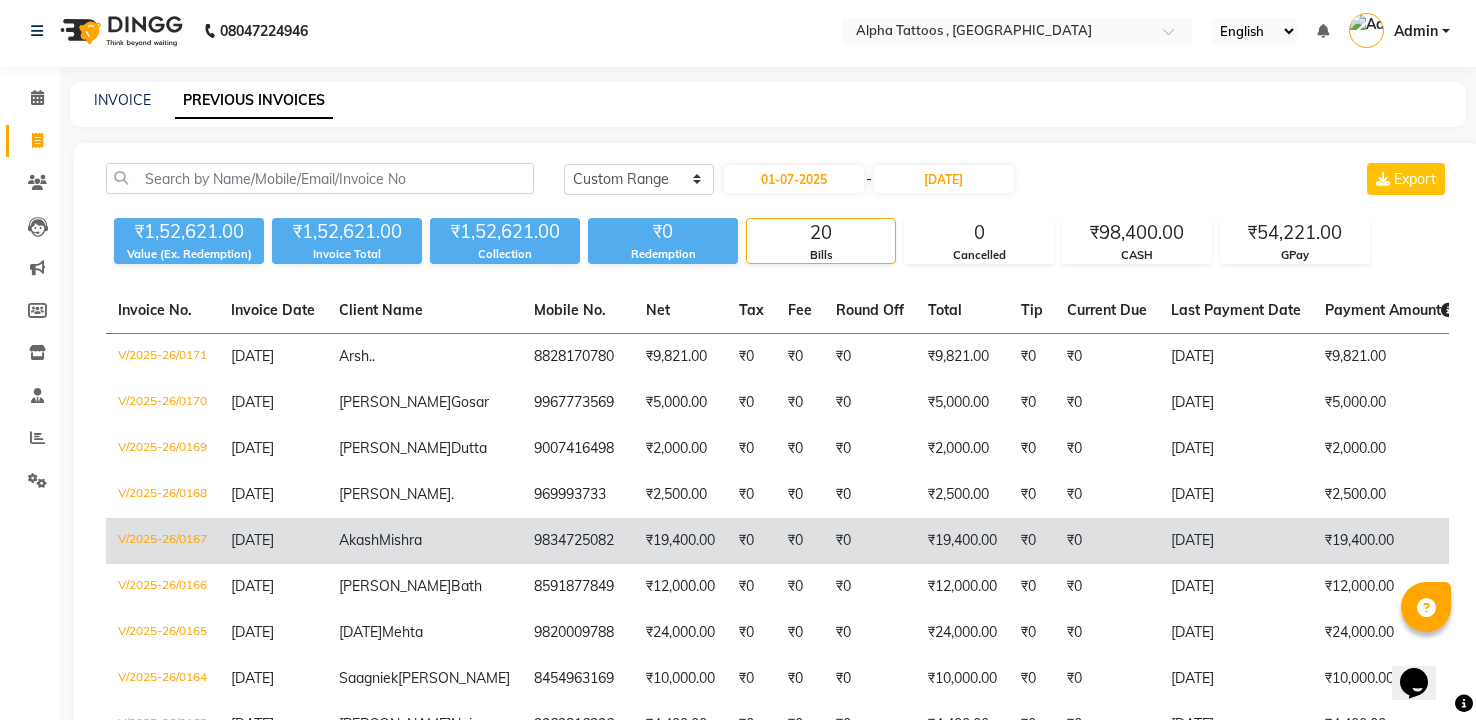 scroll, scrollTop: 0, scrollLeft: 0, axis: both 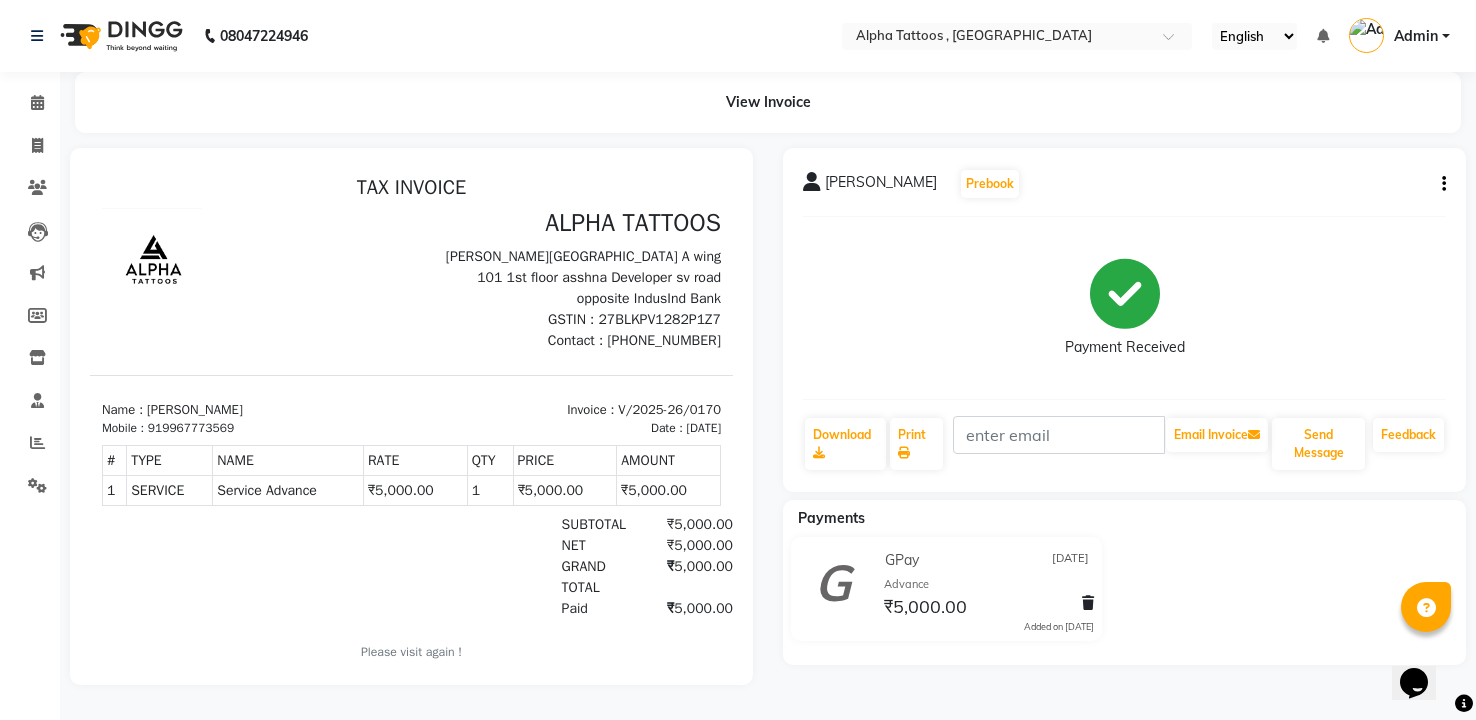click 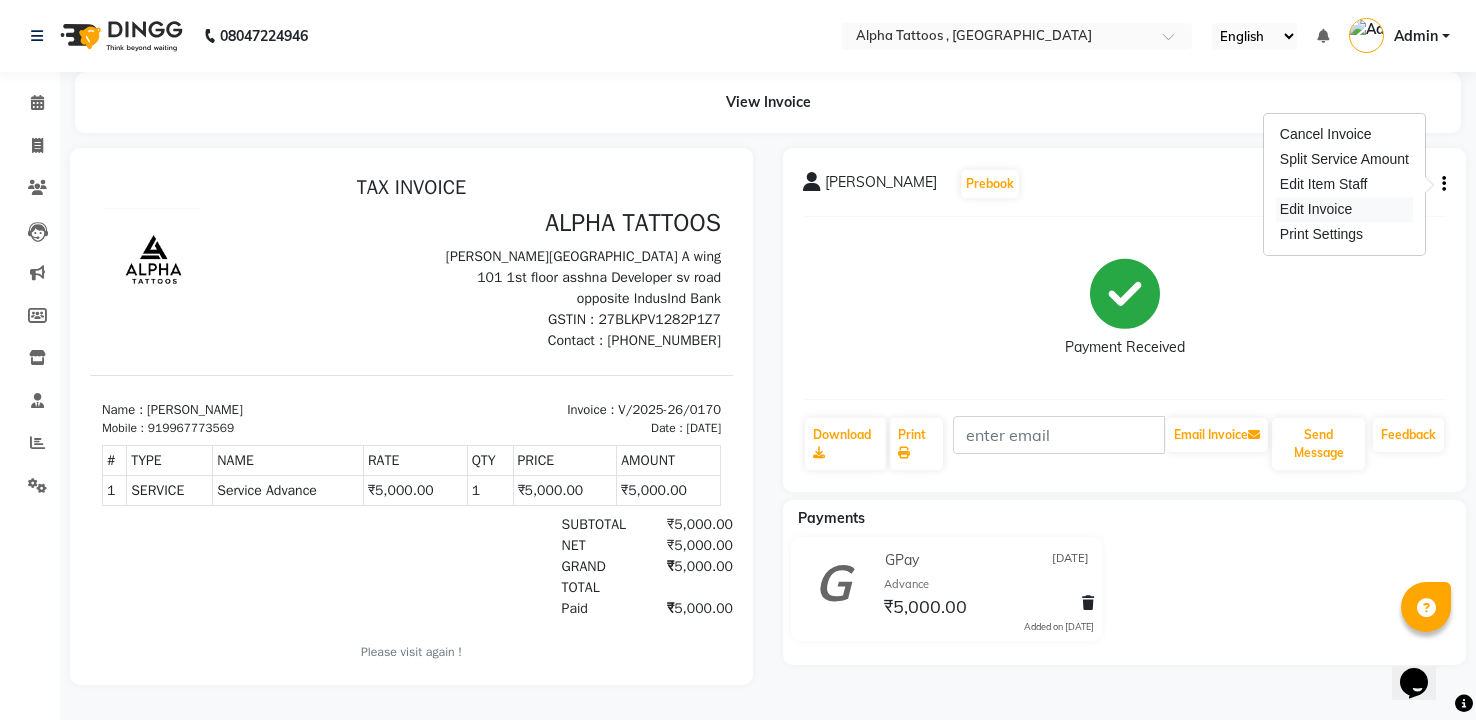 click on "Edit Invoice" at bounding box center (1344, 209) 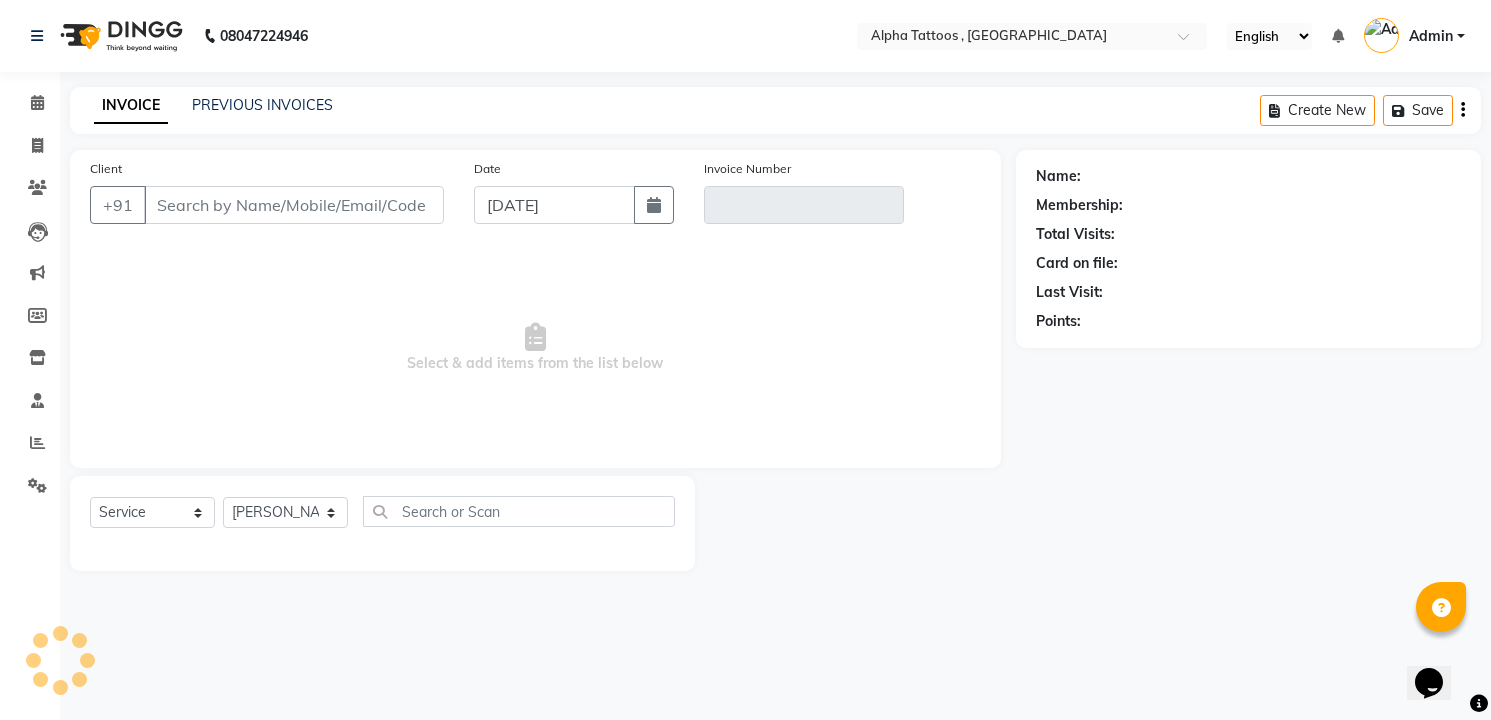 type on "9967773569" 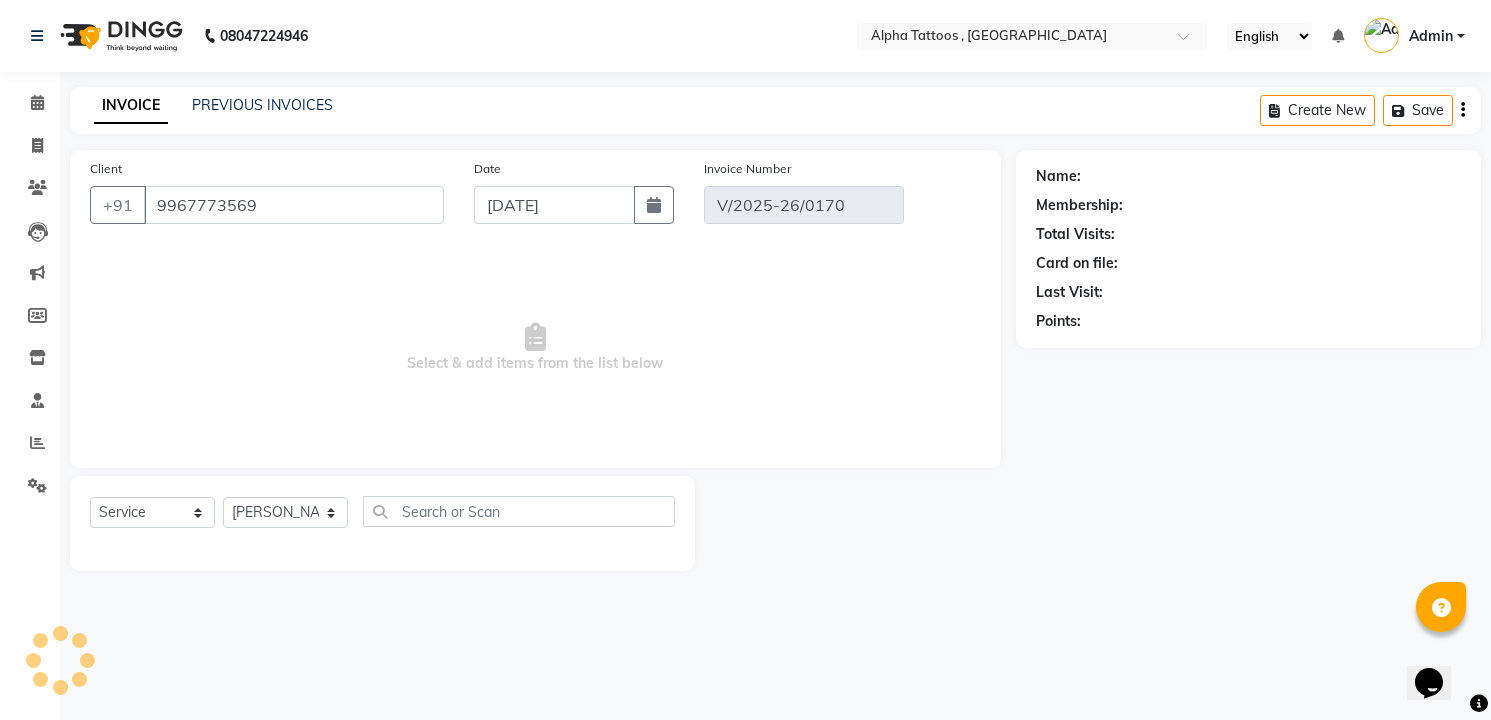 type on "09-07-2025" 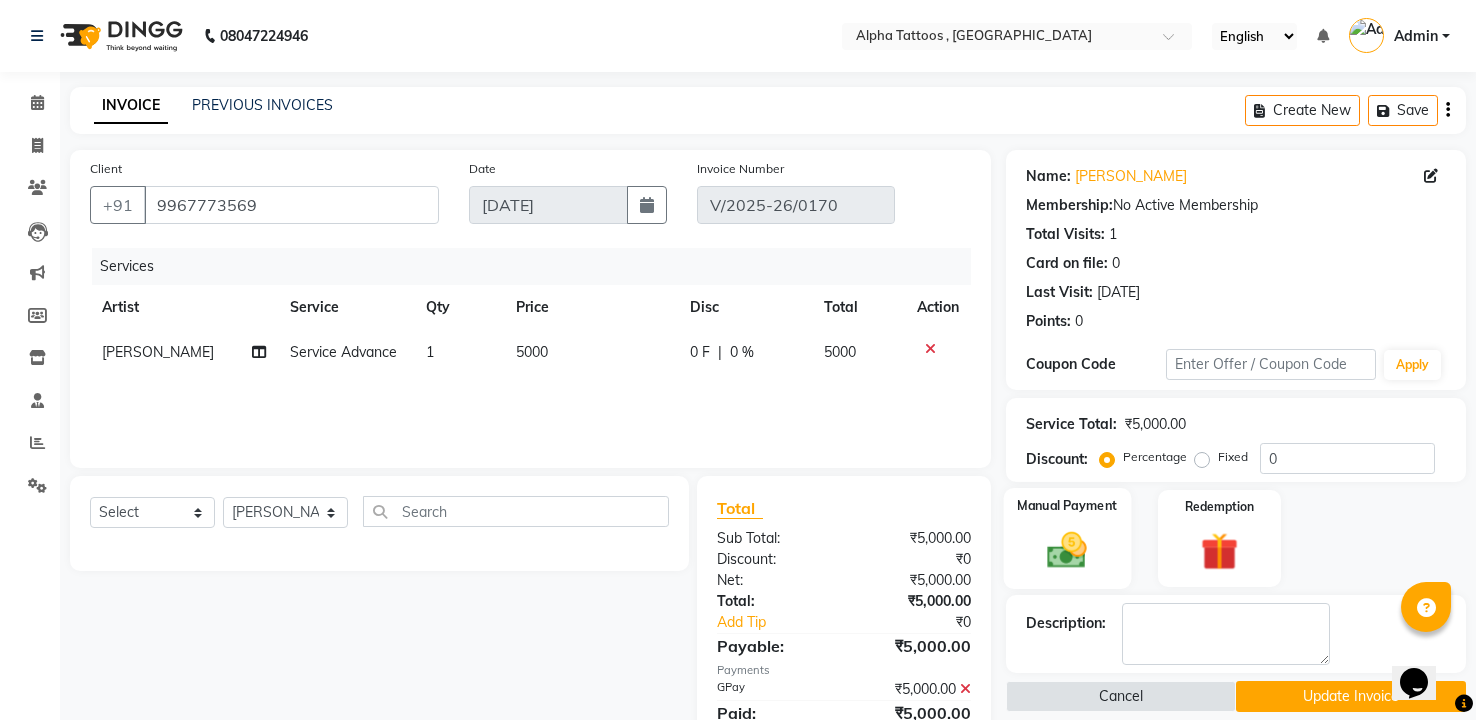 click on "Manual Payment" 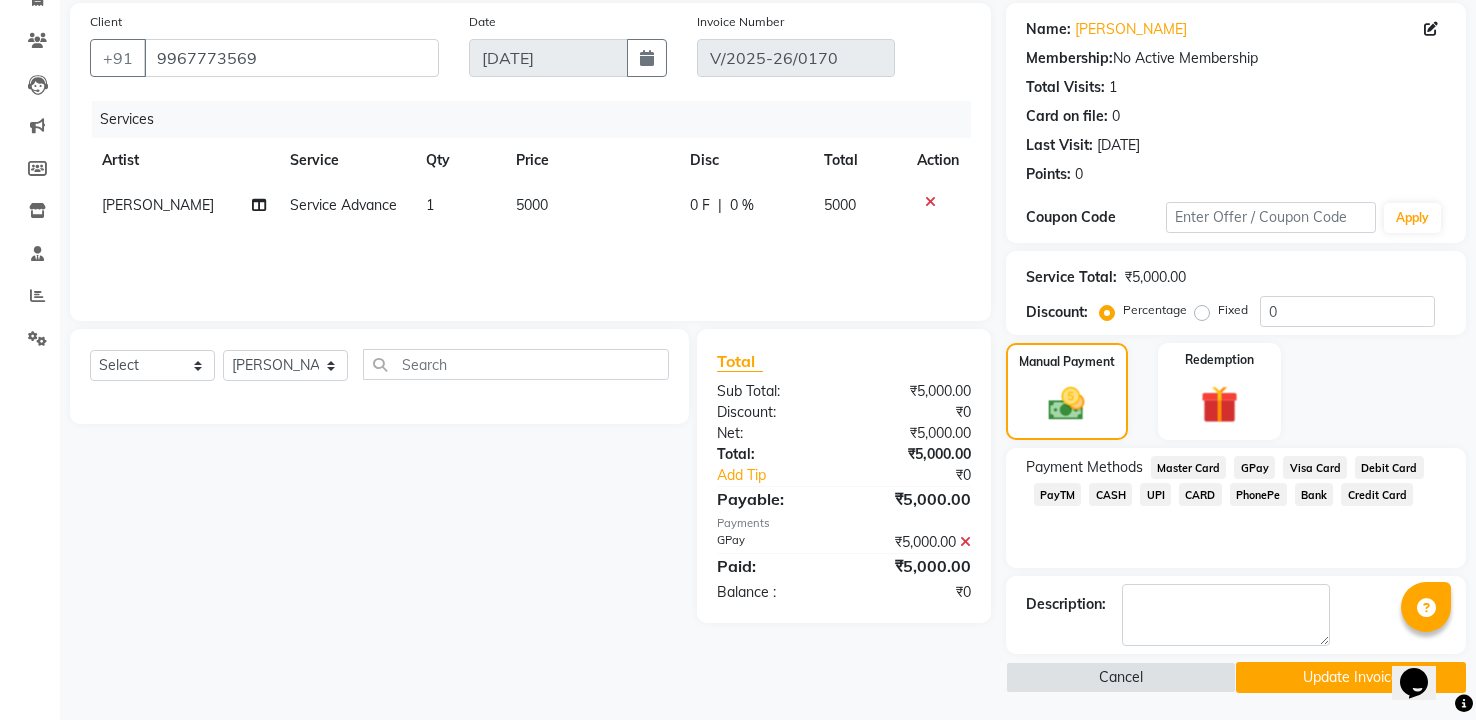 scroll, scrollTop: 150, scrollLeft: 0, axis: vertical 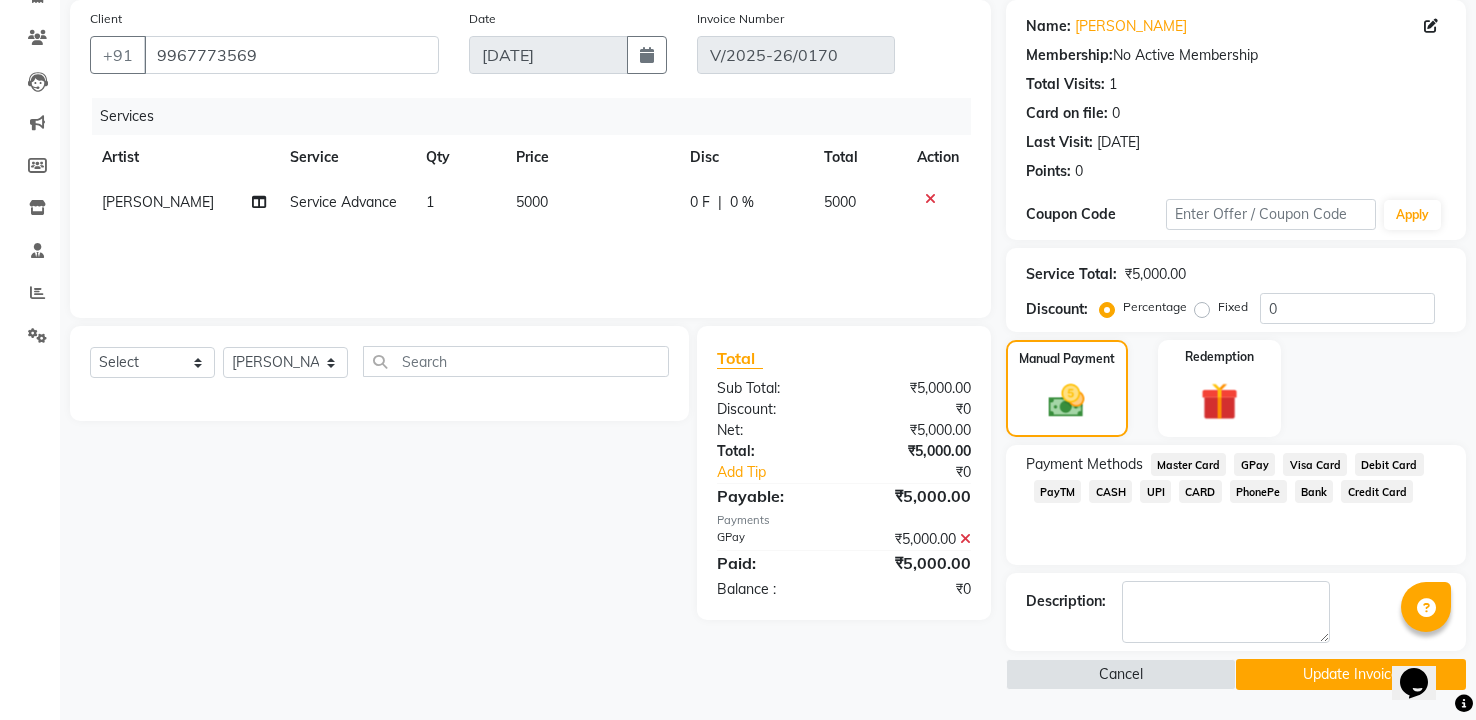 click 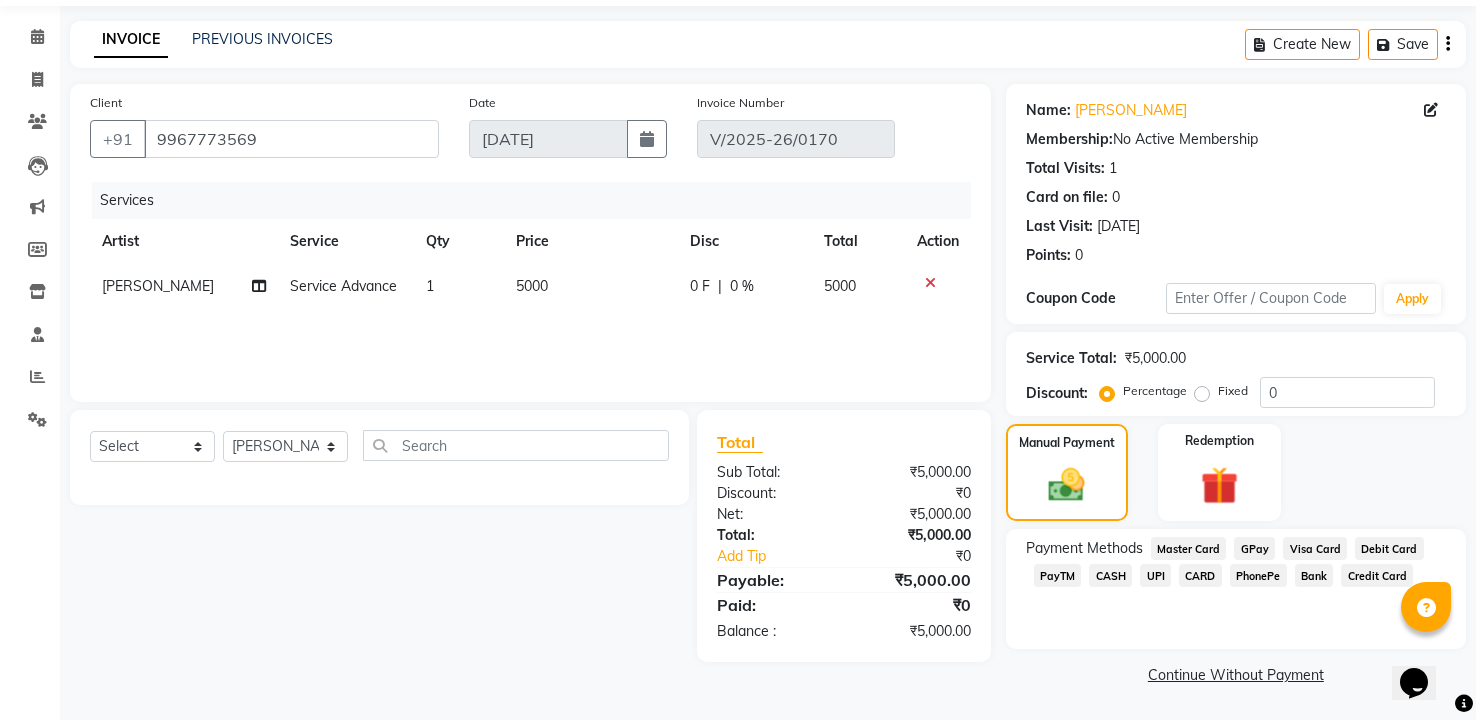 scroll, scrollTop: 66, scrollLeft: 0, axis: vertical 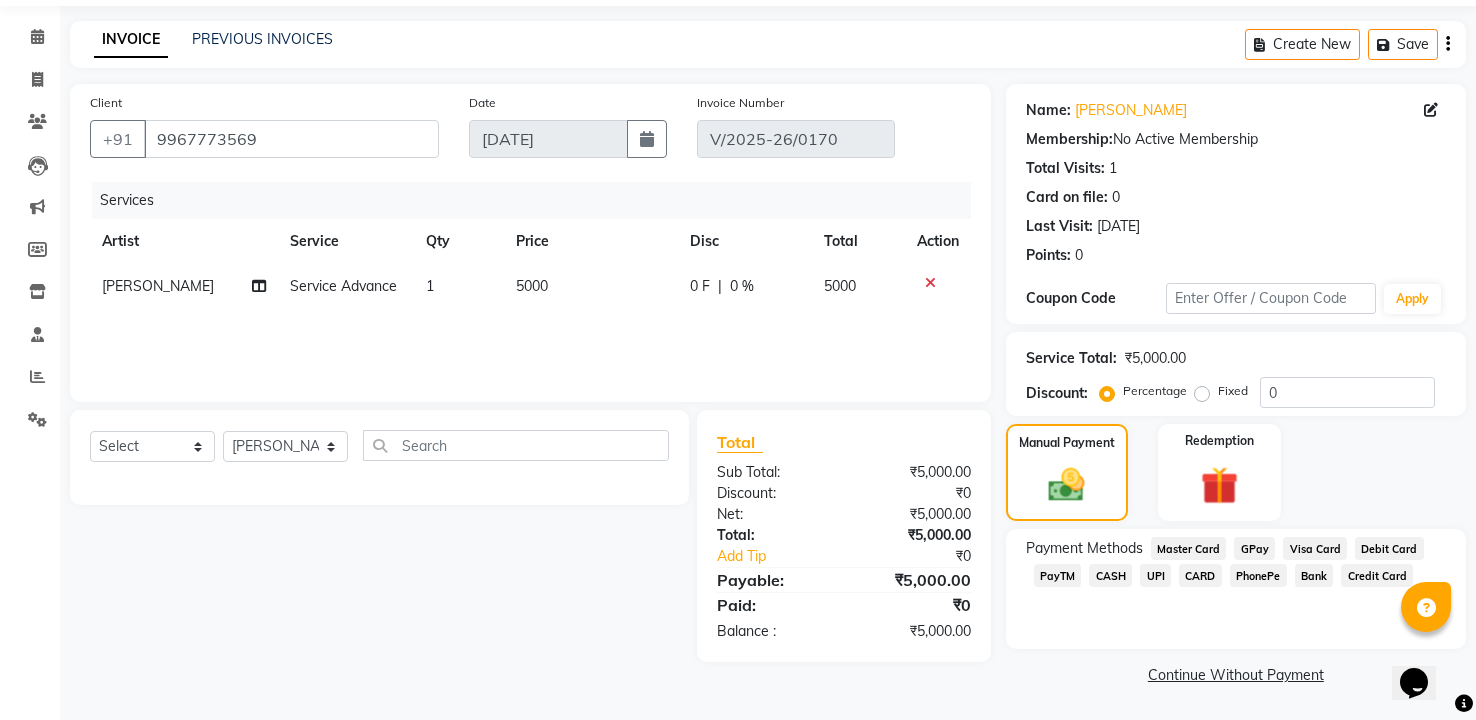 click on "CASH" 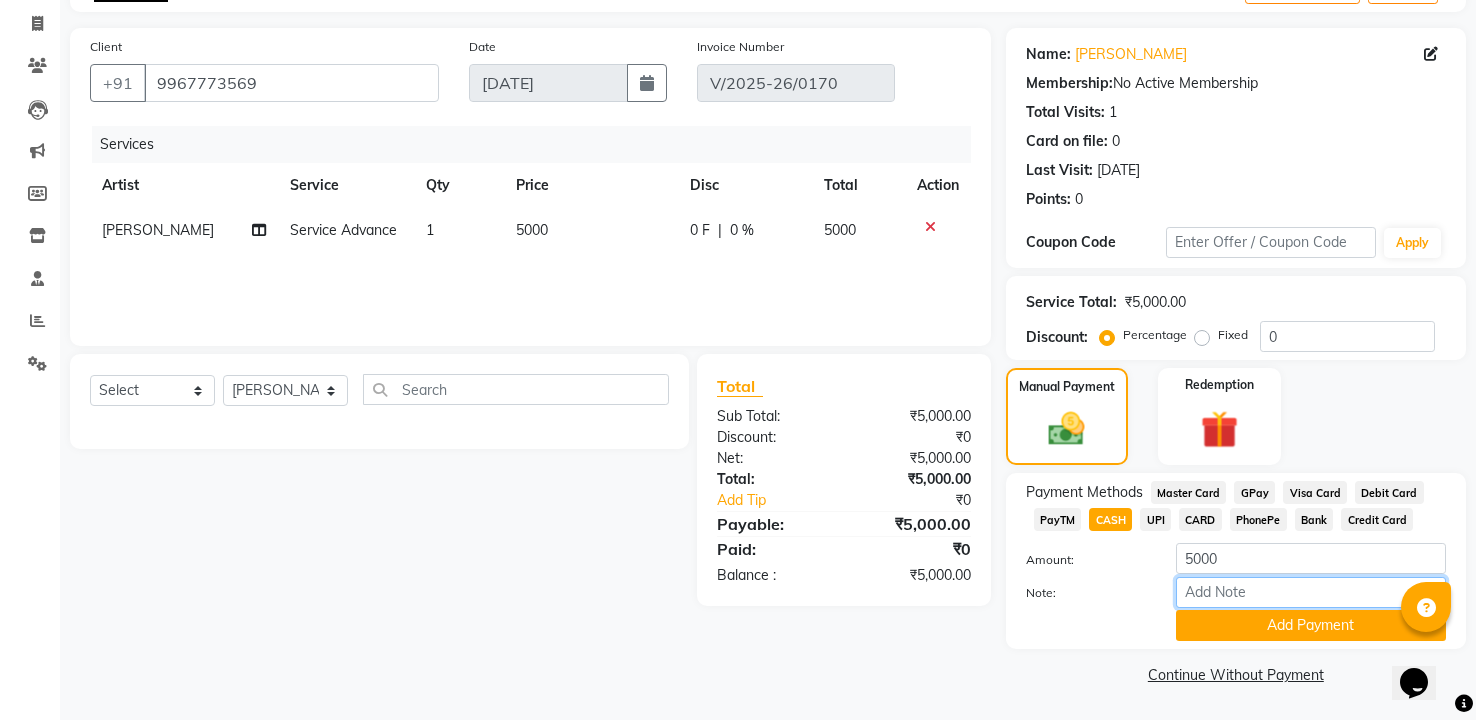 click on "Note:" at bounding box center [1311, 592] 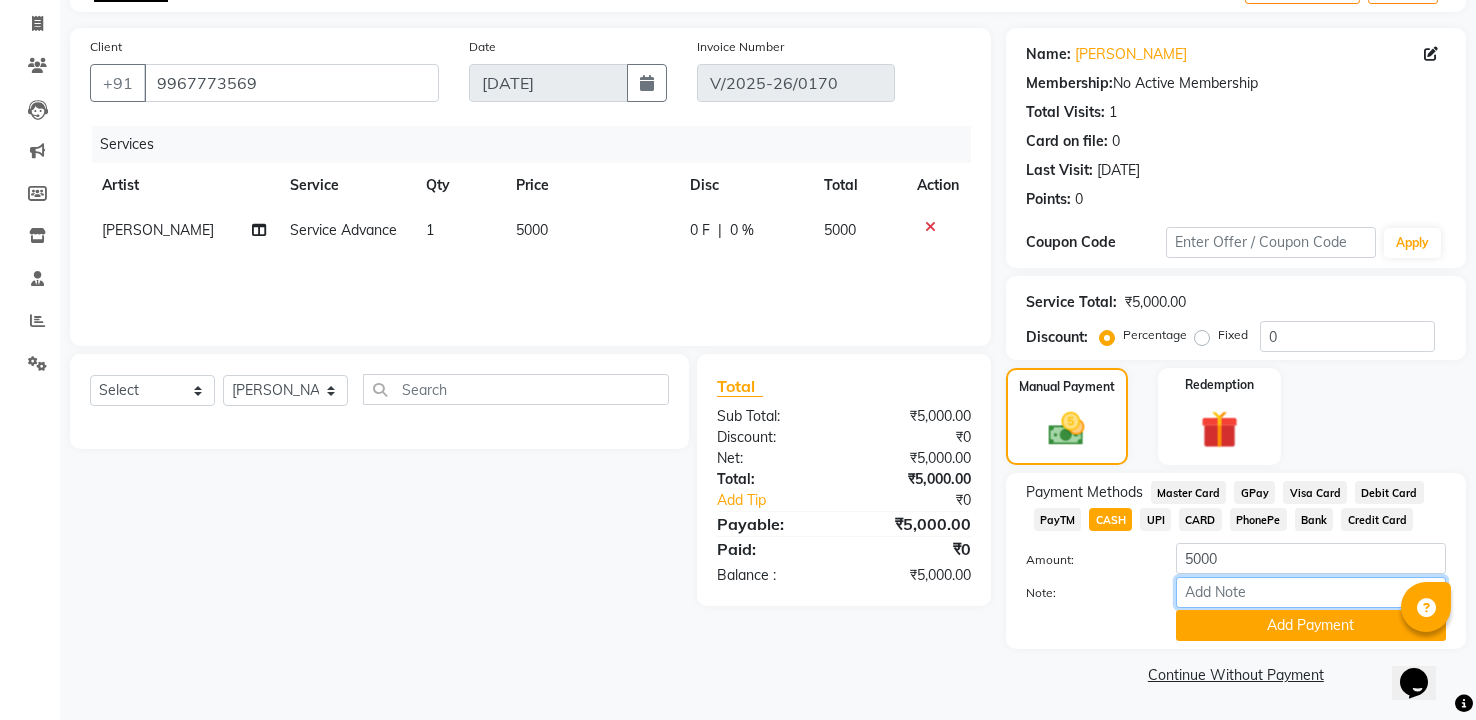 type on "Advance" 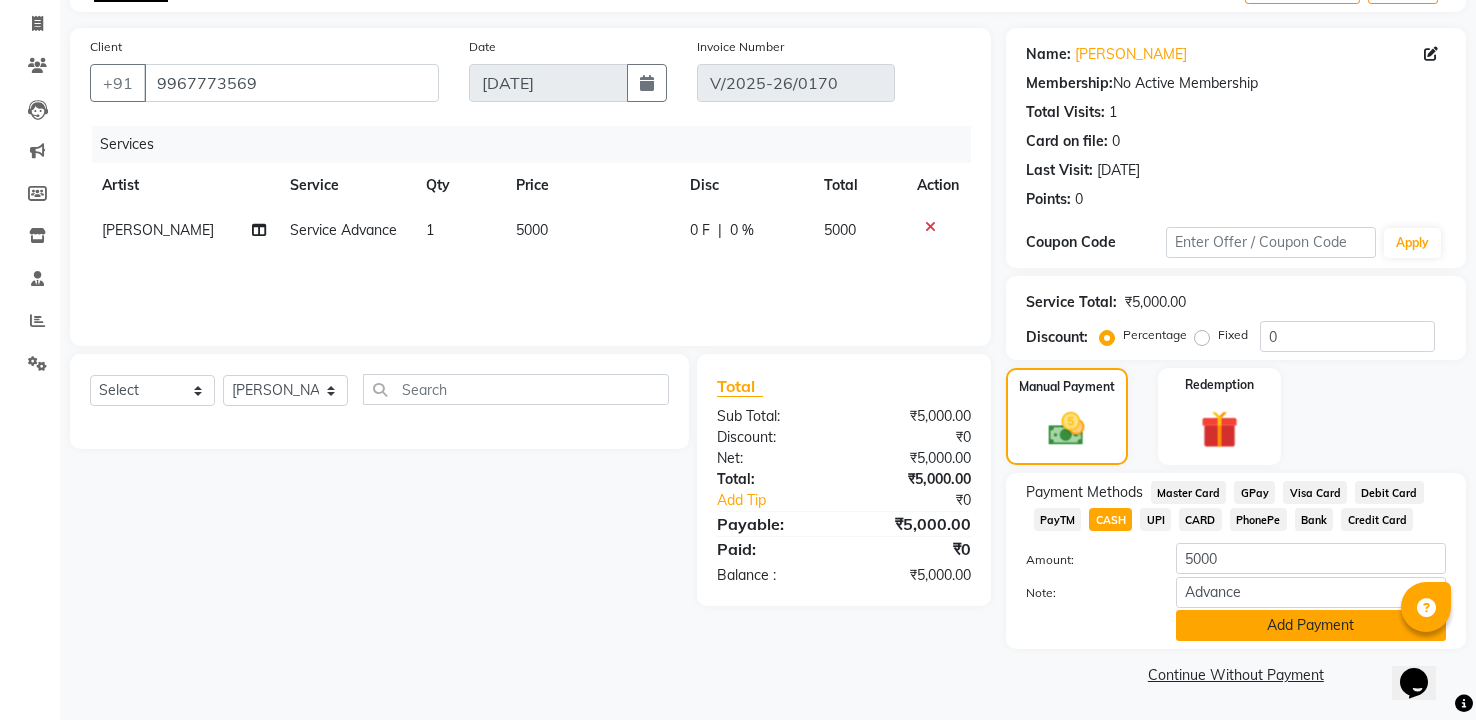 click on "Add Payment" 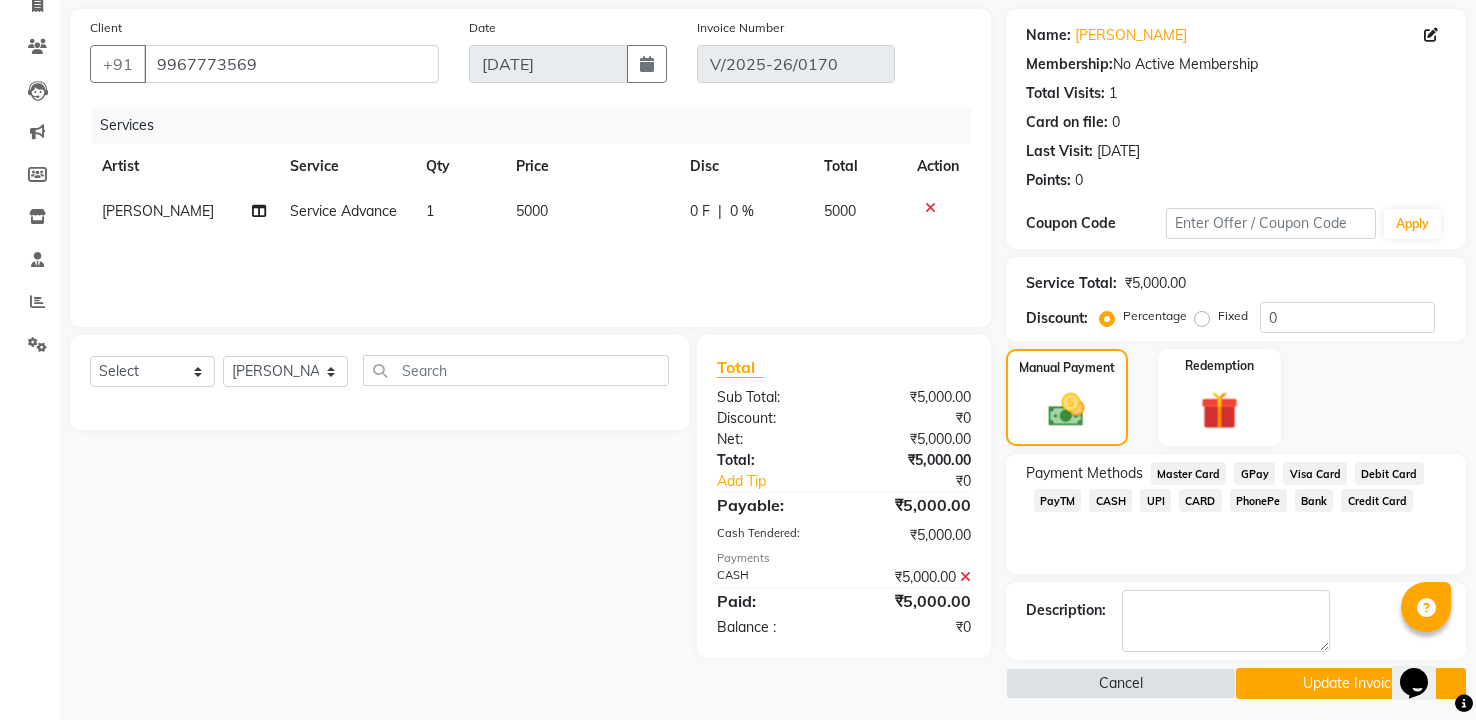 scroll, scrollTop: 150, scrollLeft: 0, axis: vertical 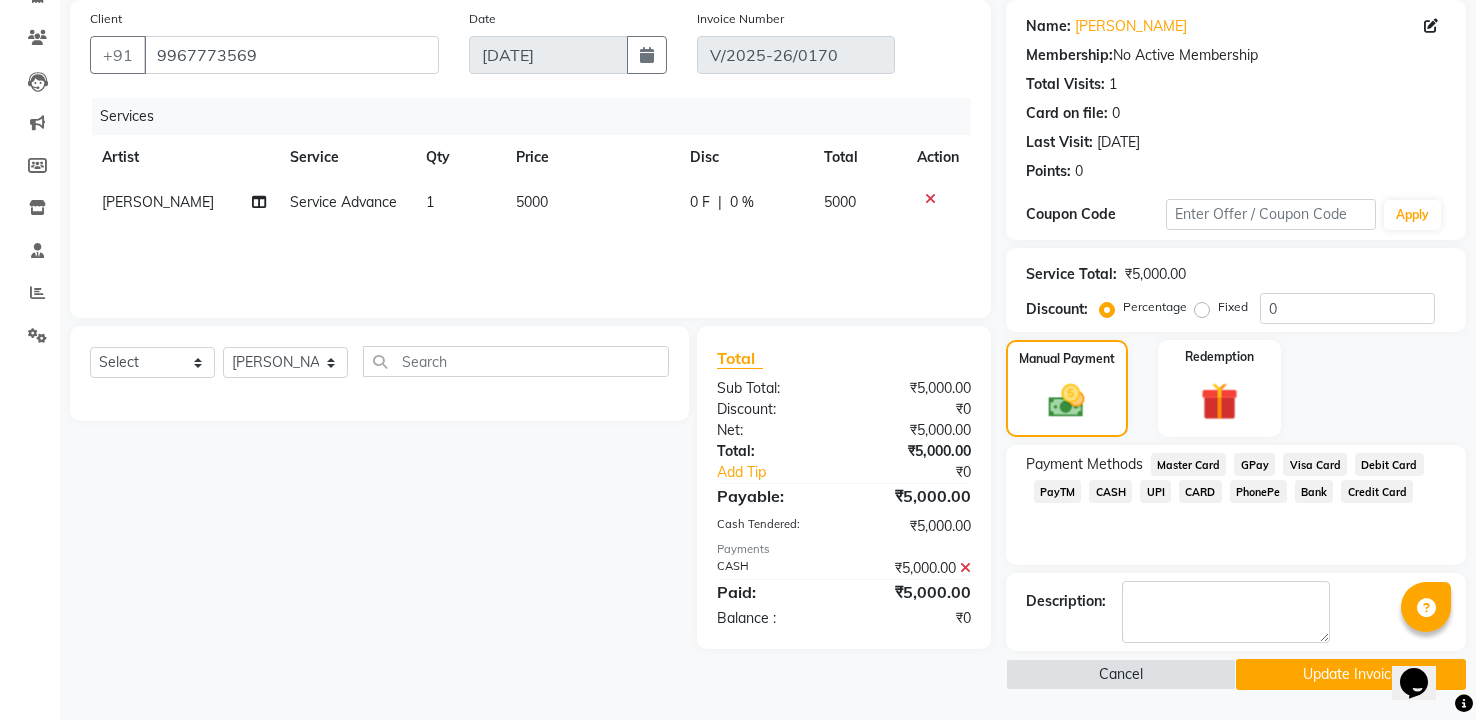 click on "Update Invoice" 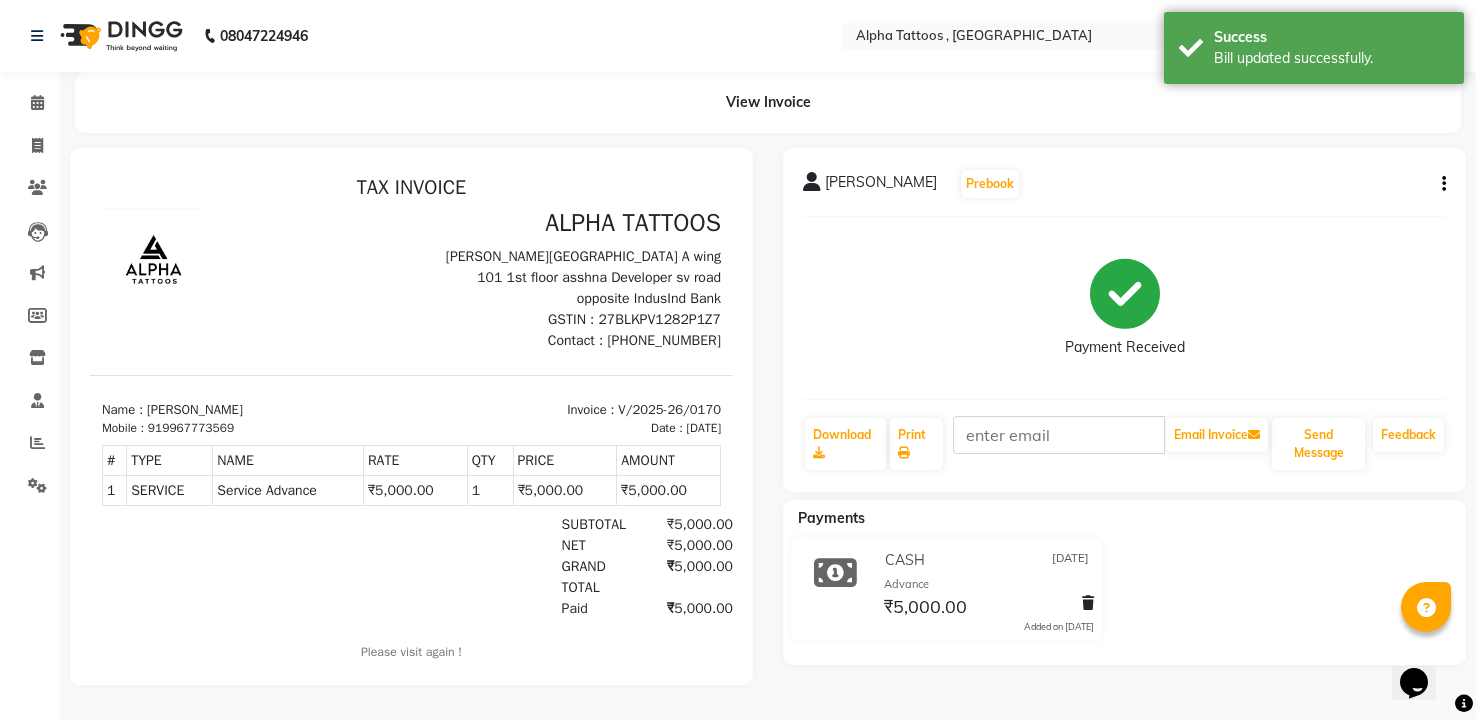 scroll, scrollTop: 0, scrollLeft: 0, axis: both 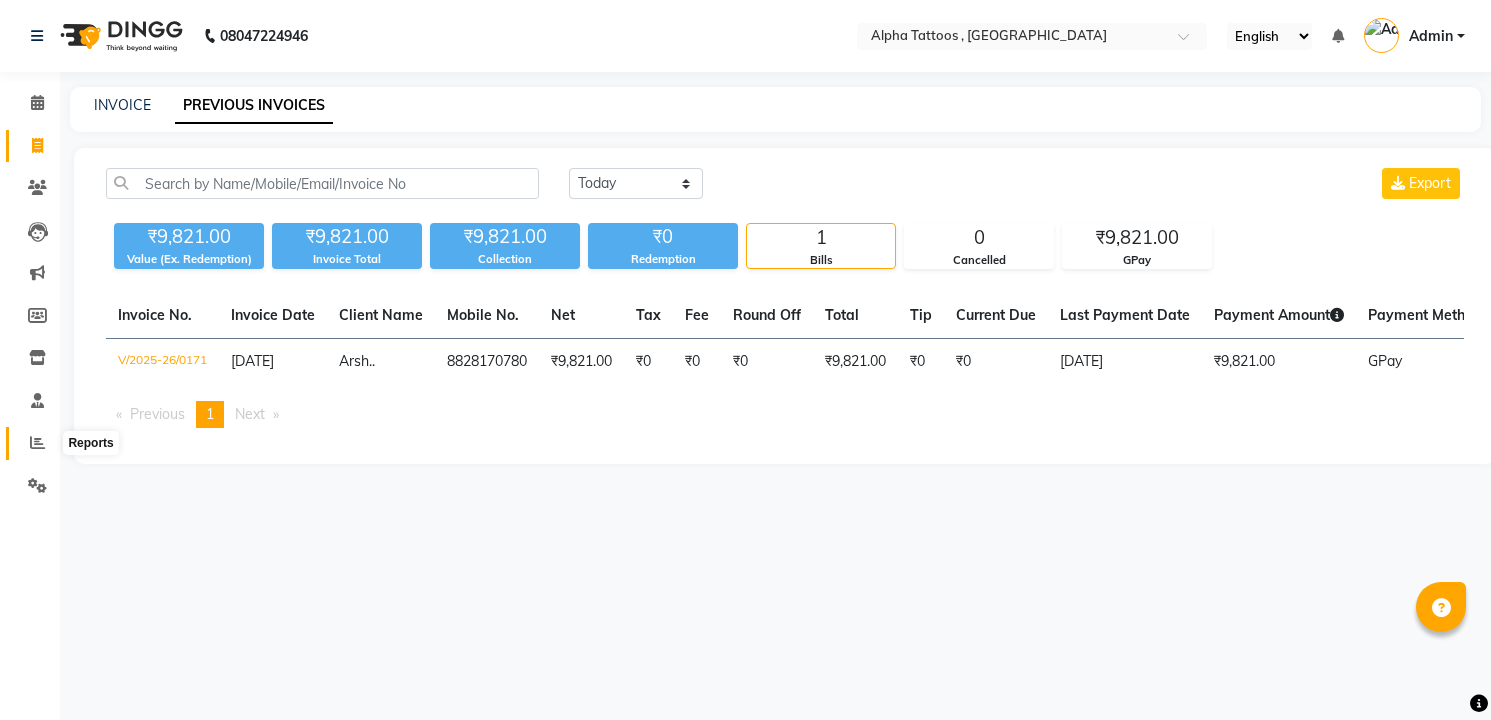 click 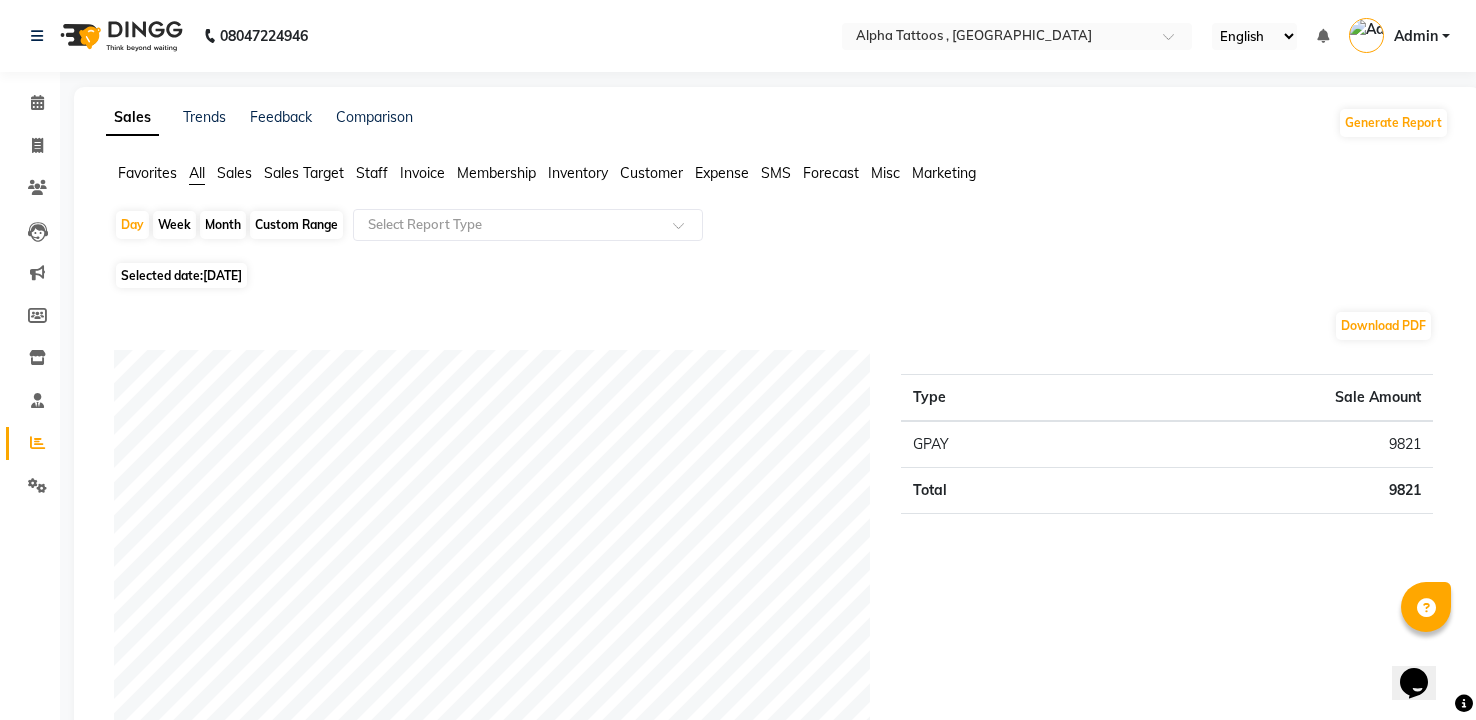 scroll, scrollTop: 0, scrollLeft: 0, axis: both 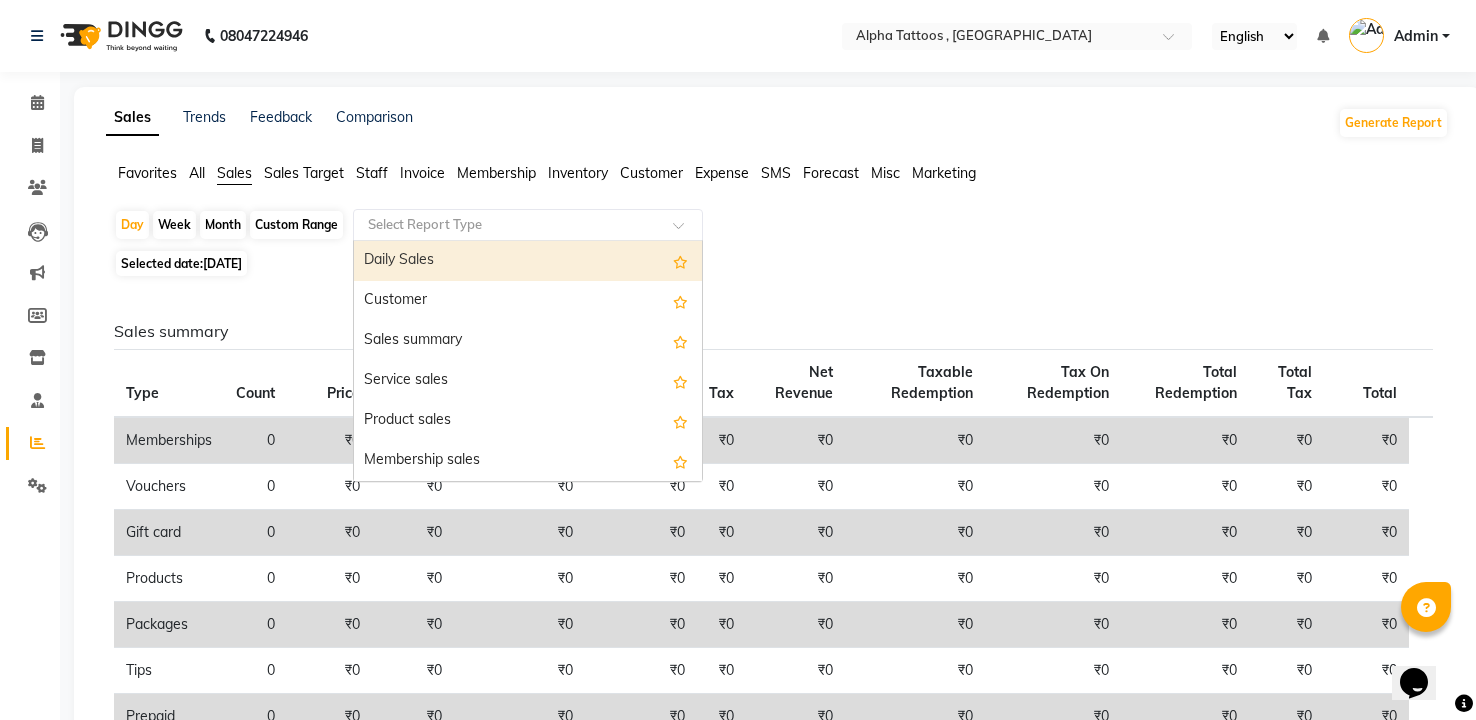 click 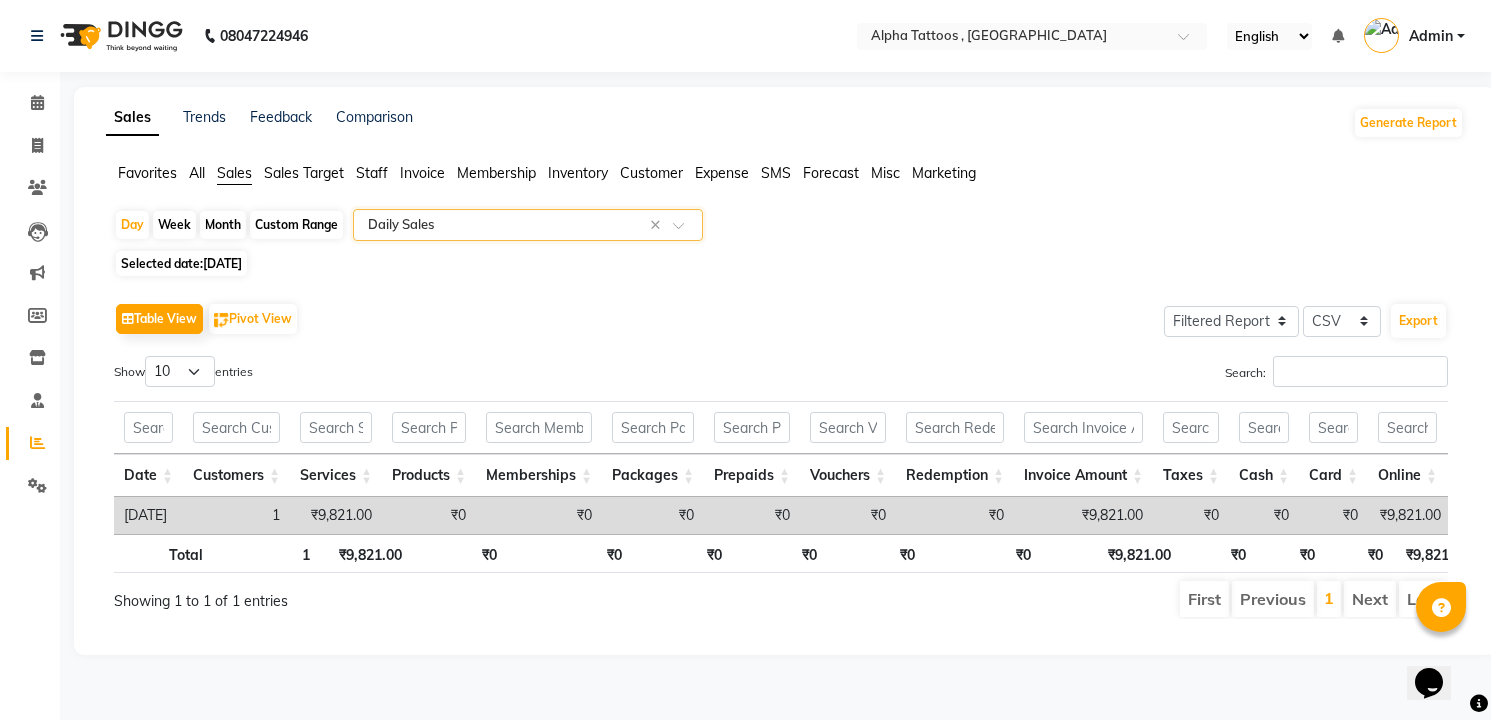 click on "Month" 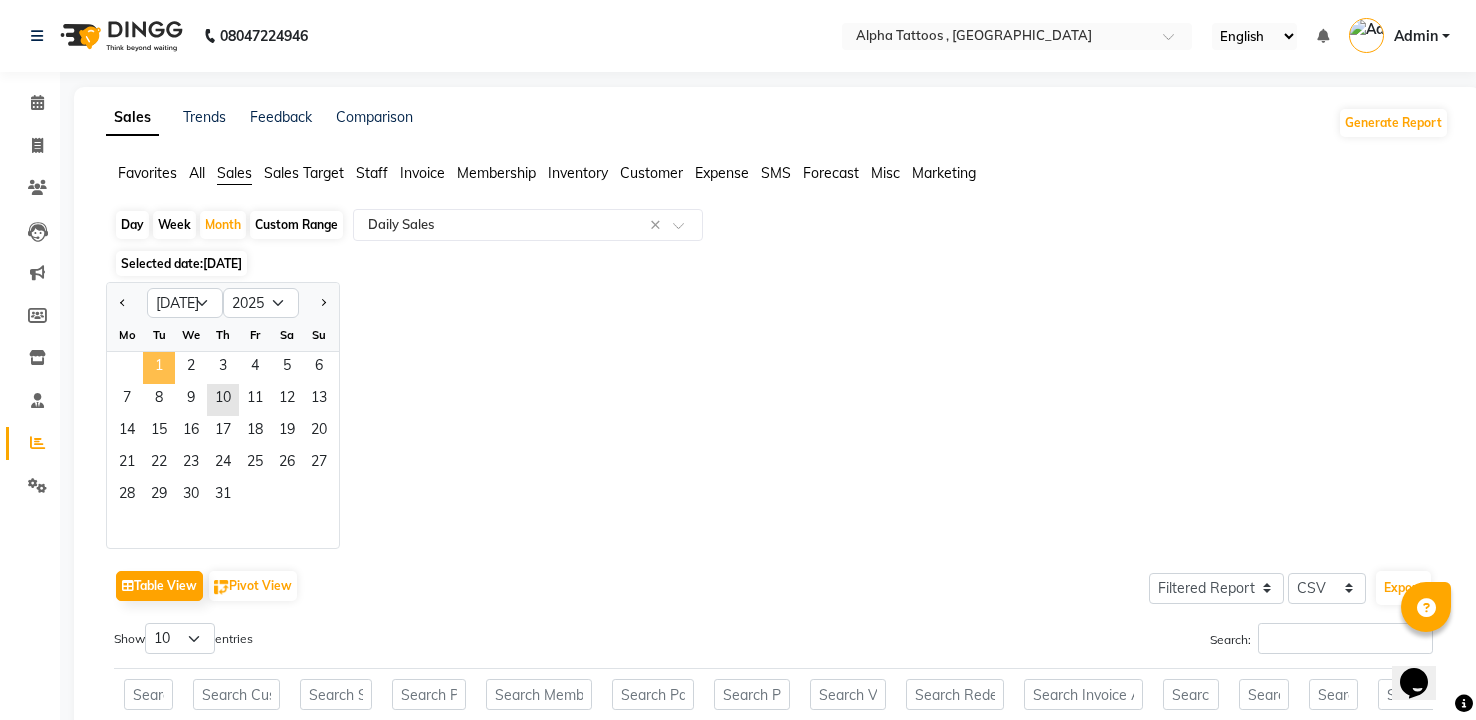 click on "1" 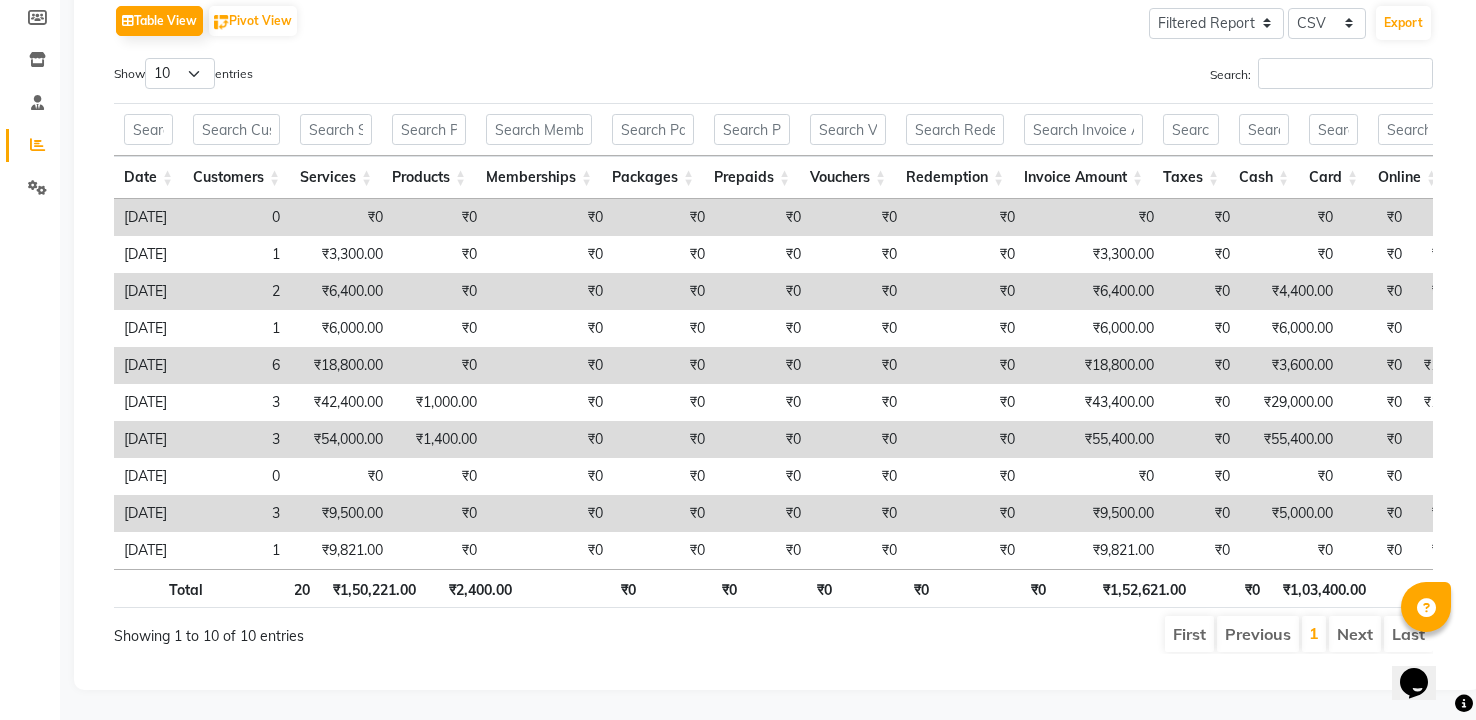 scroll, scrollTop: 0, scrollLeft: 0, axis: both 